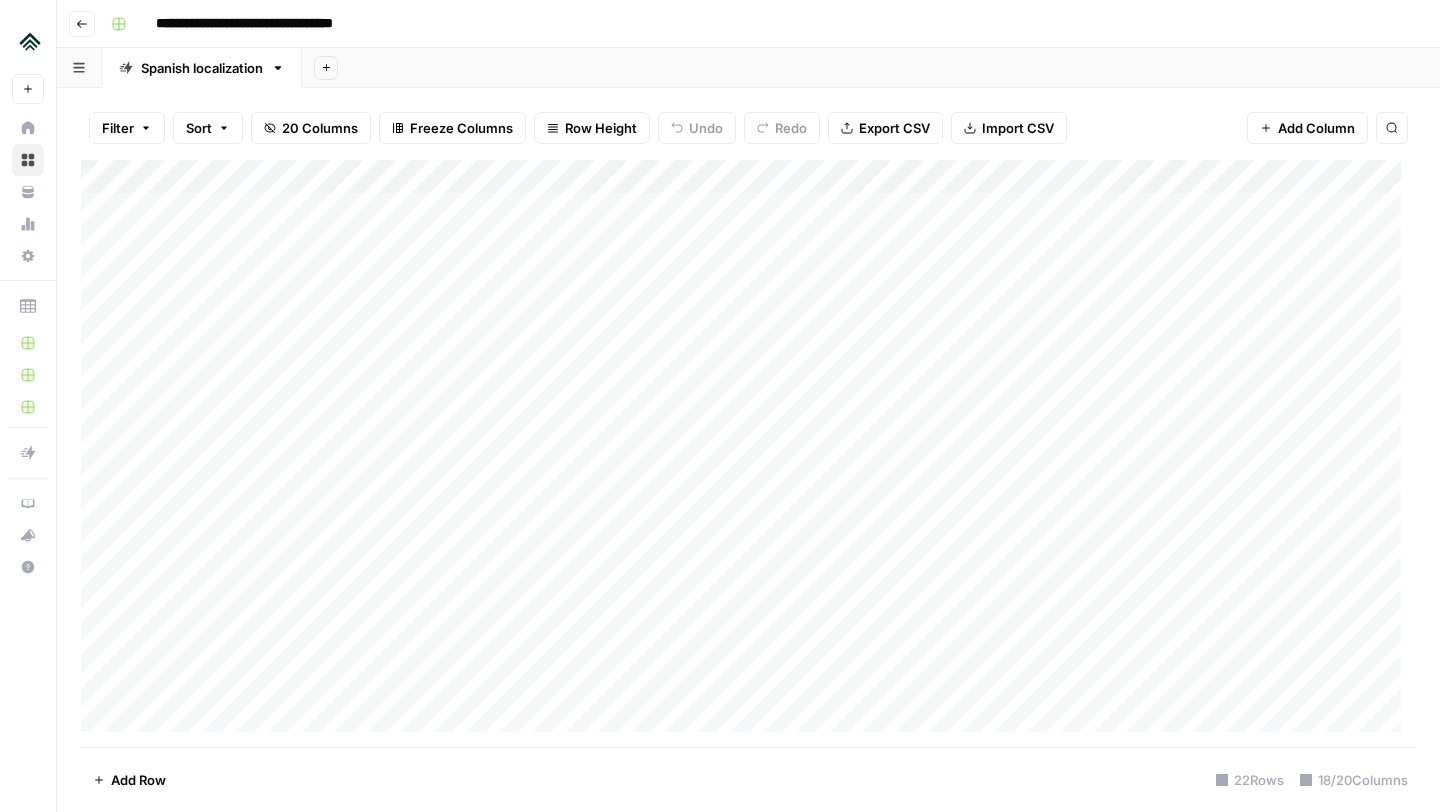 scroll, scrollTop: 0, scrollLeft: 0, axis: both 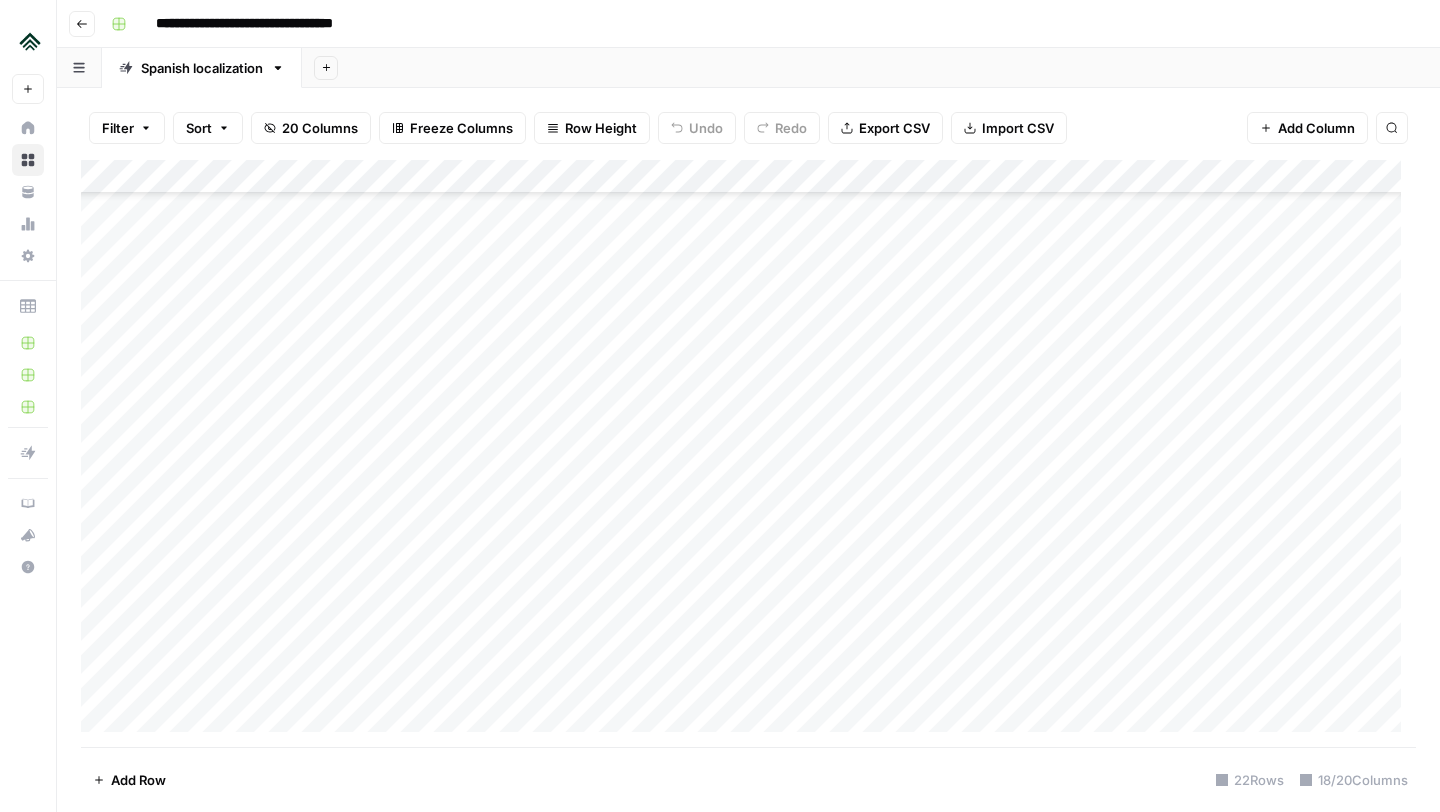 click on "Add Column" at bounding box center (748, 453) 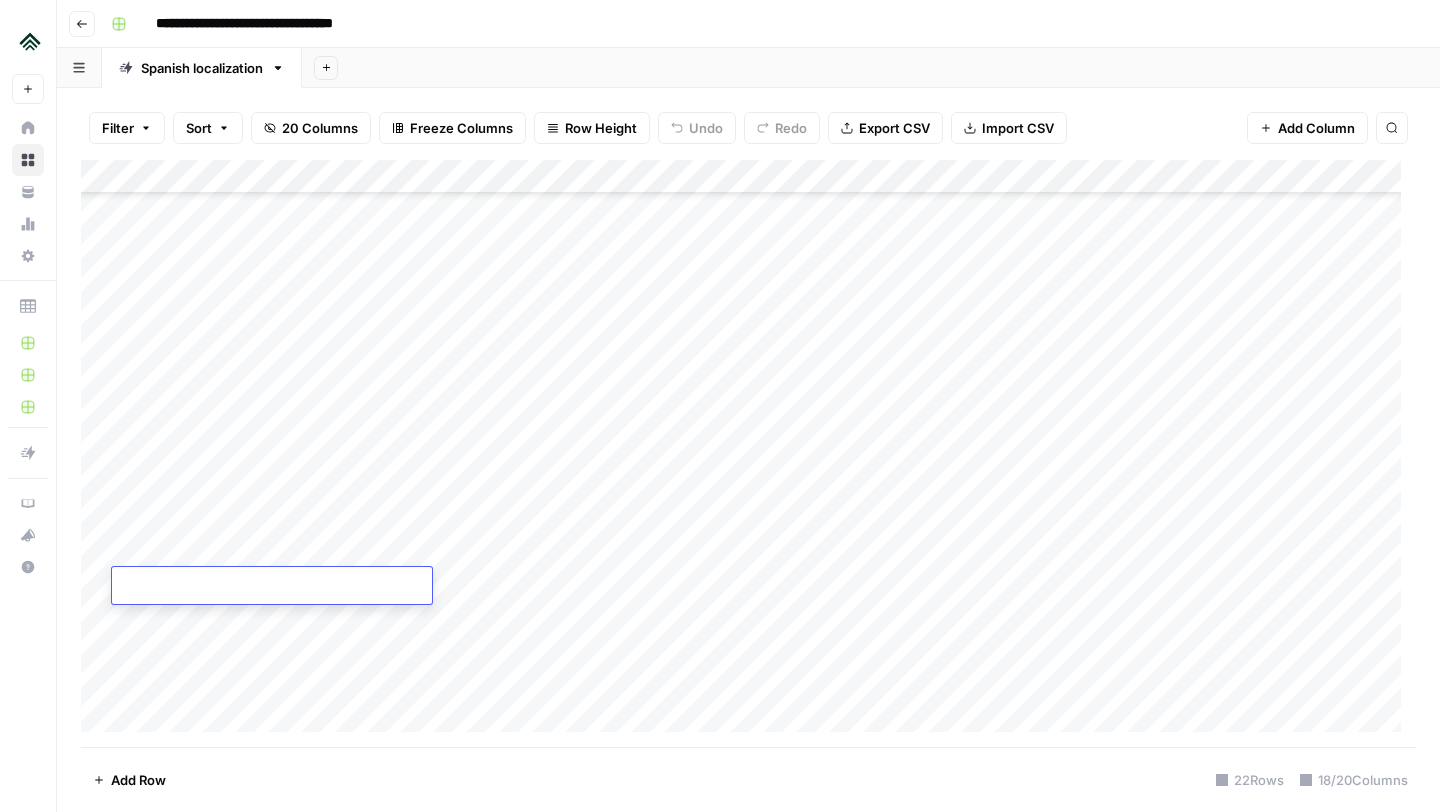 type on "**********" 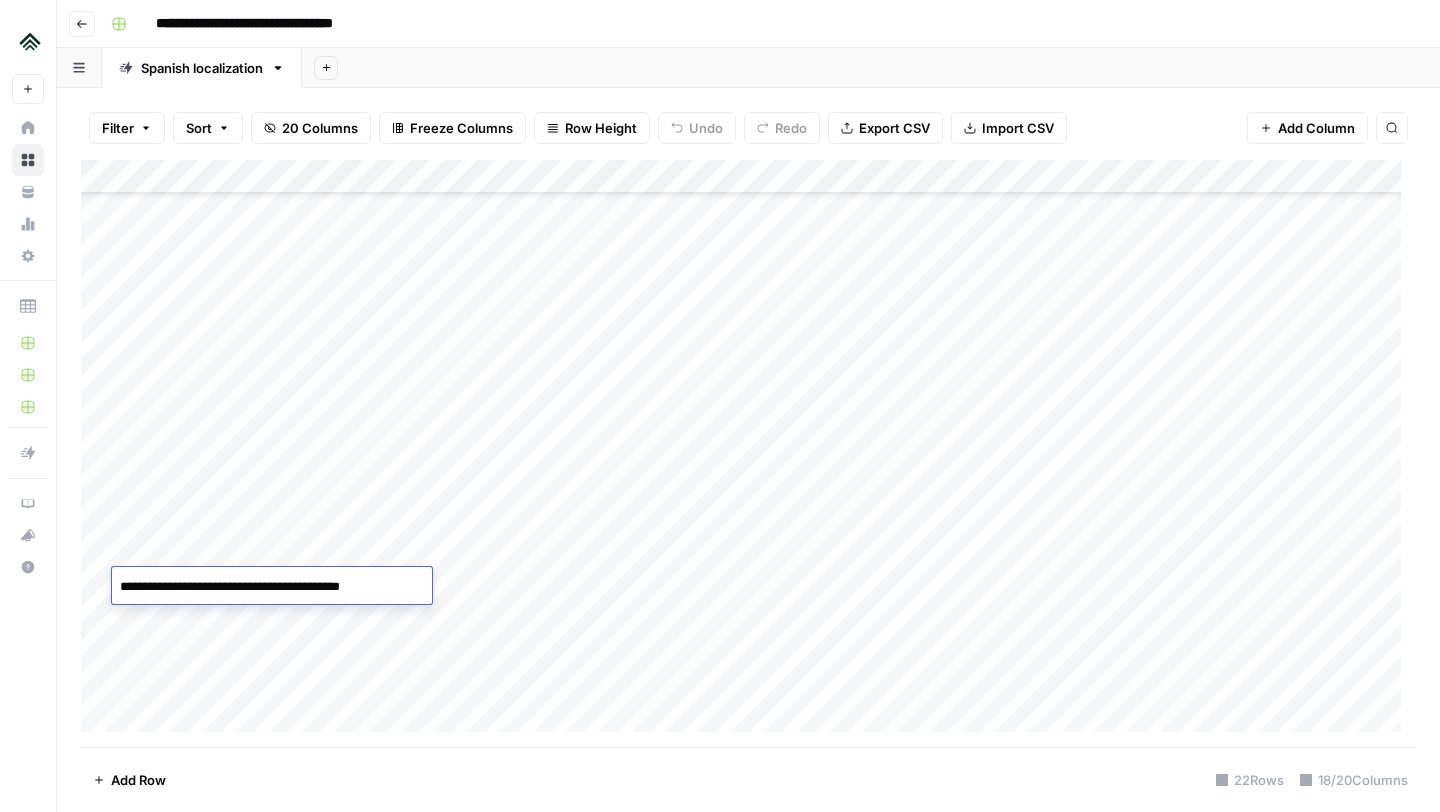 click on "Add Column" at bounding box center (748, 453) 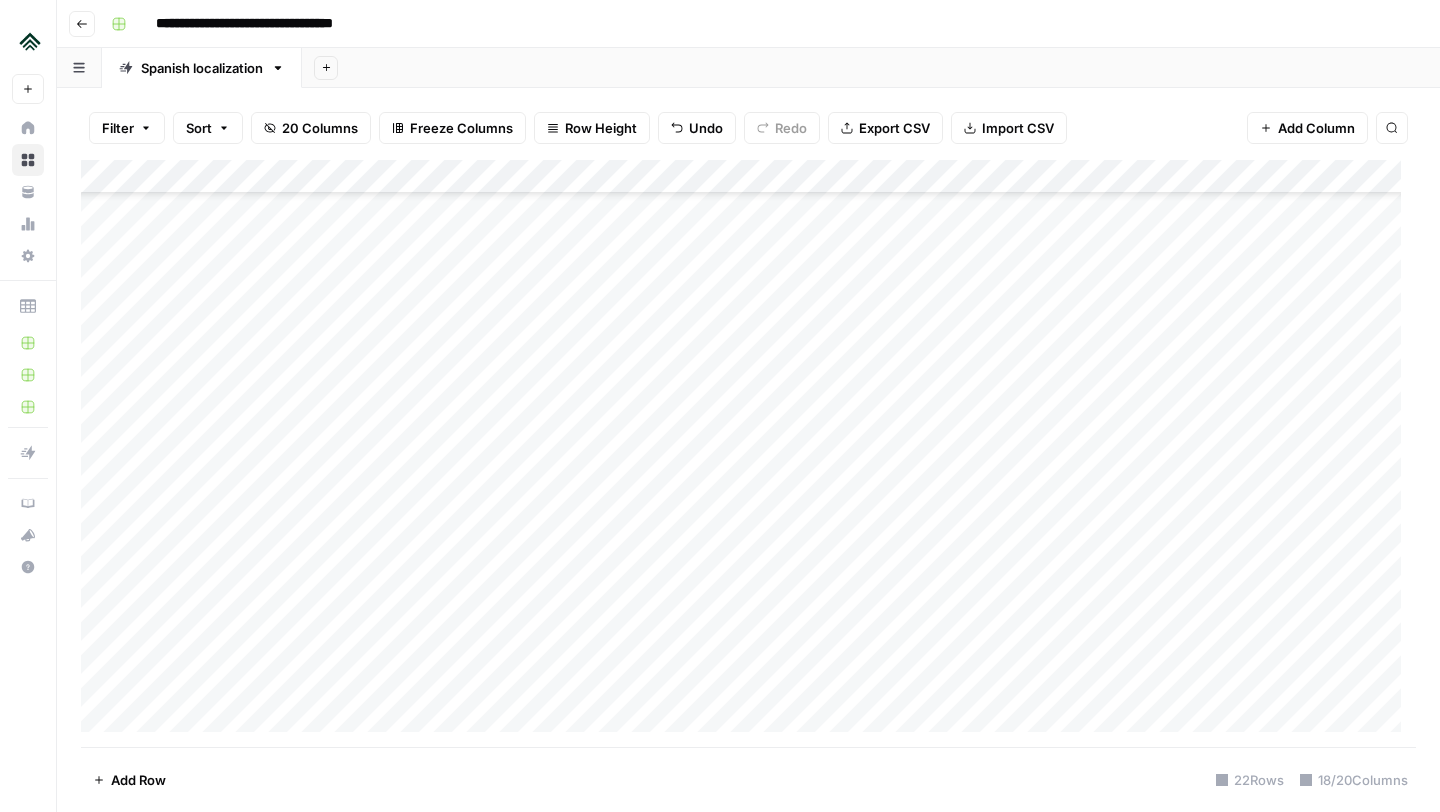 click on "Add Column" at bounding box center (748, 453) 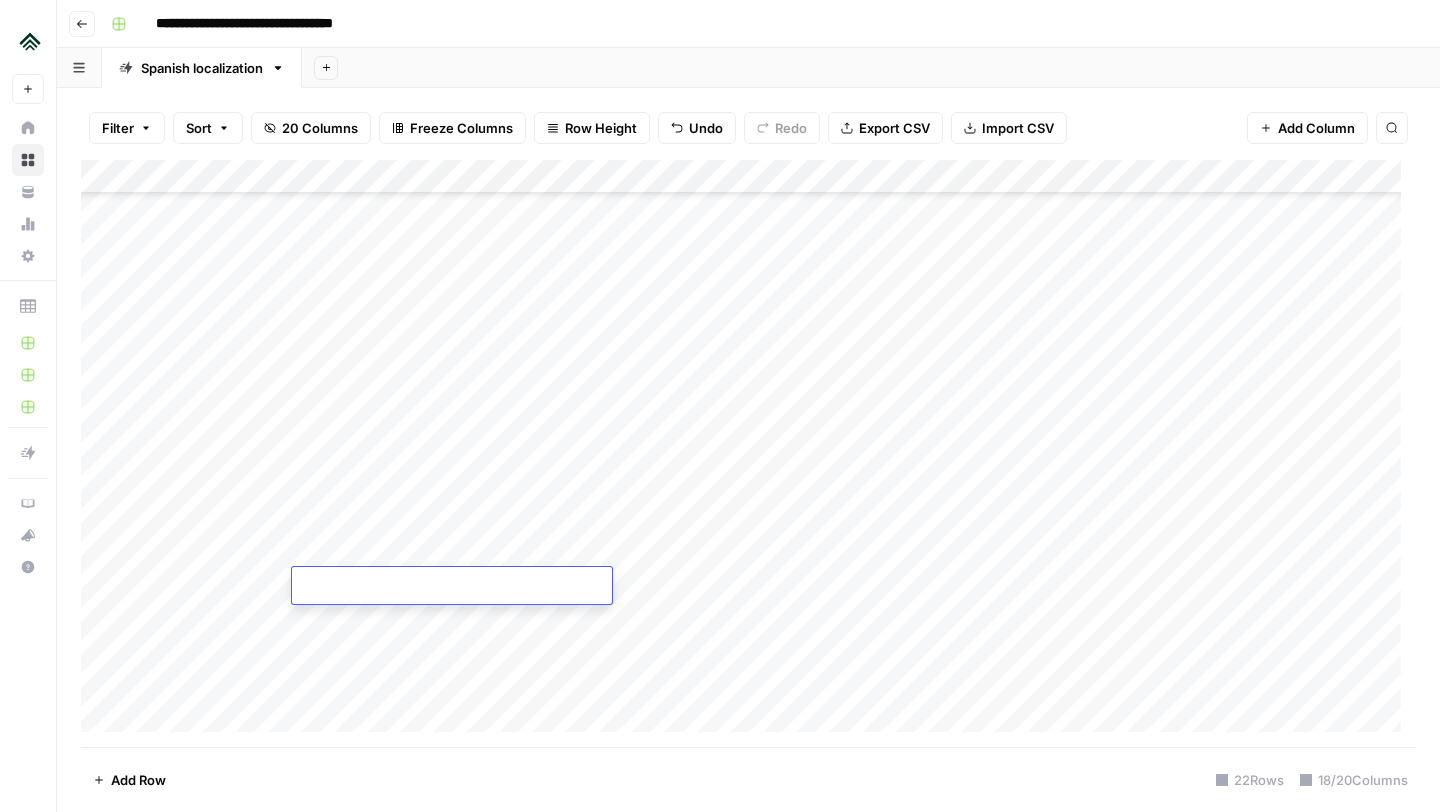click at bounding box center (452, 587) 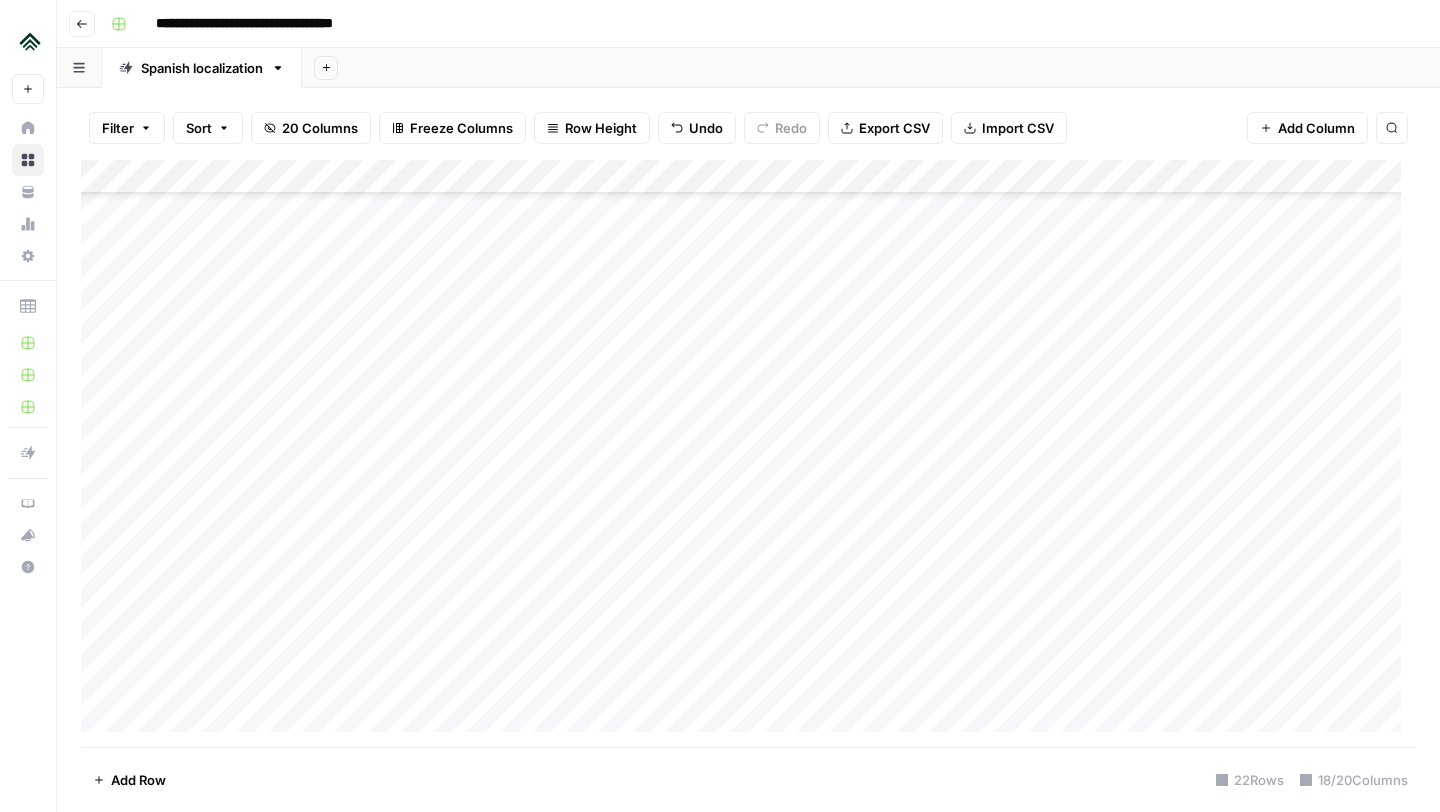 click on "Add Column" at bounding box center [748, 453] 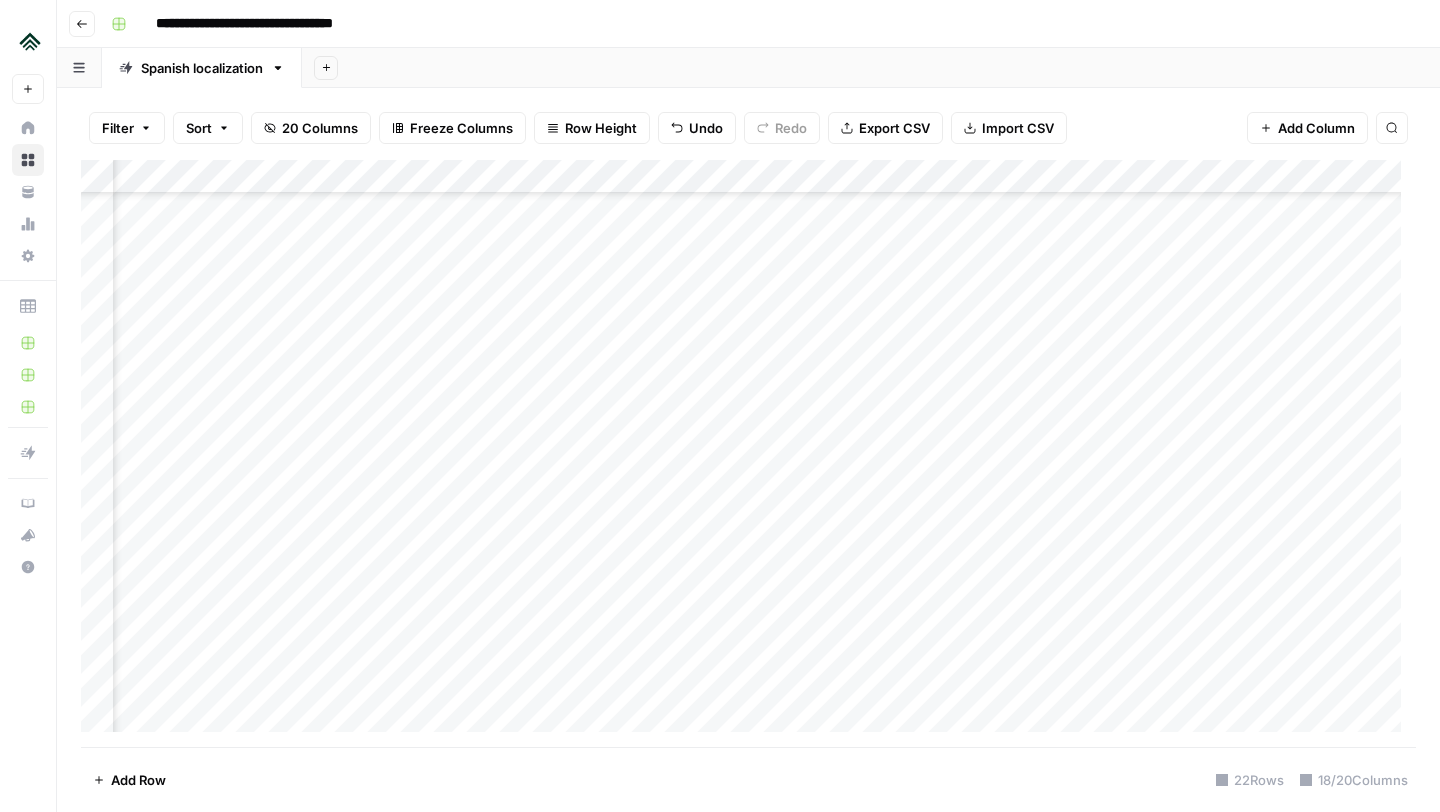 scroll, scrollTop: 168, scrollLeft: 195, axis: both 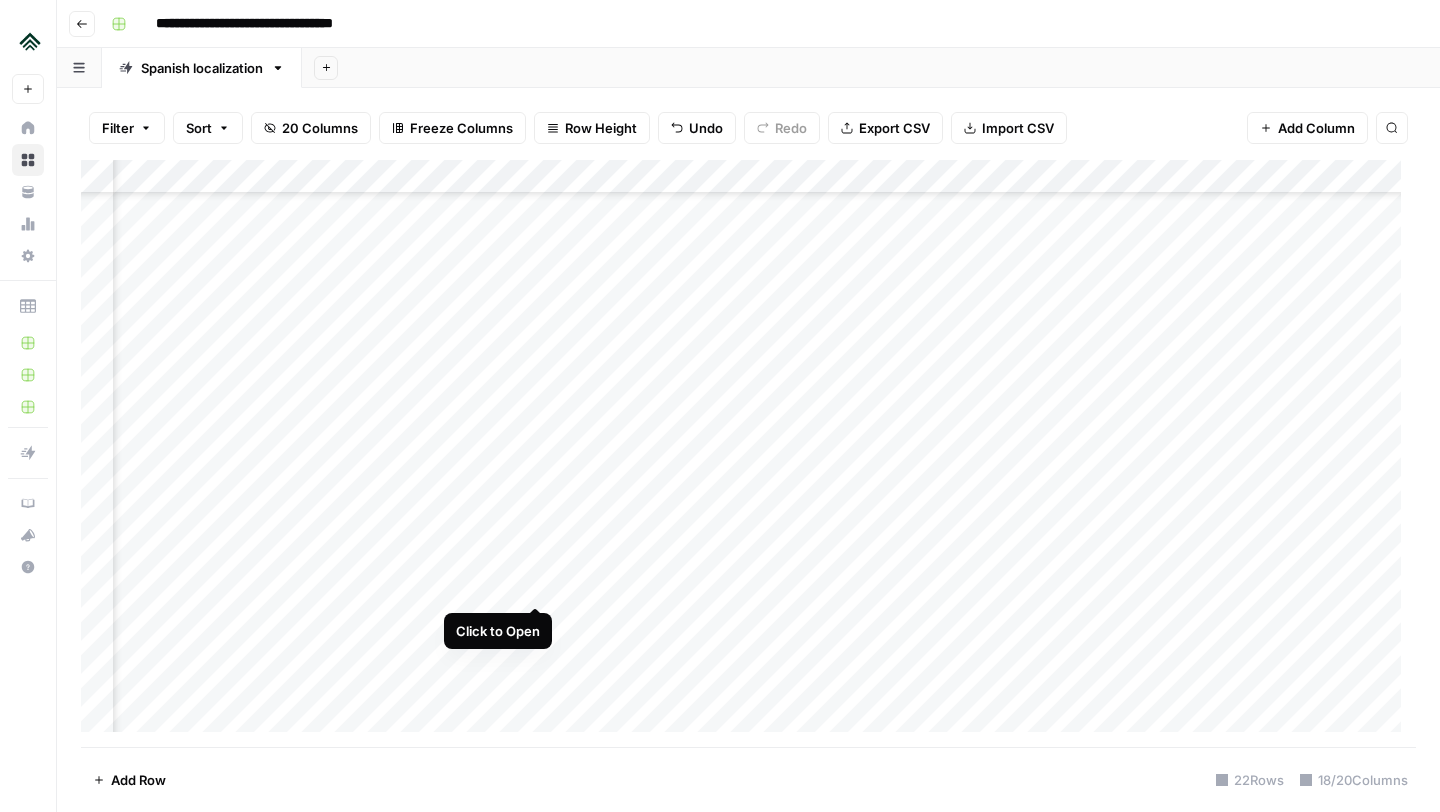 click on "Add Column" at bounding box center [748, 453] 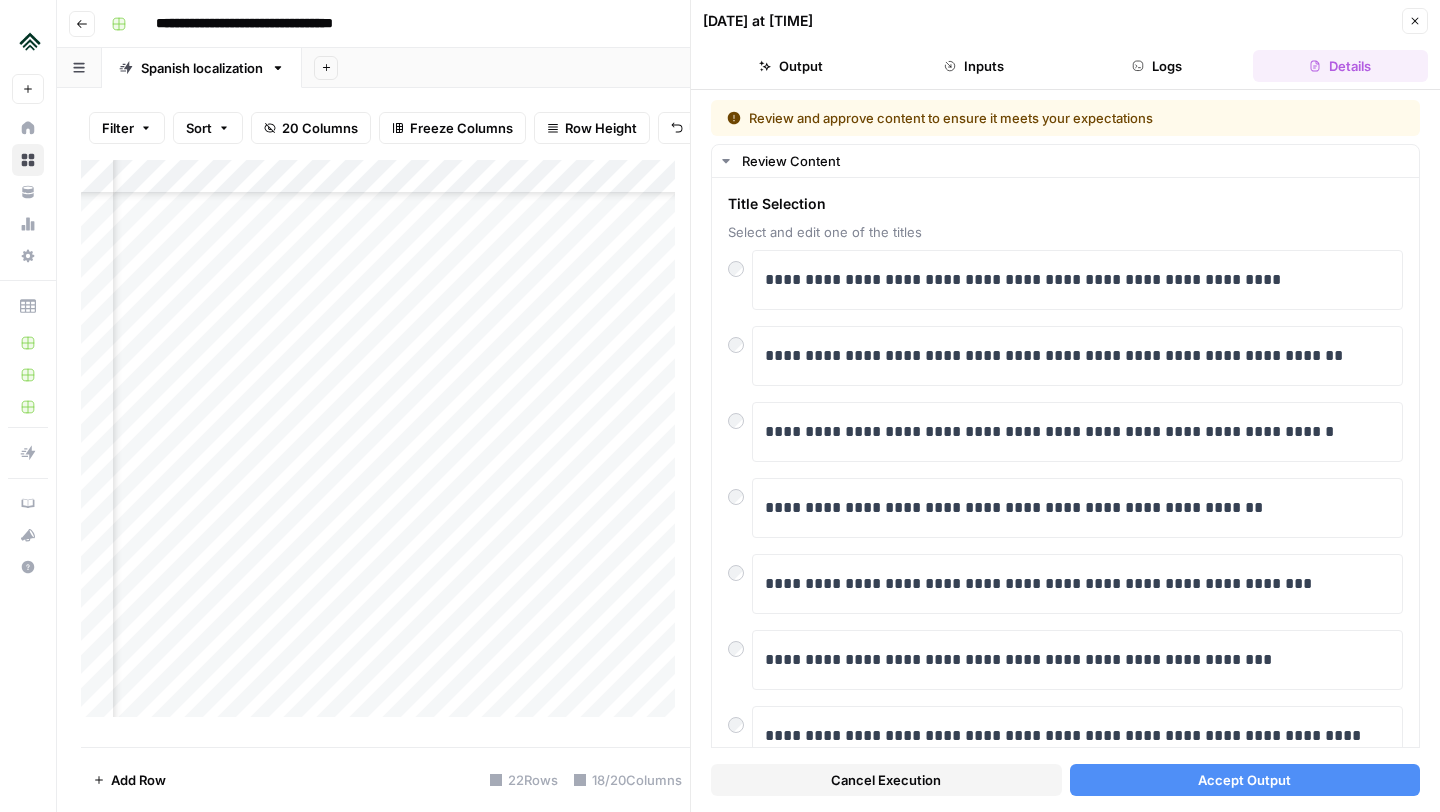 click on "Accept Output" at bounding box center (1244, 780) 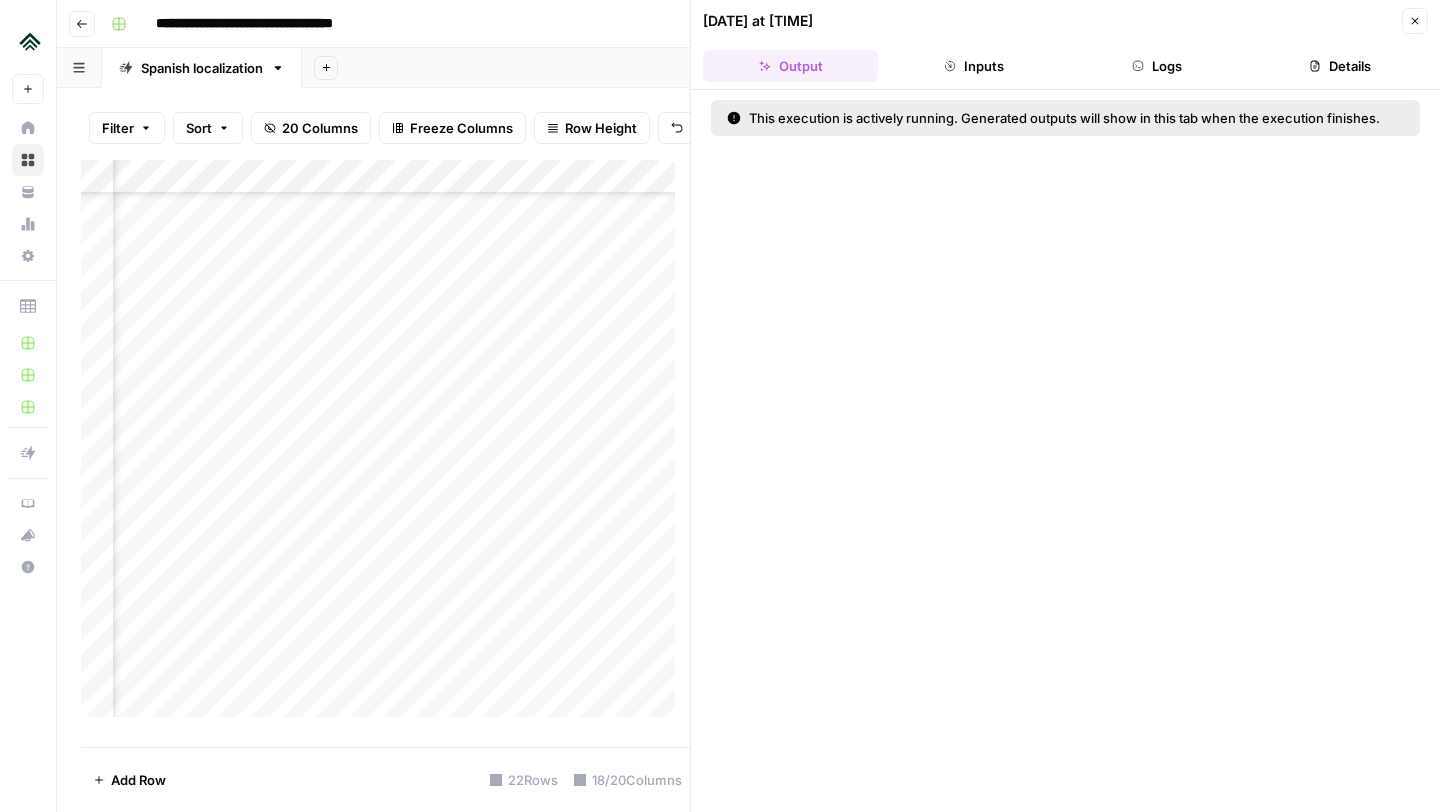 click 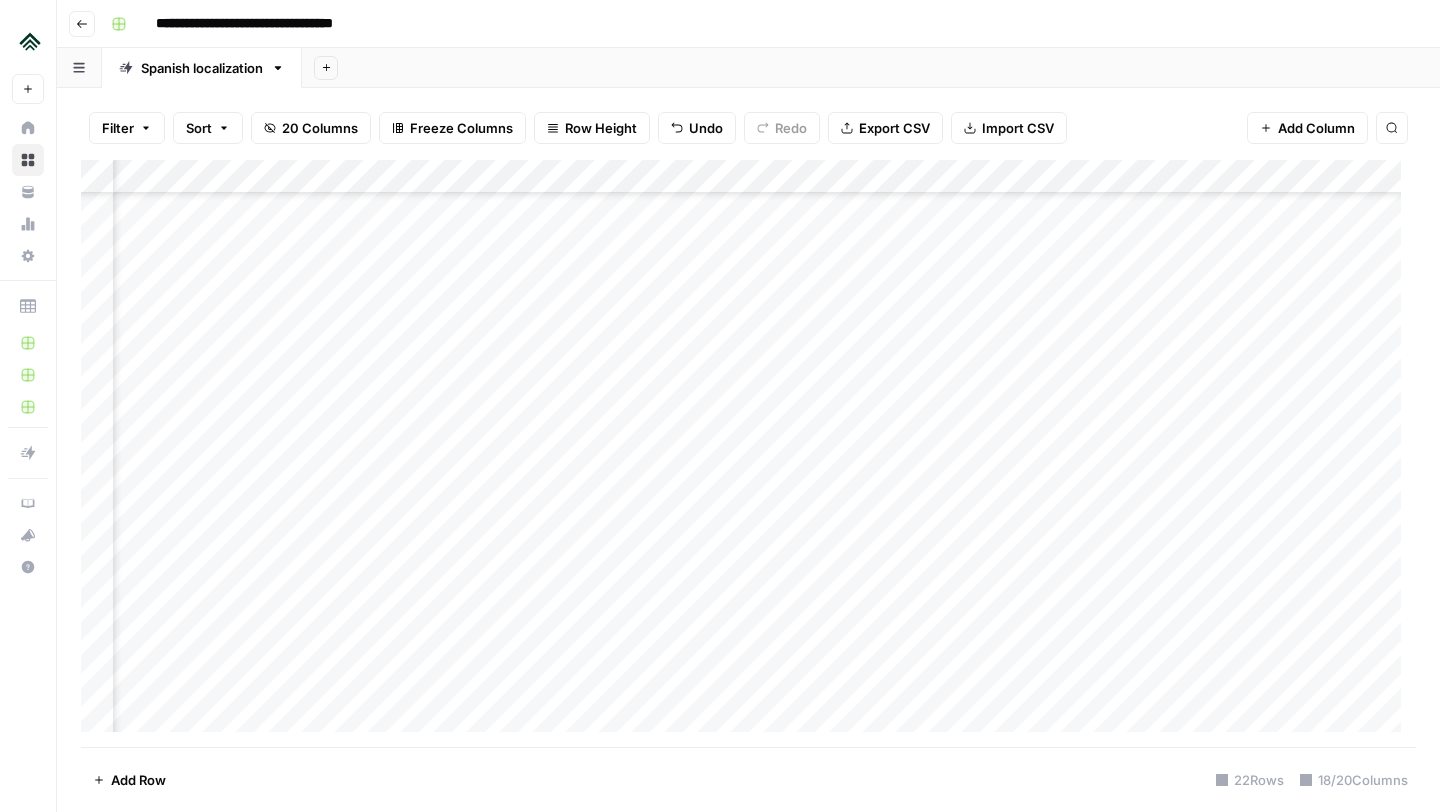 scroll, scrollTop: 167, scrollLeft: 1231, axis: both 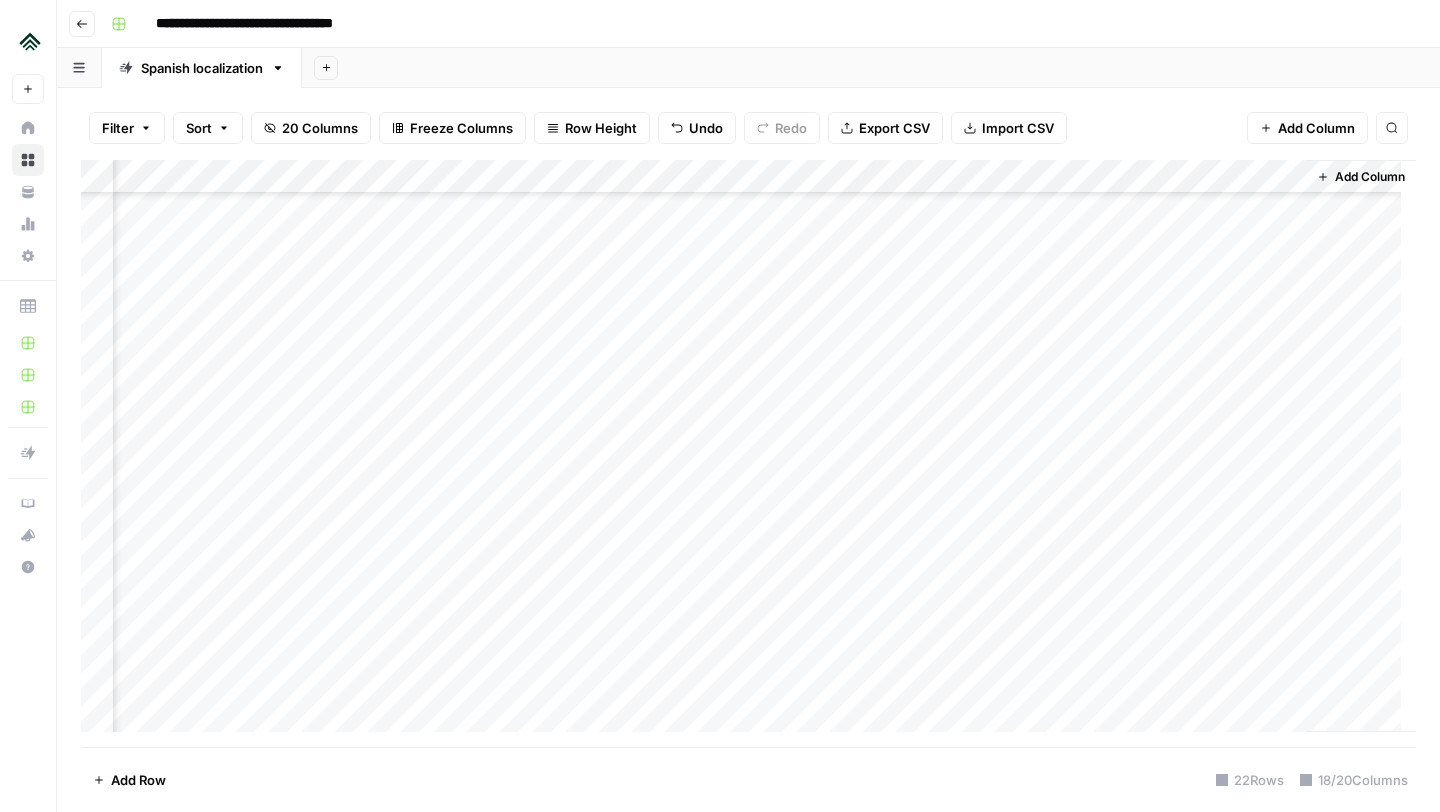 click on "Add Column" at bounding box center [748, 453] 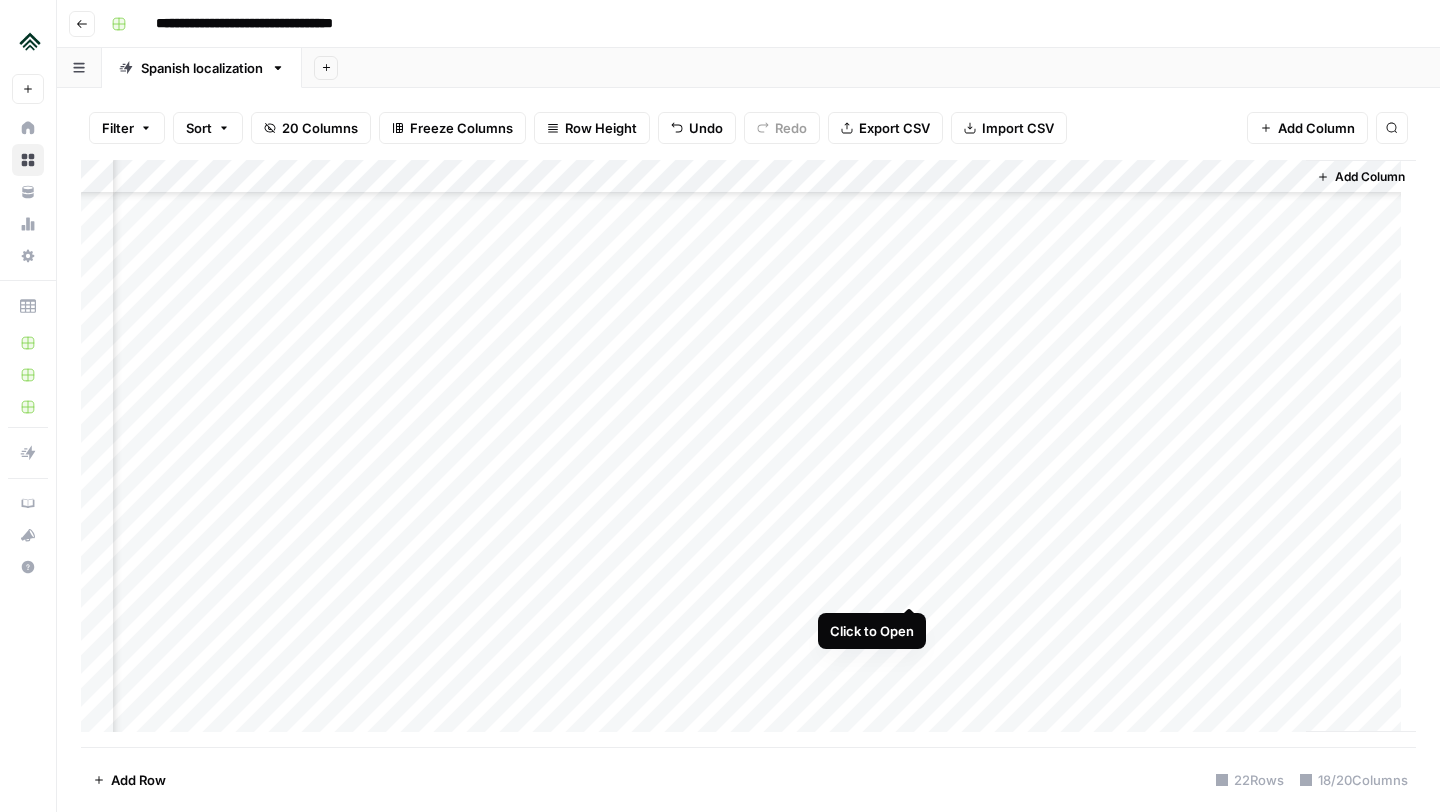 click on "Add Column" at bounding box center [748, 453] 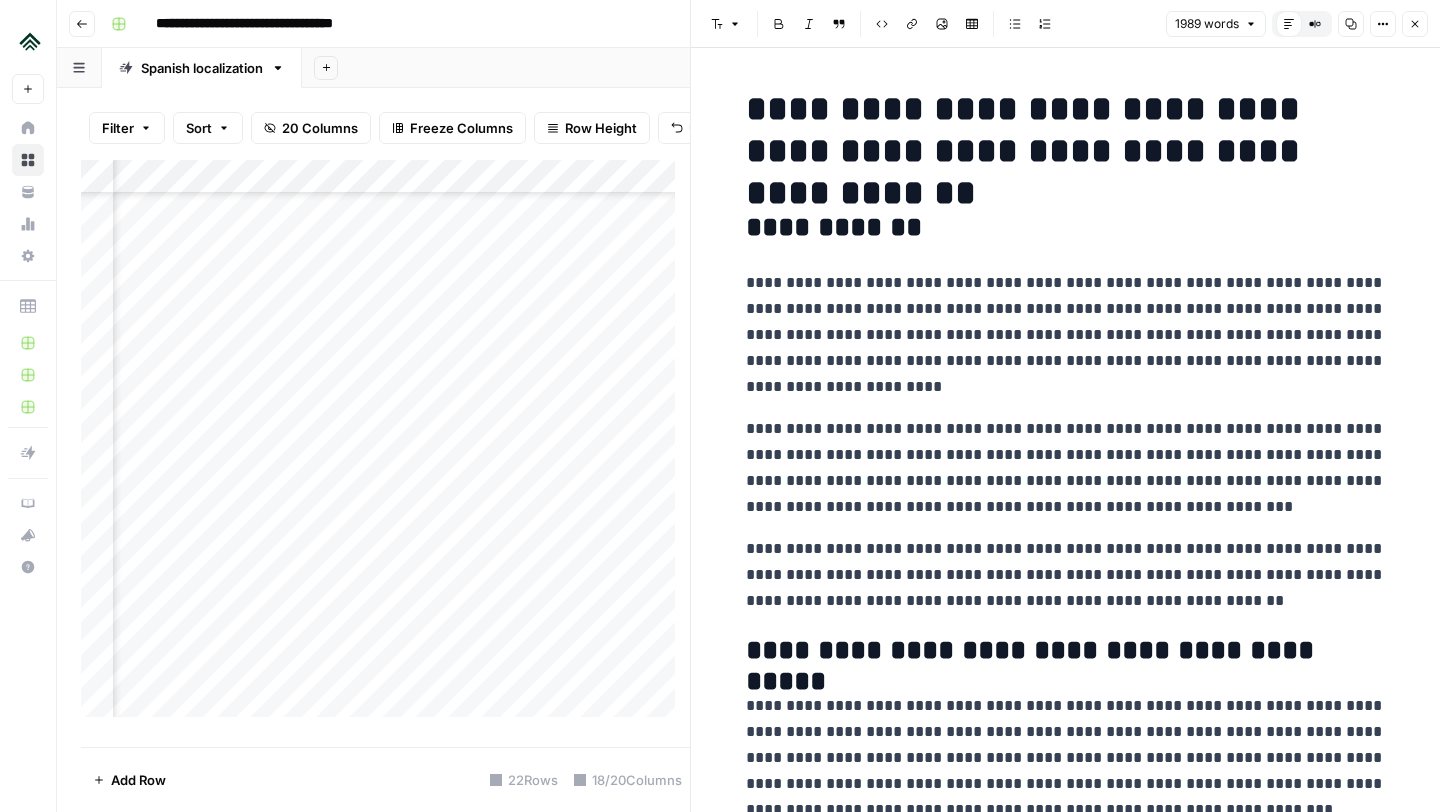 click 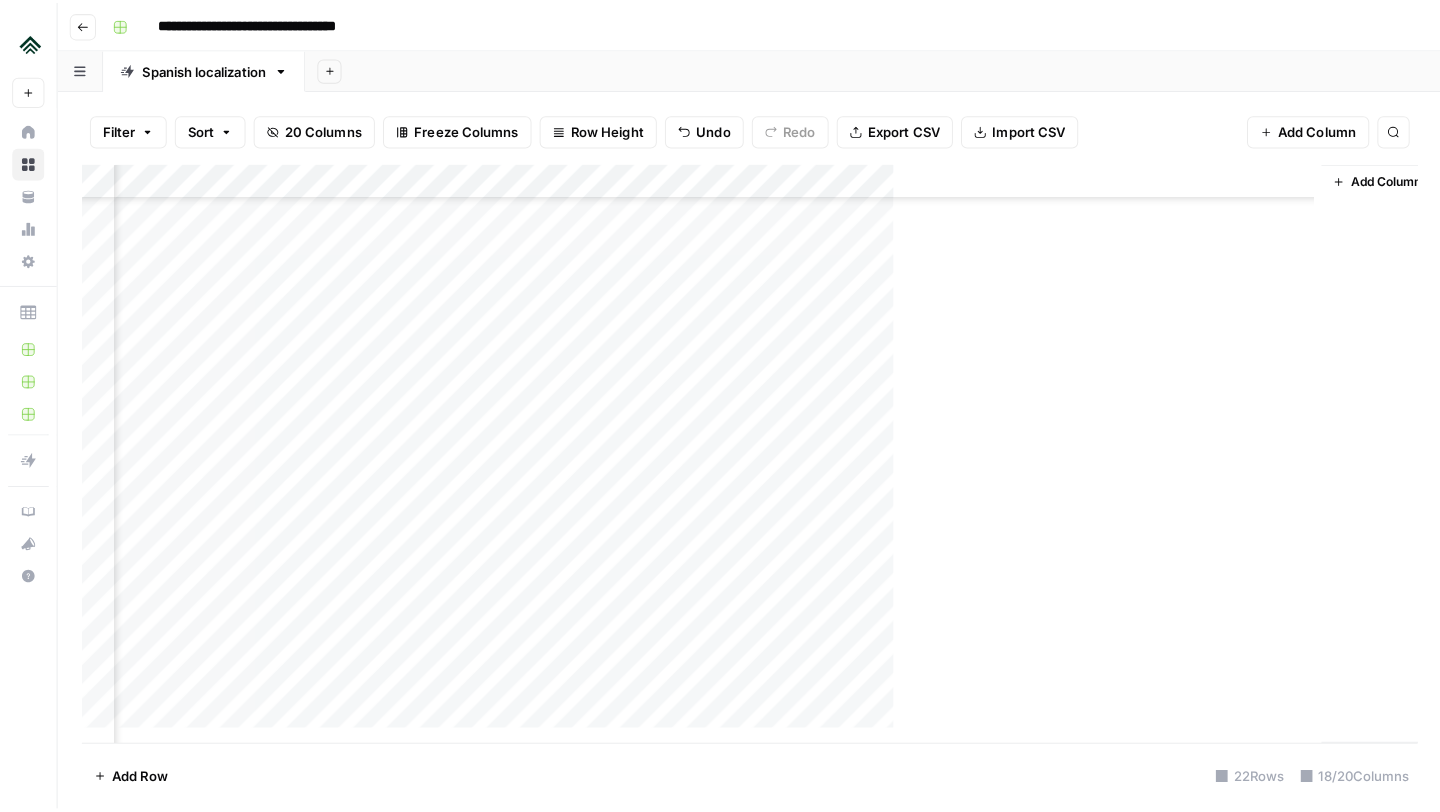 scroll, scrollTop: 167, scrollLeft: 2040, axis: both 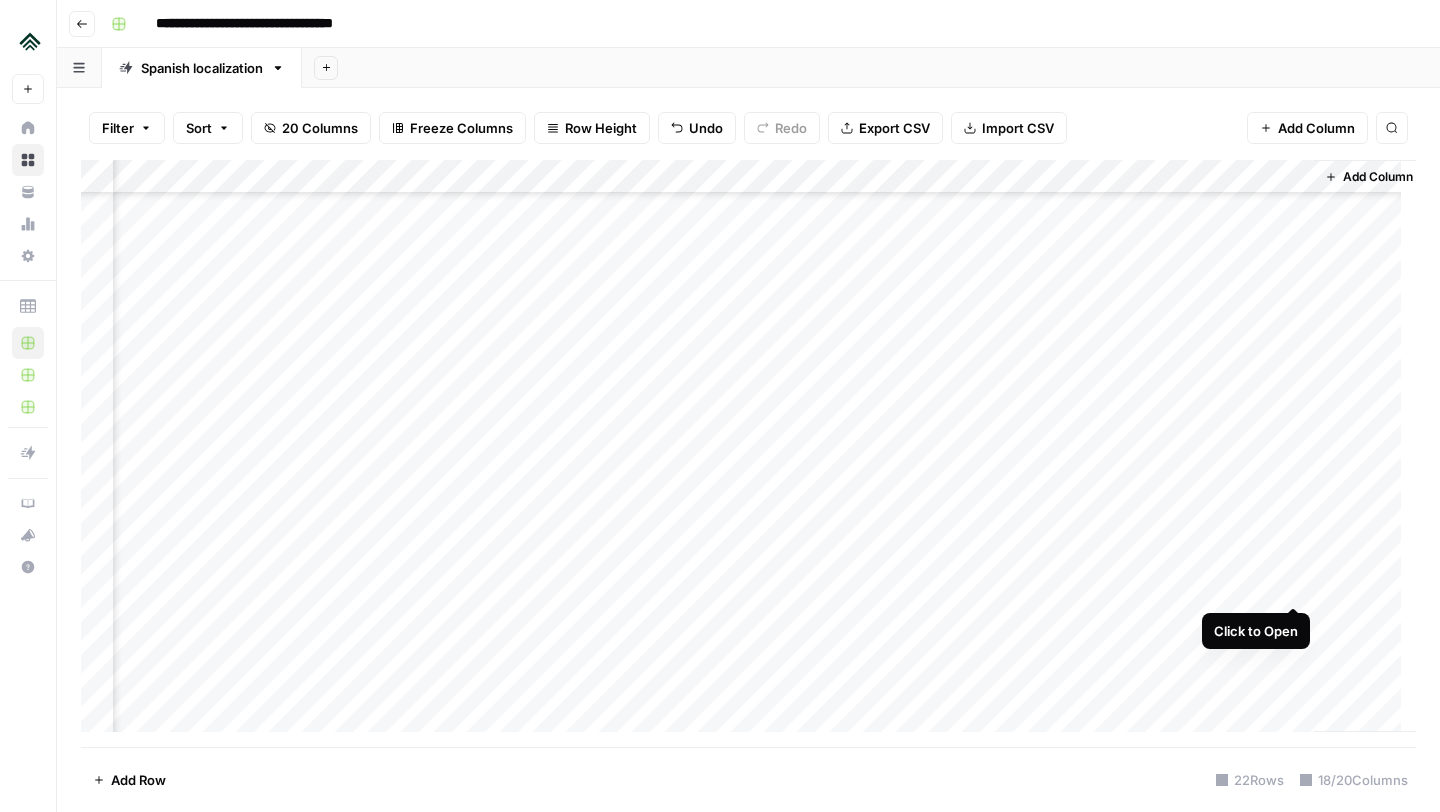 click on "Add Column" at bounding box center (748, 453) 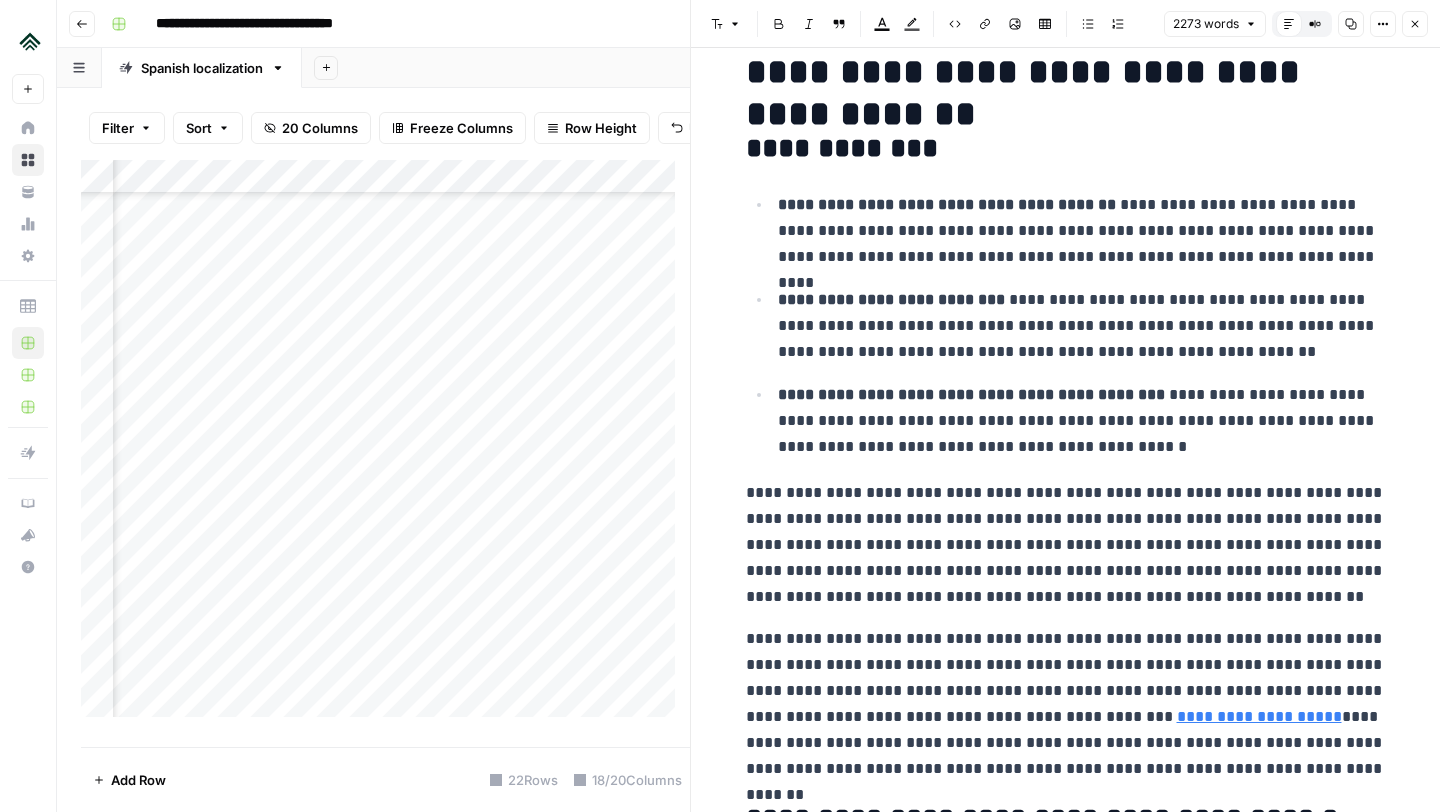 scroll, scrollTop: 0, scrollLeft: 0, axis: both 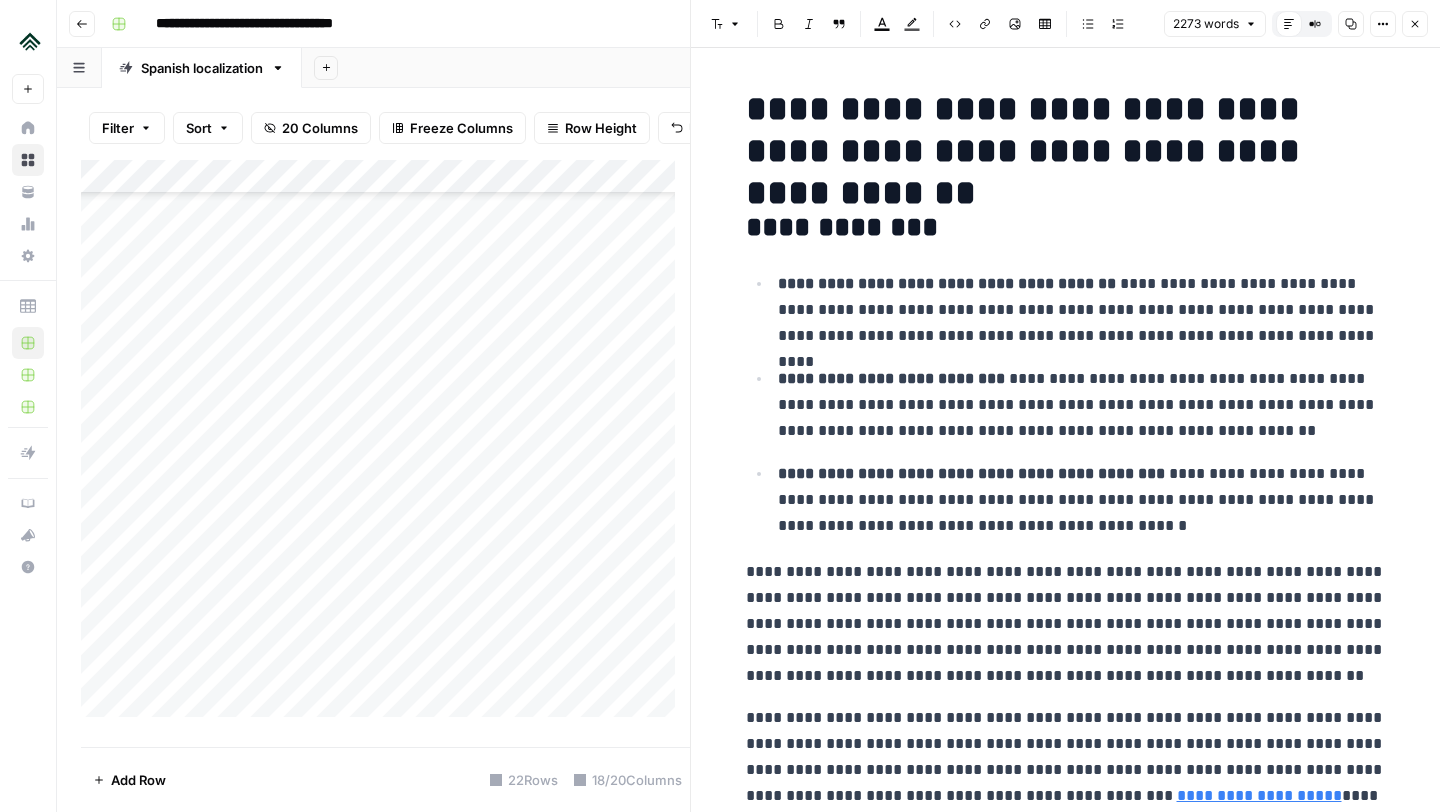 click 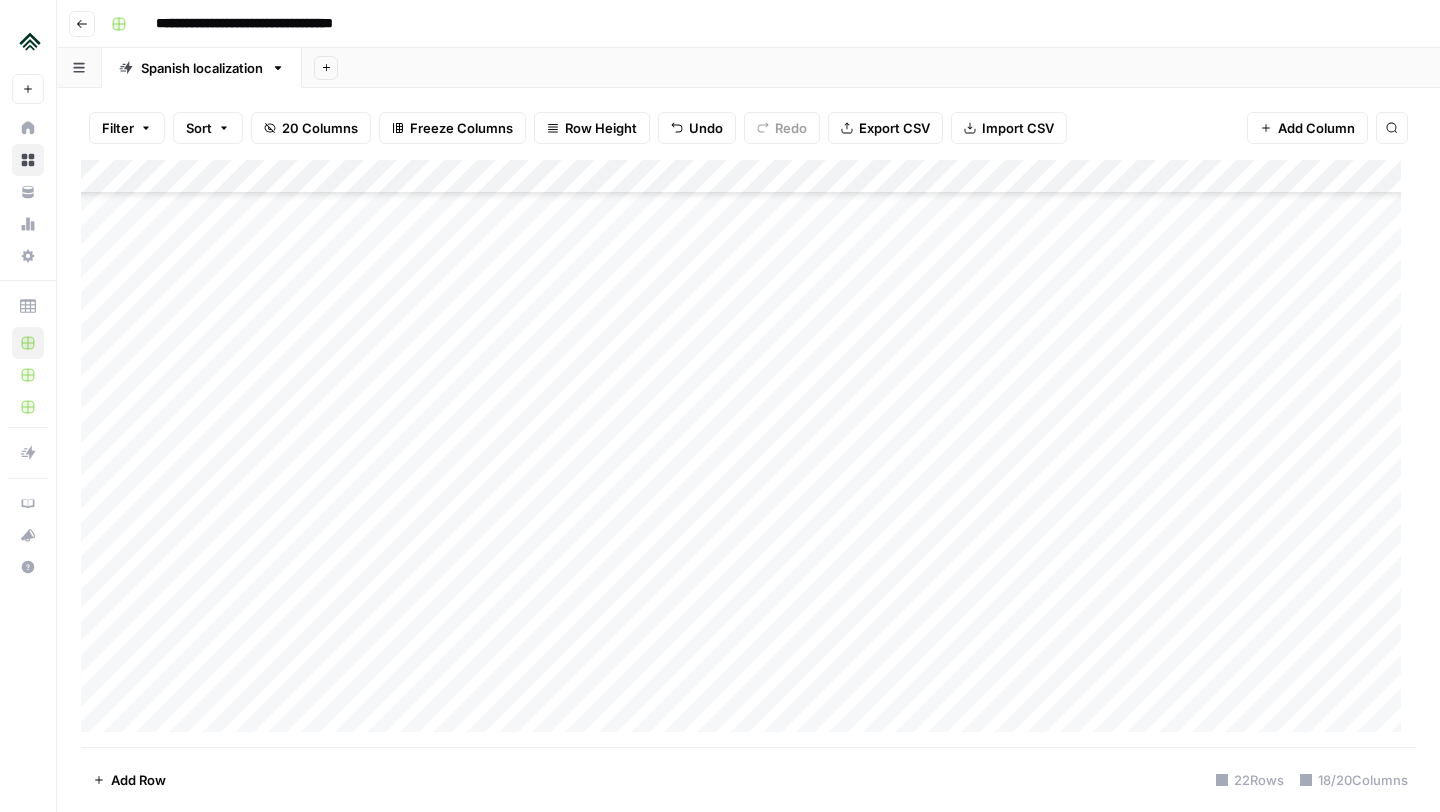 click on "Add Column" at bounding box center (748, 453) 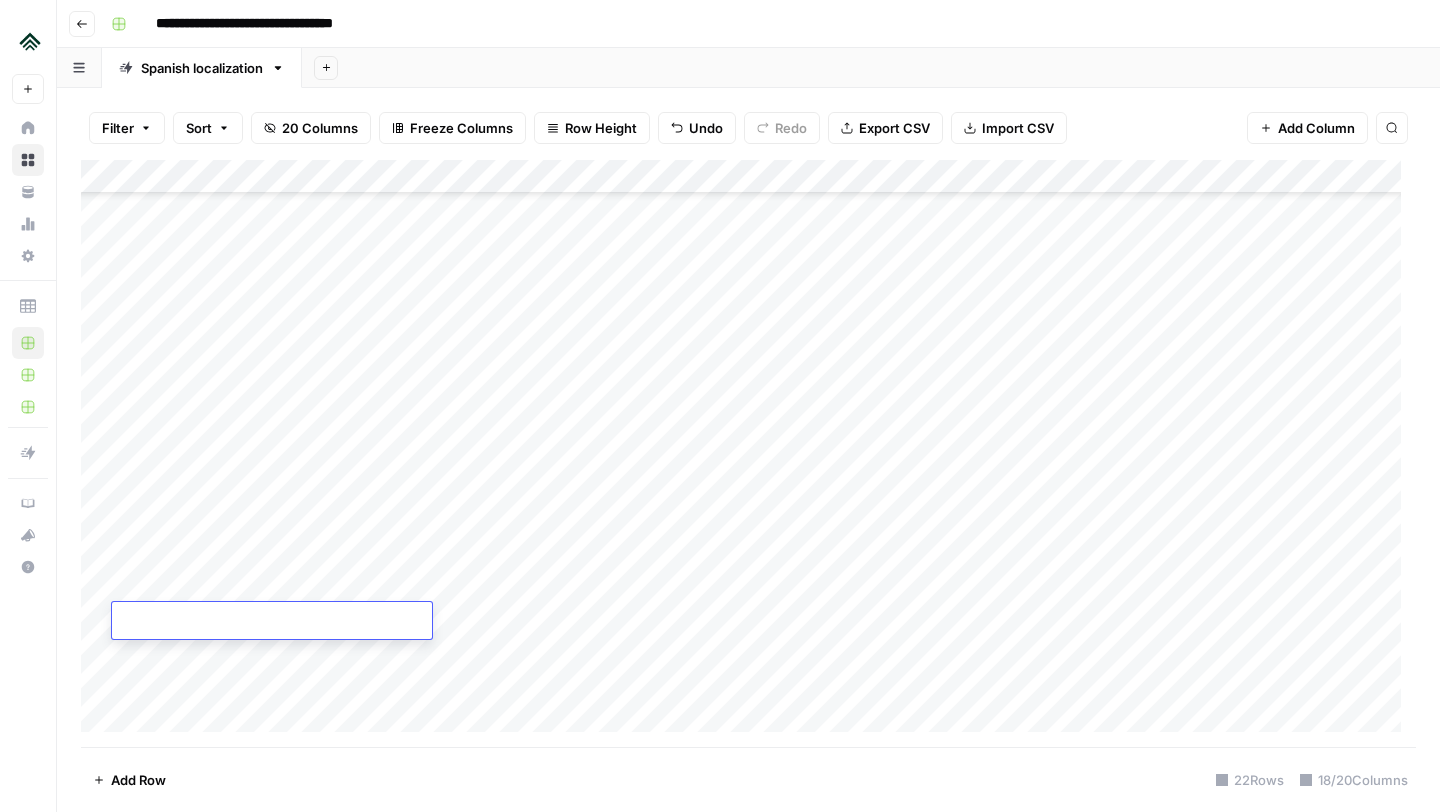 type on "**********" 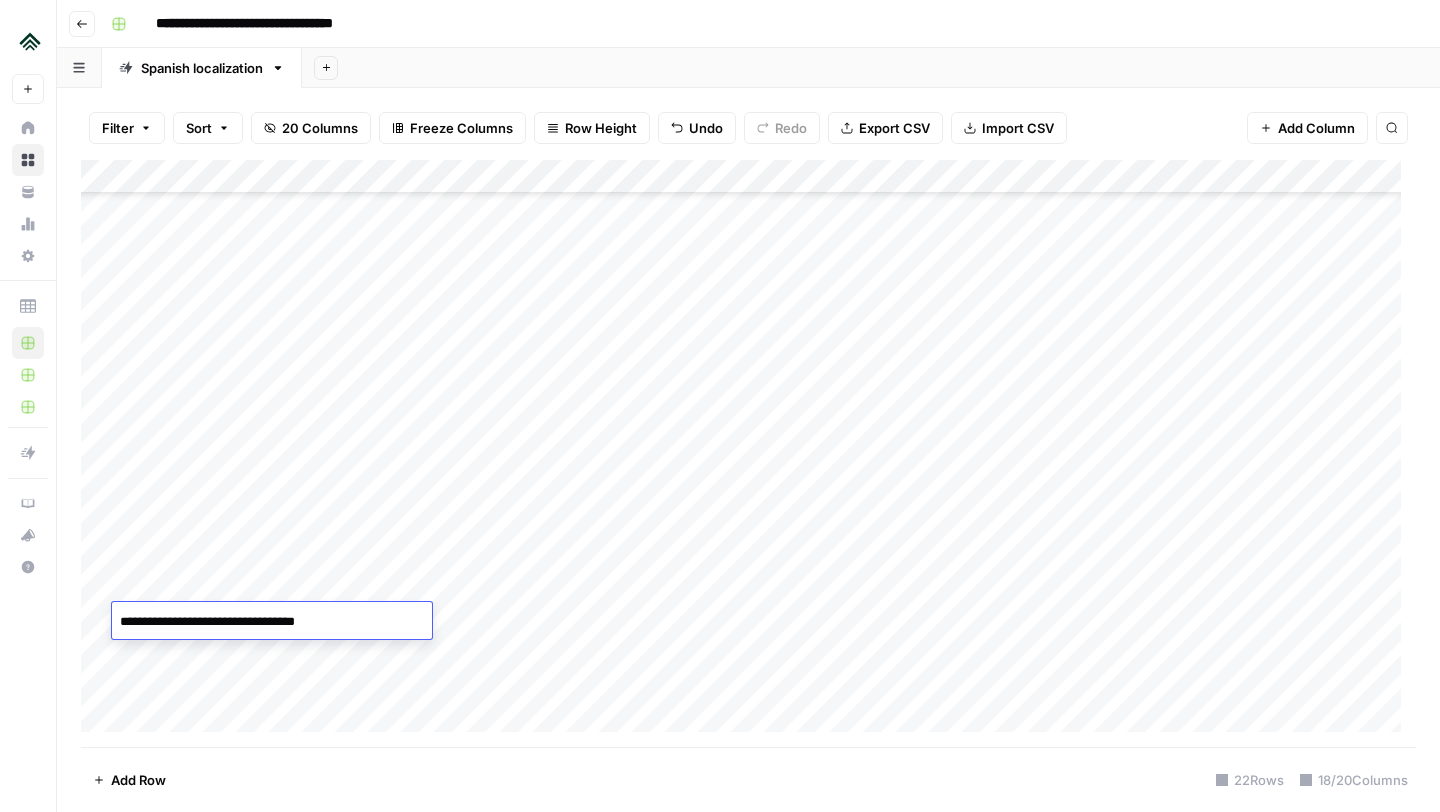 click on "Add Column" at bounding box center [748, 453] 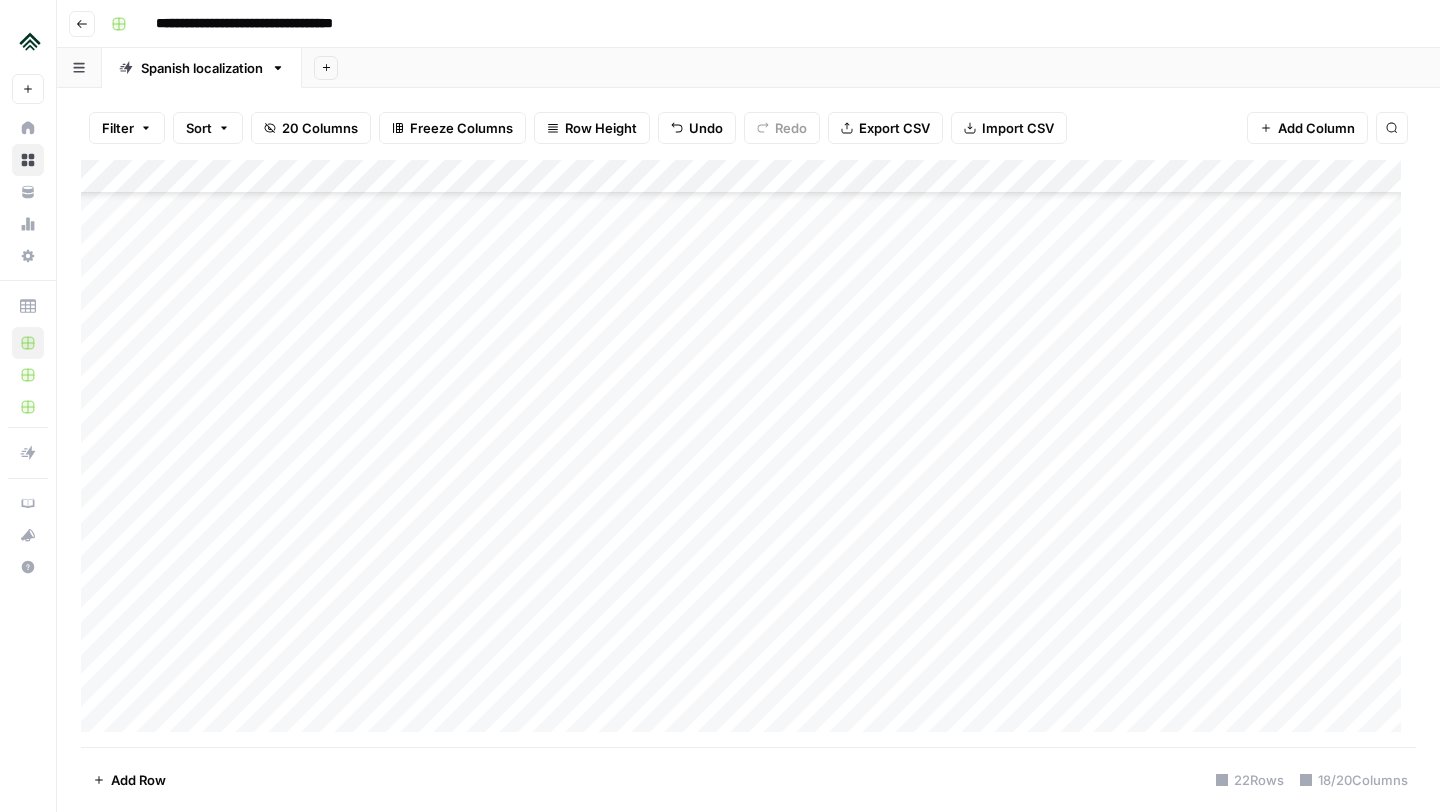 click on "Add Column" at bounding box center [748, 453] 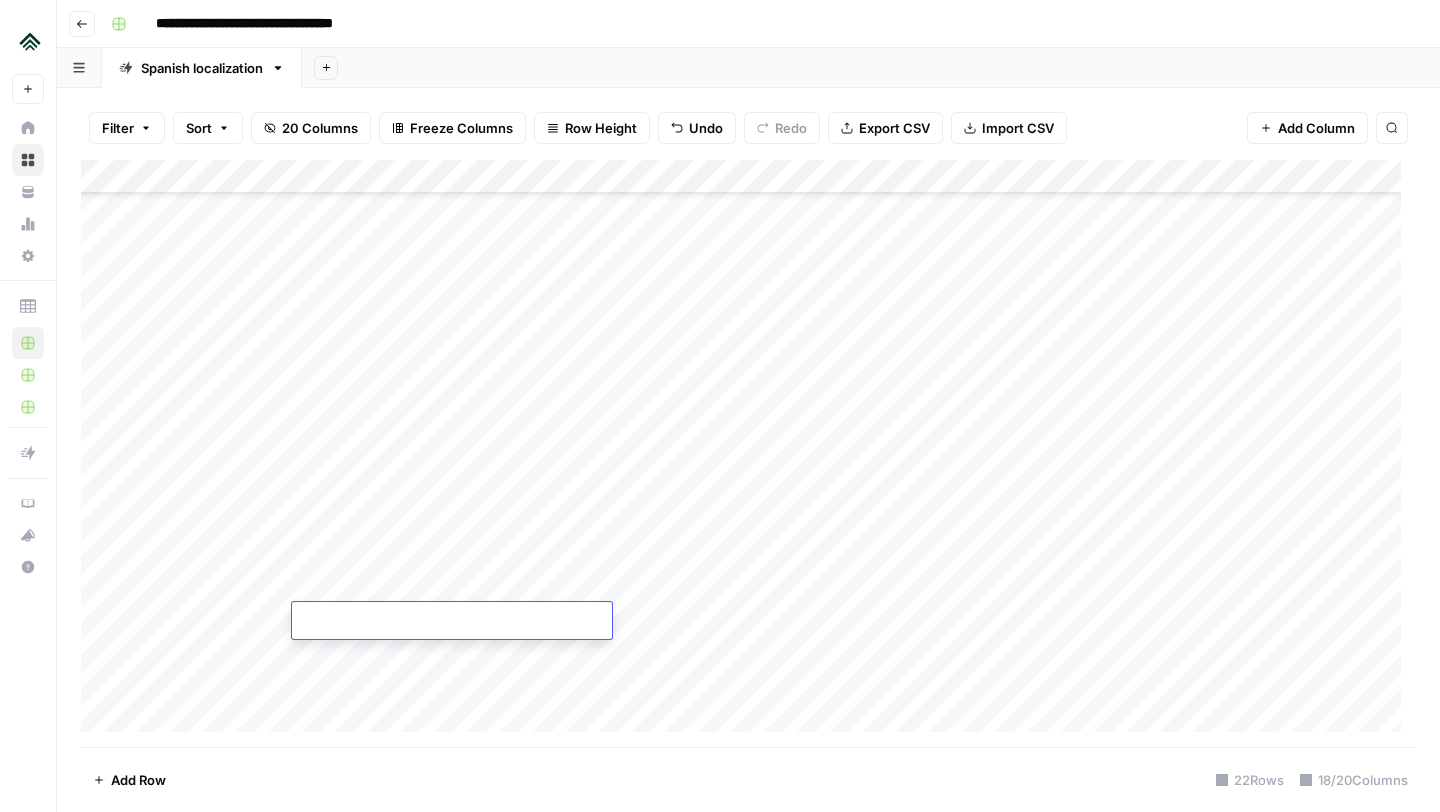 click at bounding box center [452, 622] 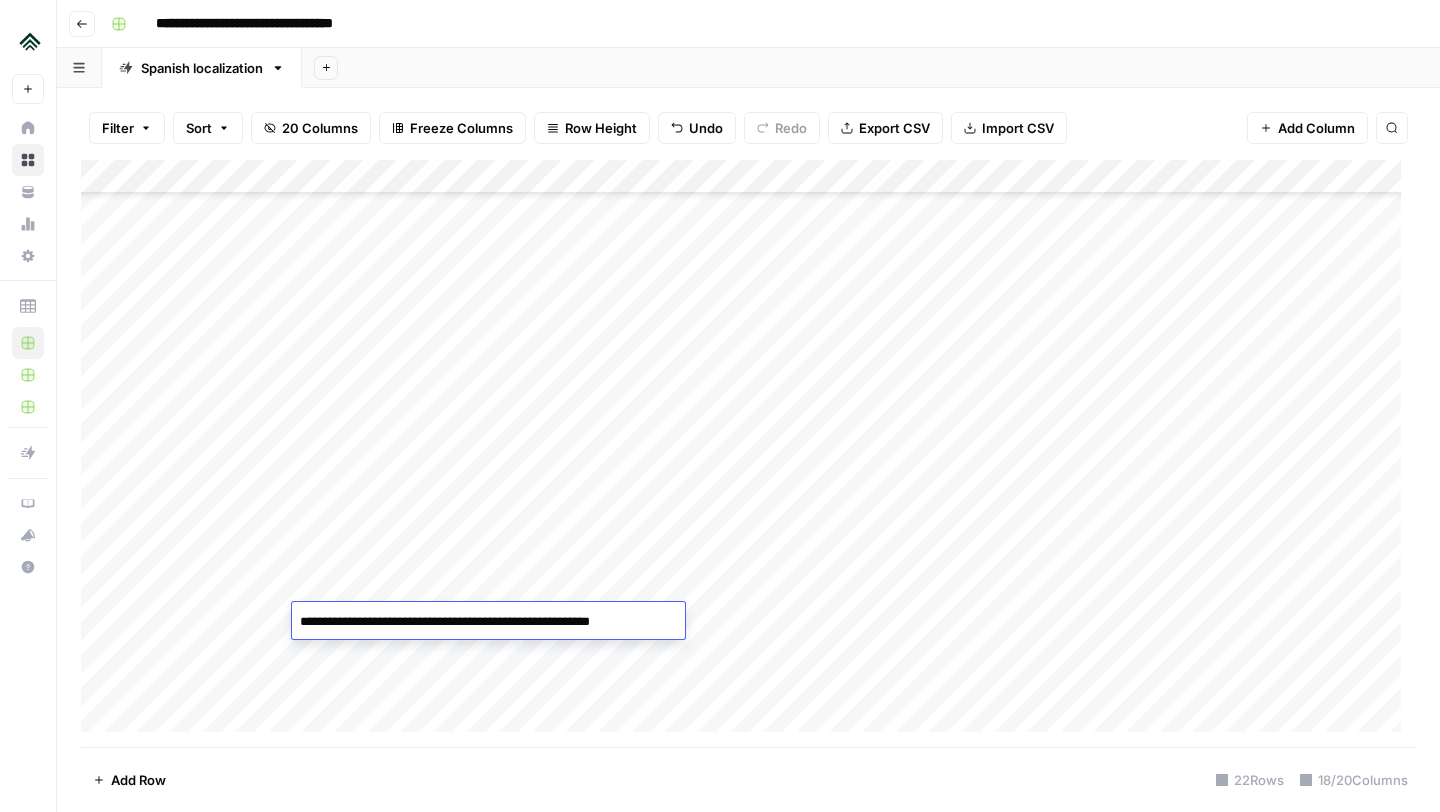 click on "Add Column" at bounding box center (748, 453) 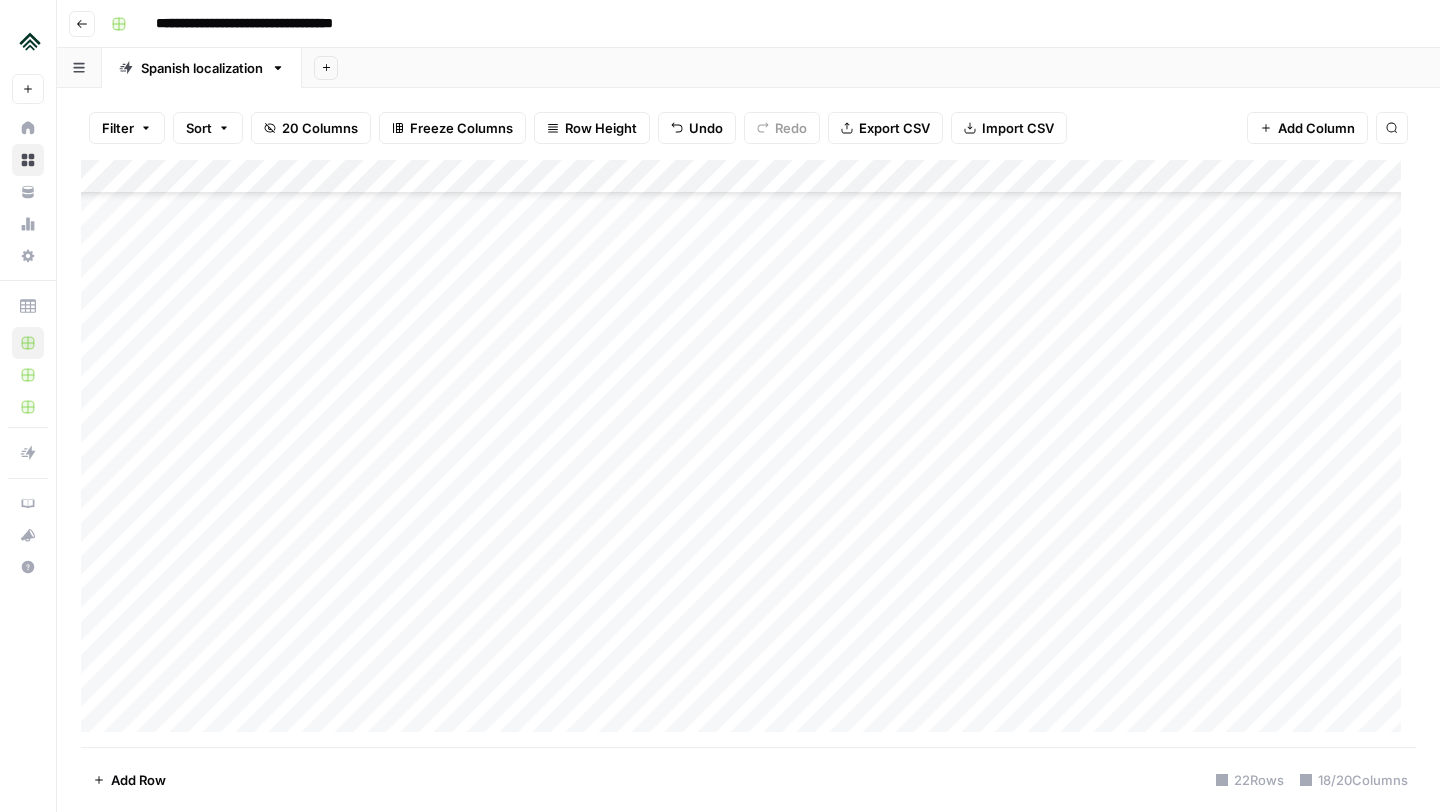 click on "Add Column" at bounding box center (748, 453) 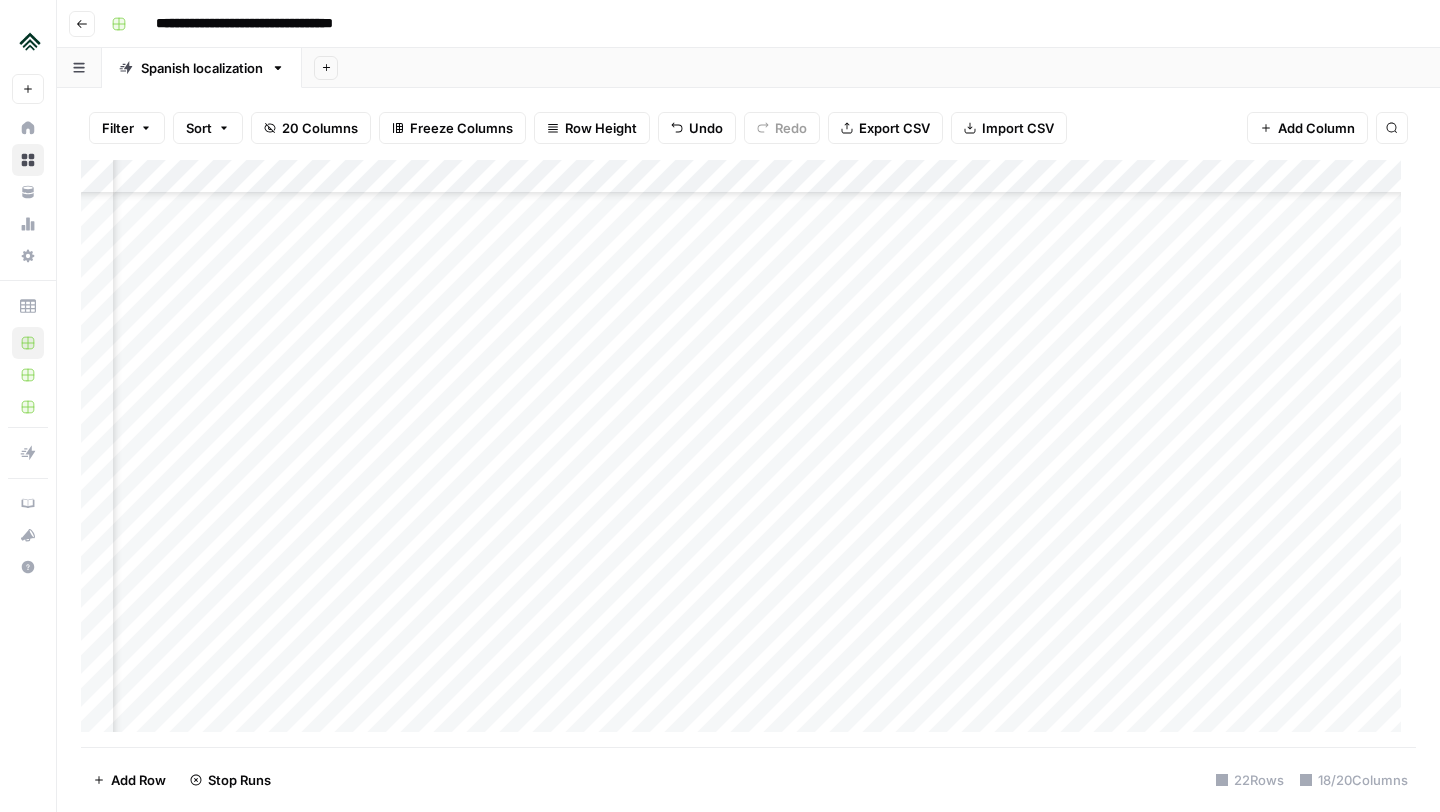 scroll, scrollTop: 167, scrollLeft: 356, axis: both 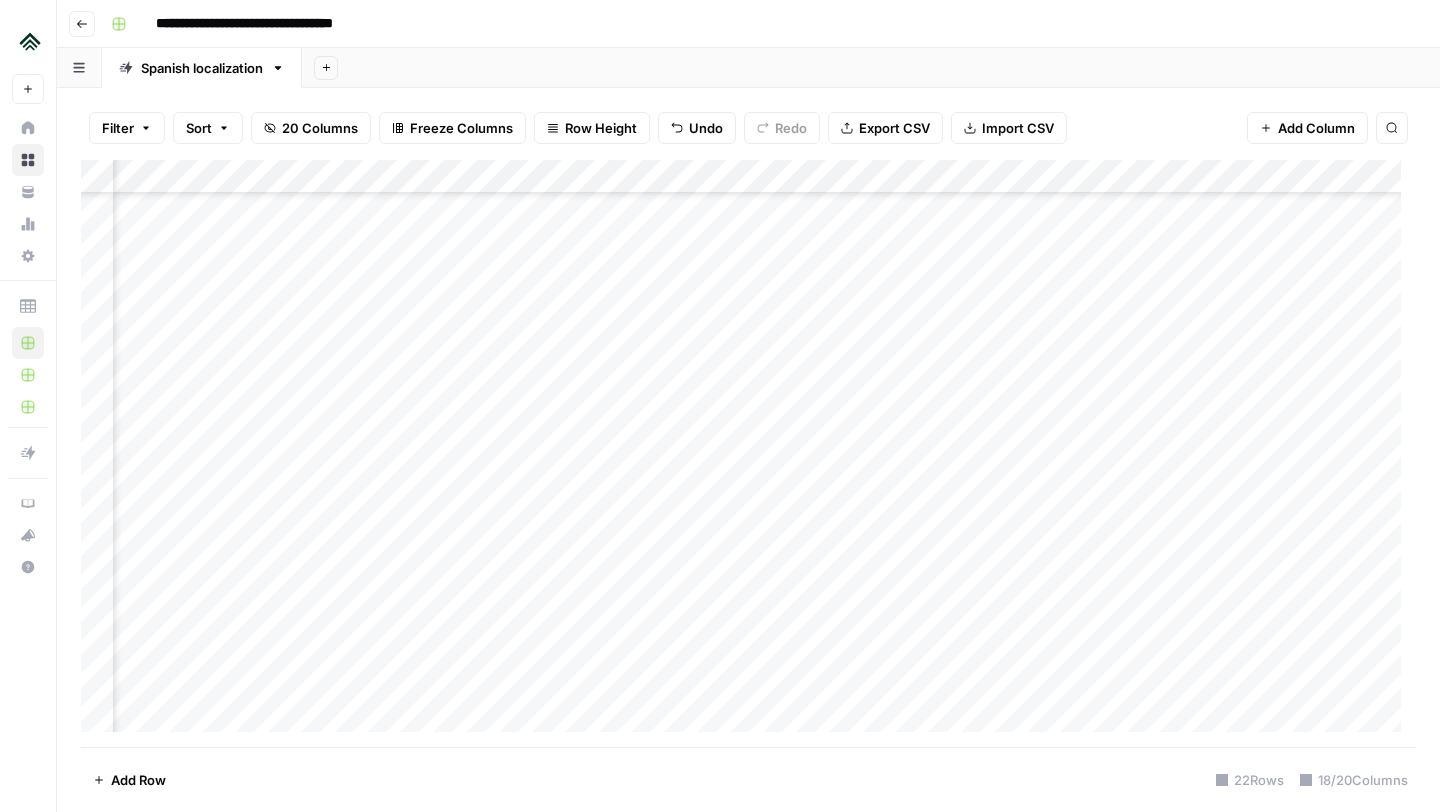 click on "Add Column" at bounding box center (748, 453) 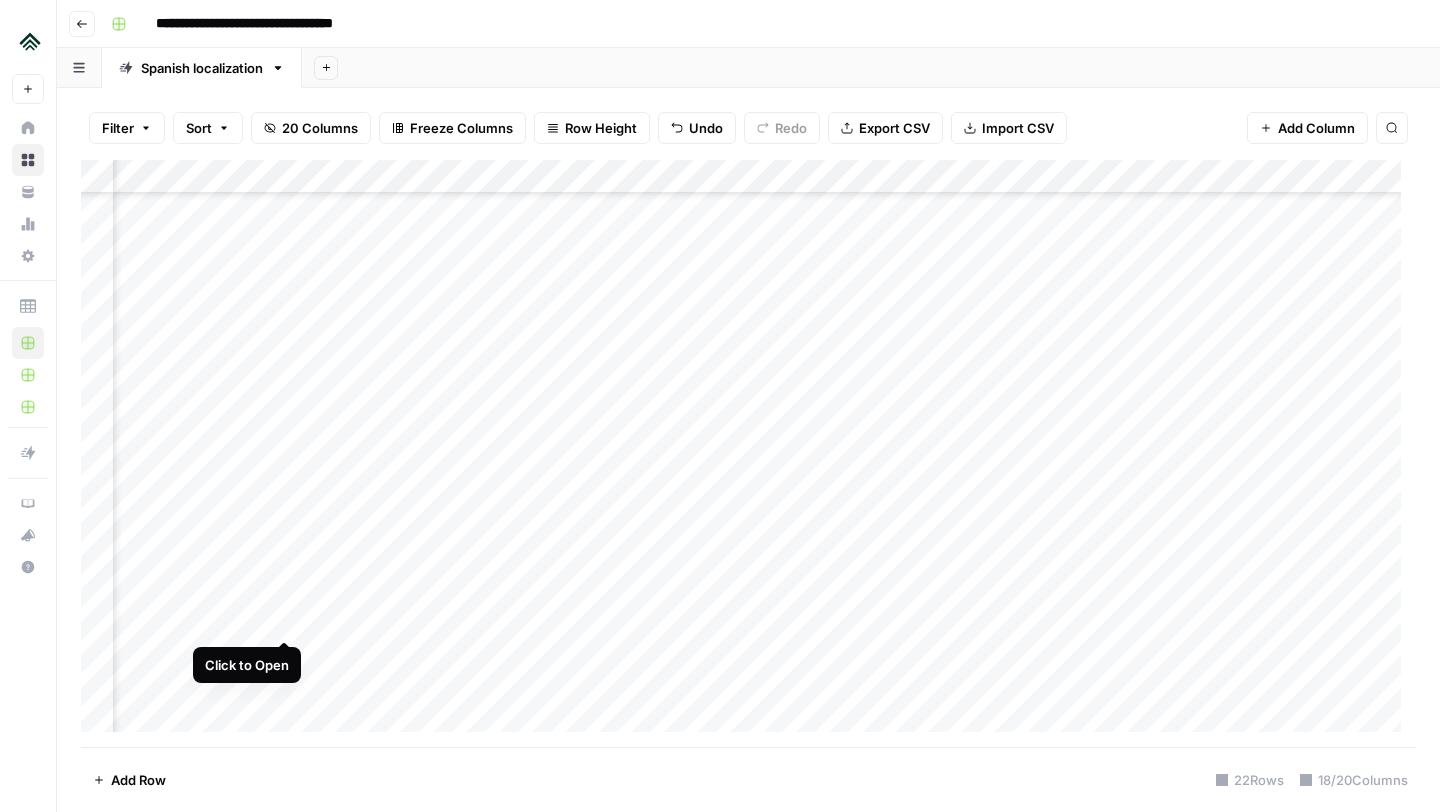 click on "Add Column" at bounding box center [748, 453] 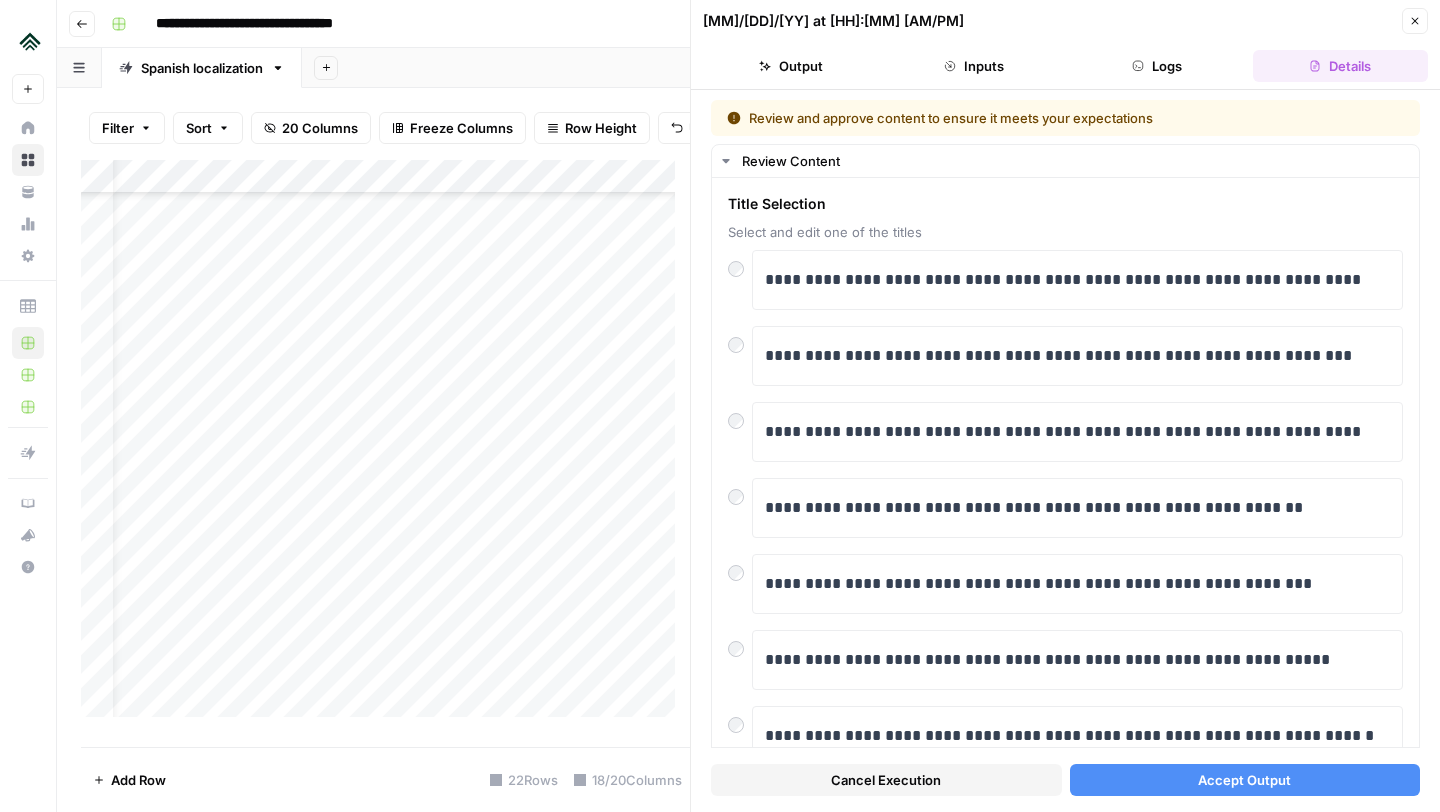 scroll, scrollTop: 167, scrollLeft: 20, axis: both 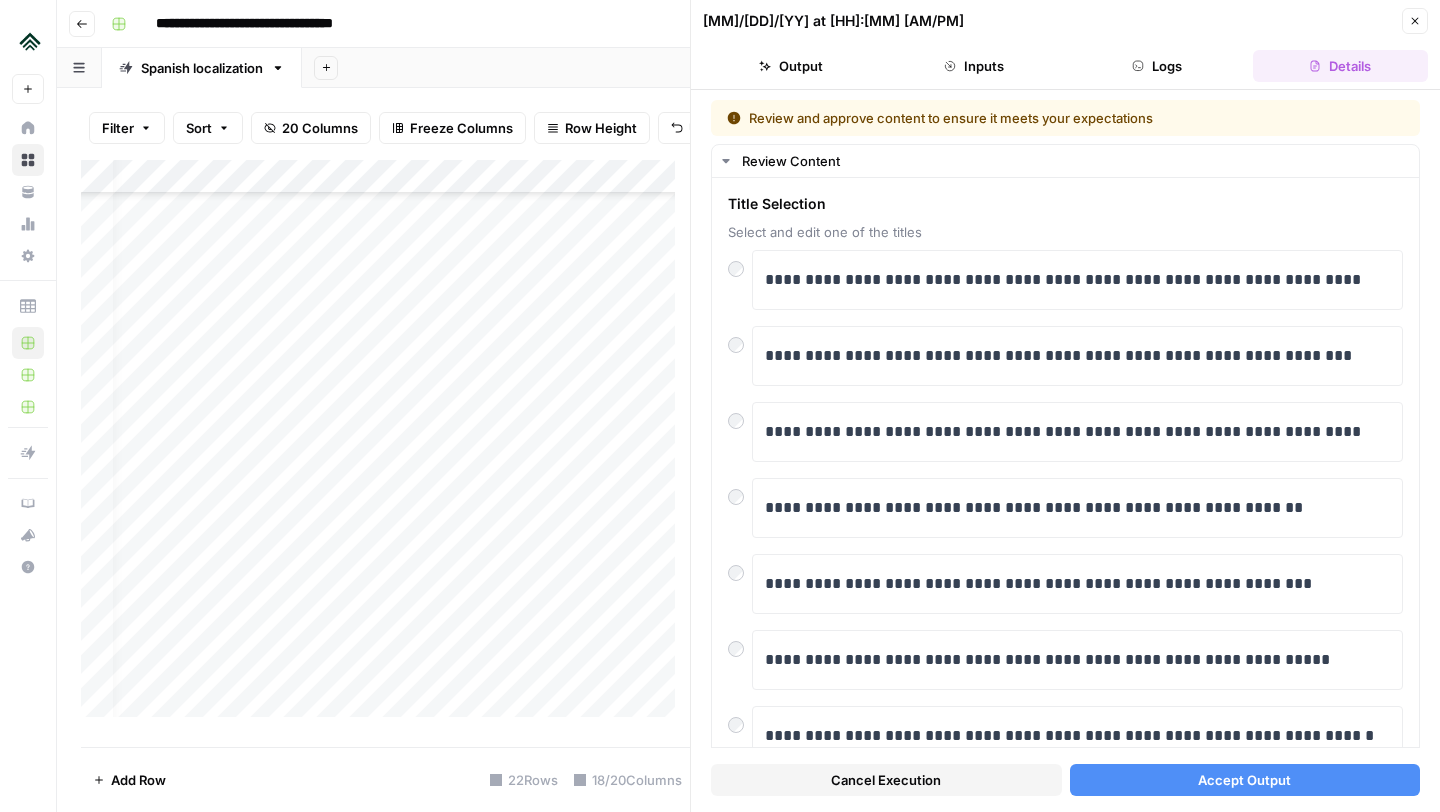 click on "Add Column" at bounding box center (385, 446) 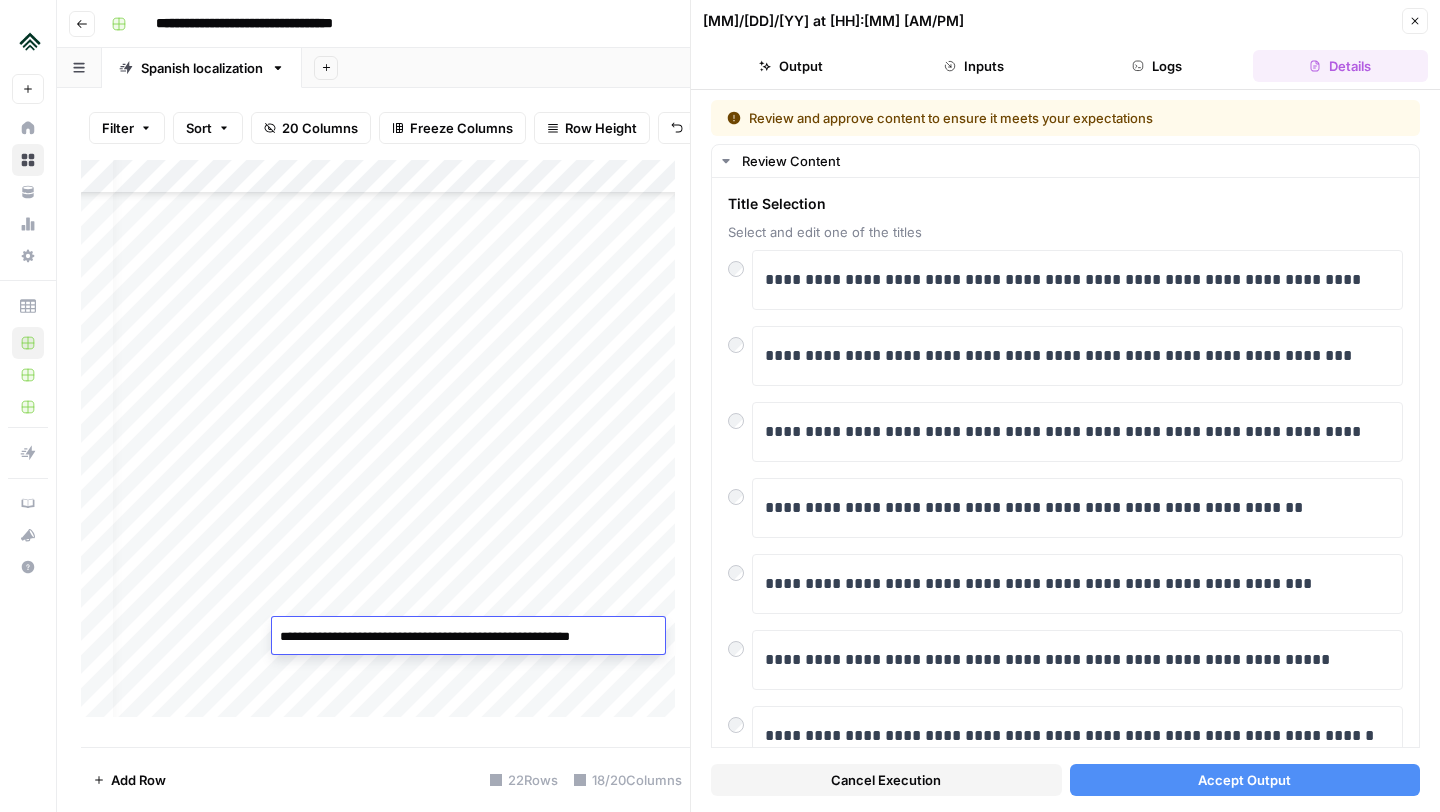 click on "**********" at bounding box center [465, 637] 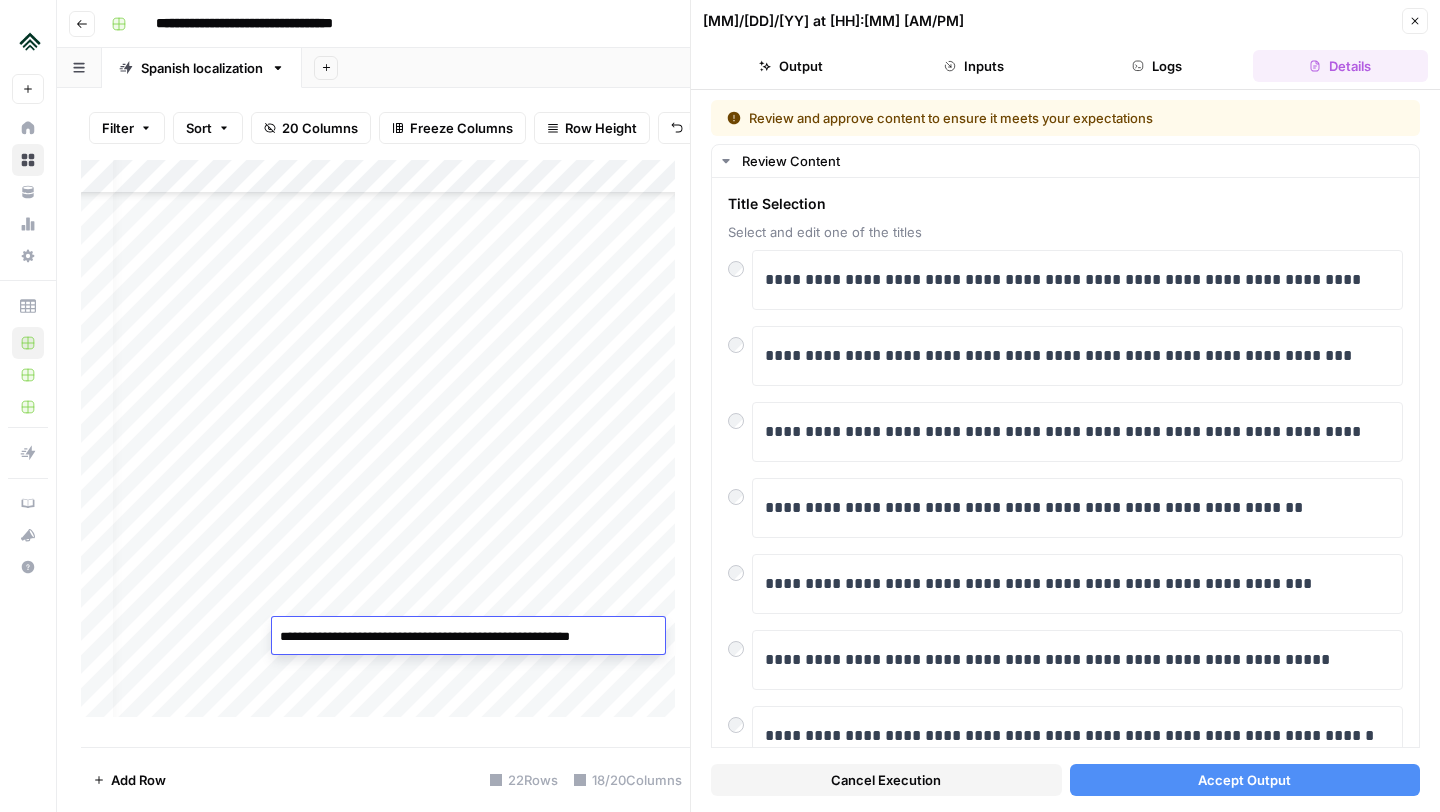 click on "Add Column" at bounding box center (385, 446) 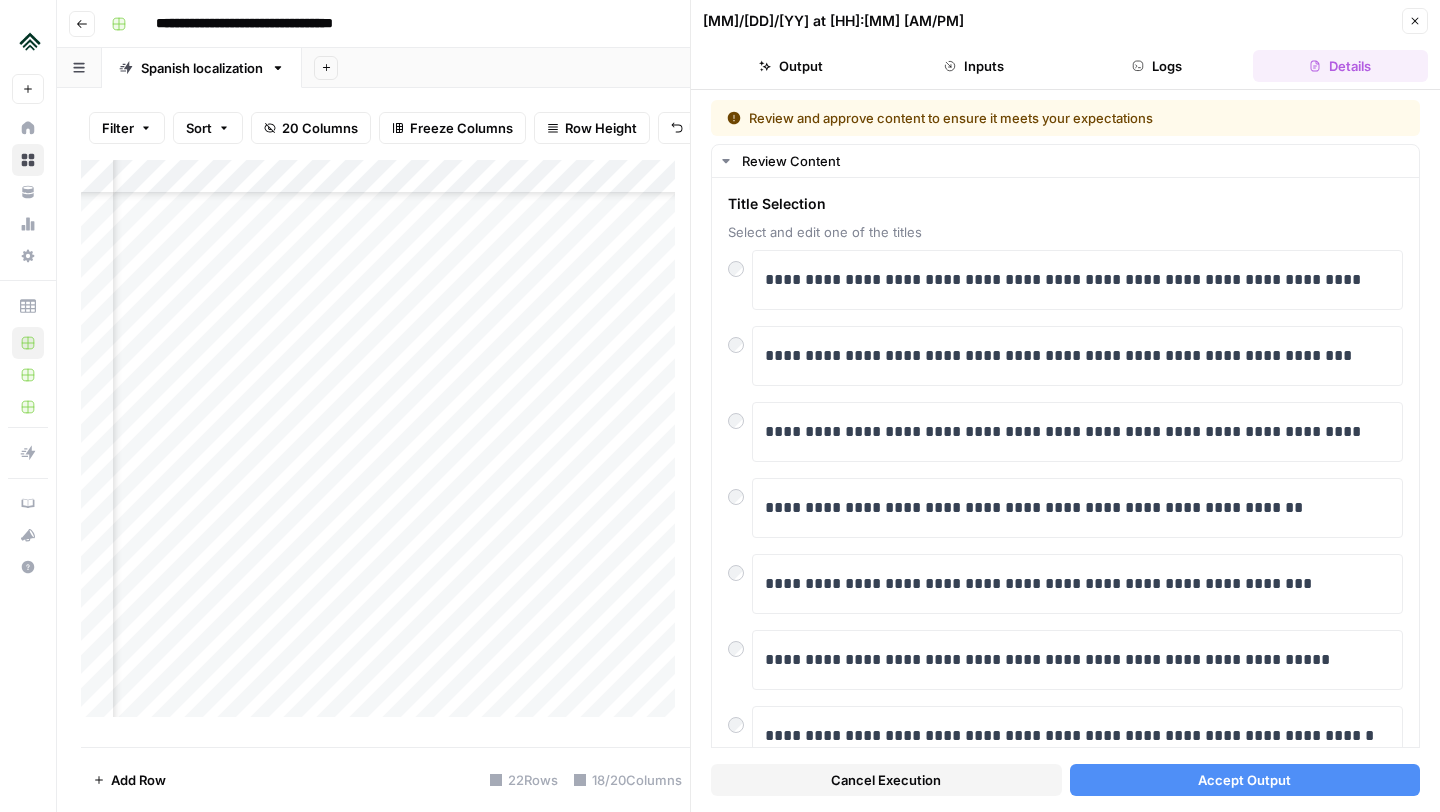 scroll, scrollTop: 167, scrollLeft: 1097, axis: both 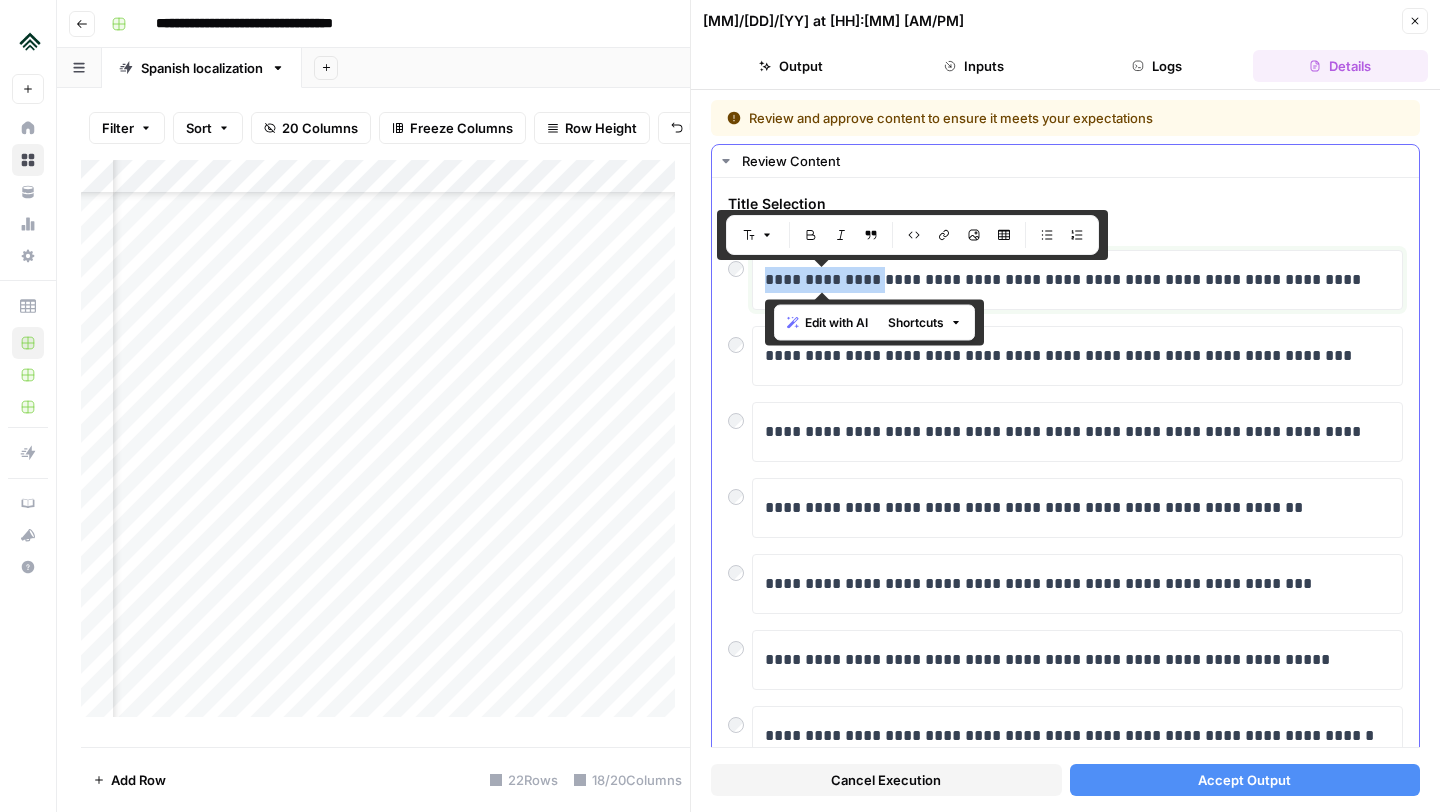 drag, startPoint x: 880, startPoint y: 279, endPoint x: 759, endPoint y: 282, distance: 121.037186 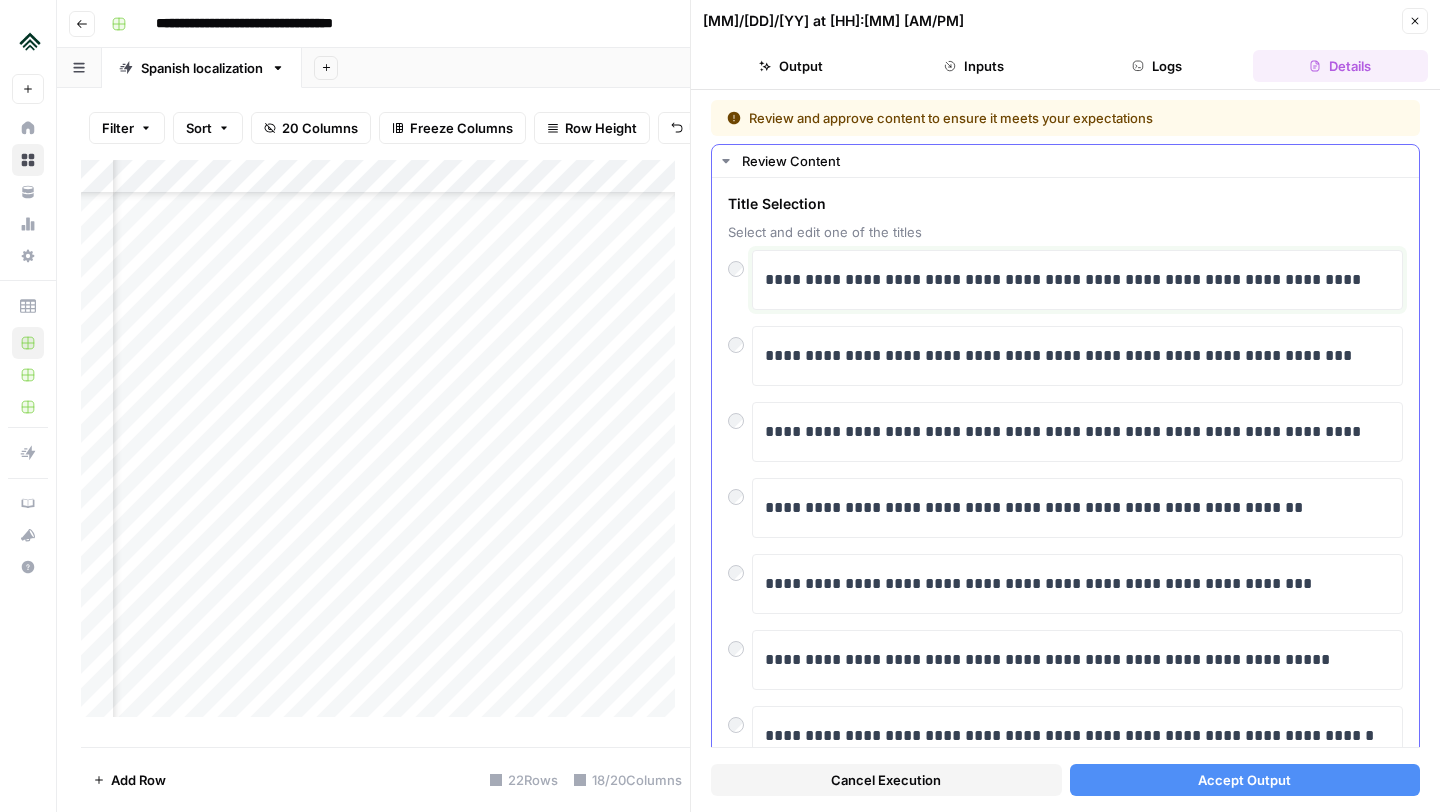 click on "**********" at bounding box center [1070, 280] 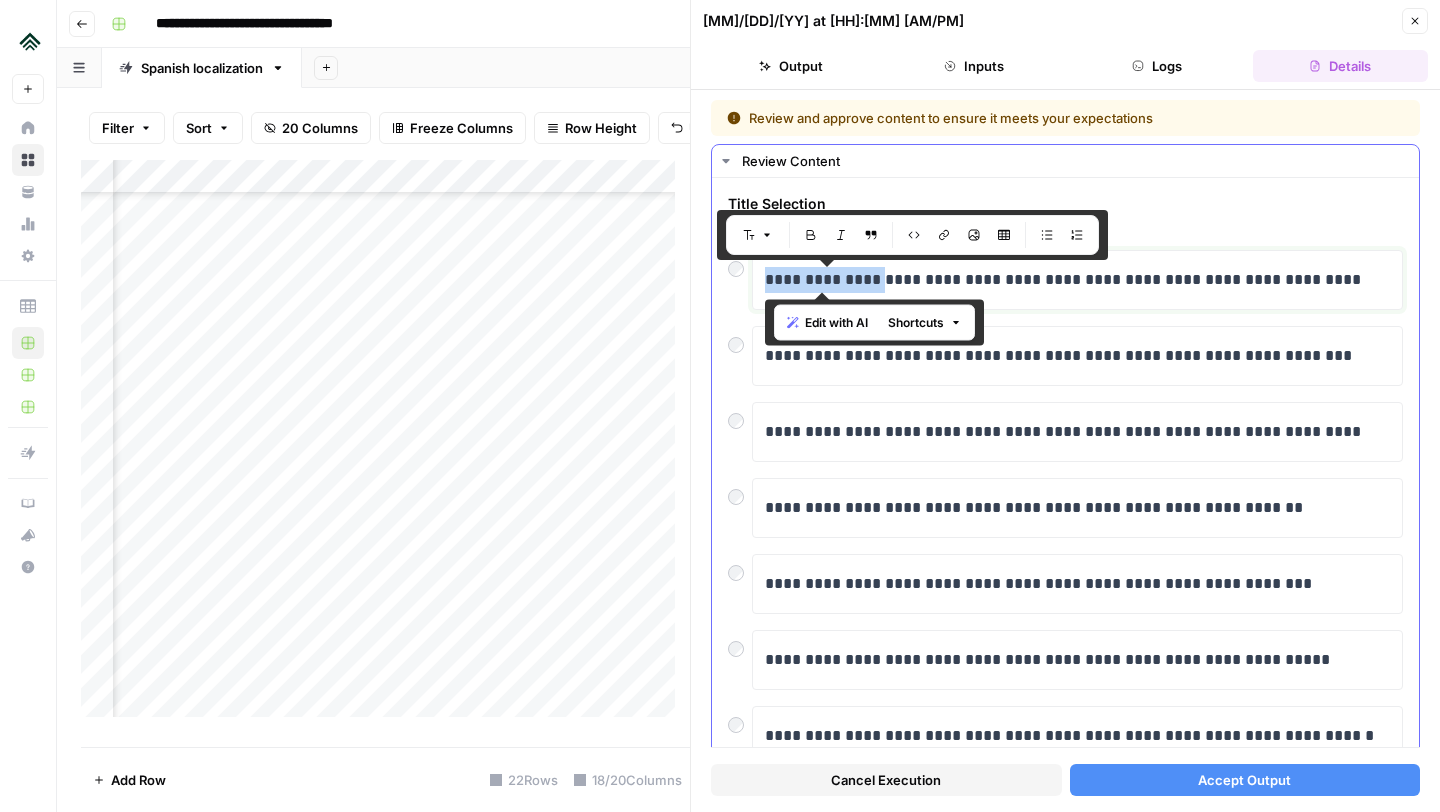 drag, startPoint x: 879, startPoint y: 283, endPoint x: 767, endPoint y: 288, distance: 112.11155 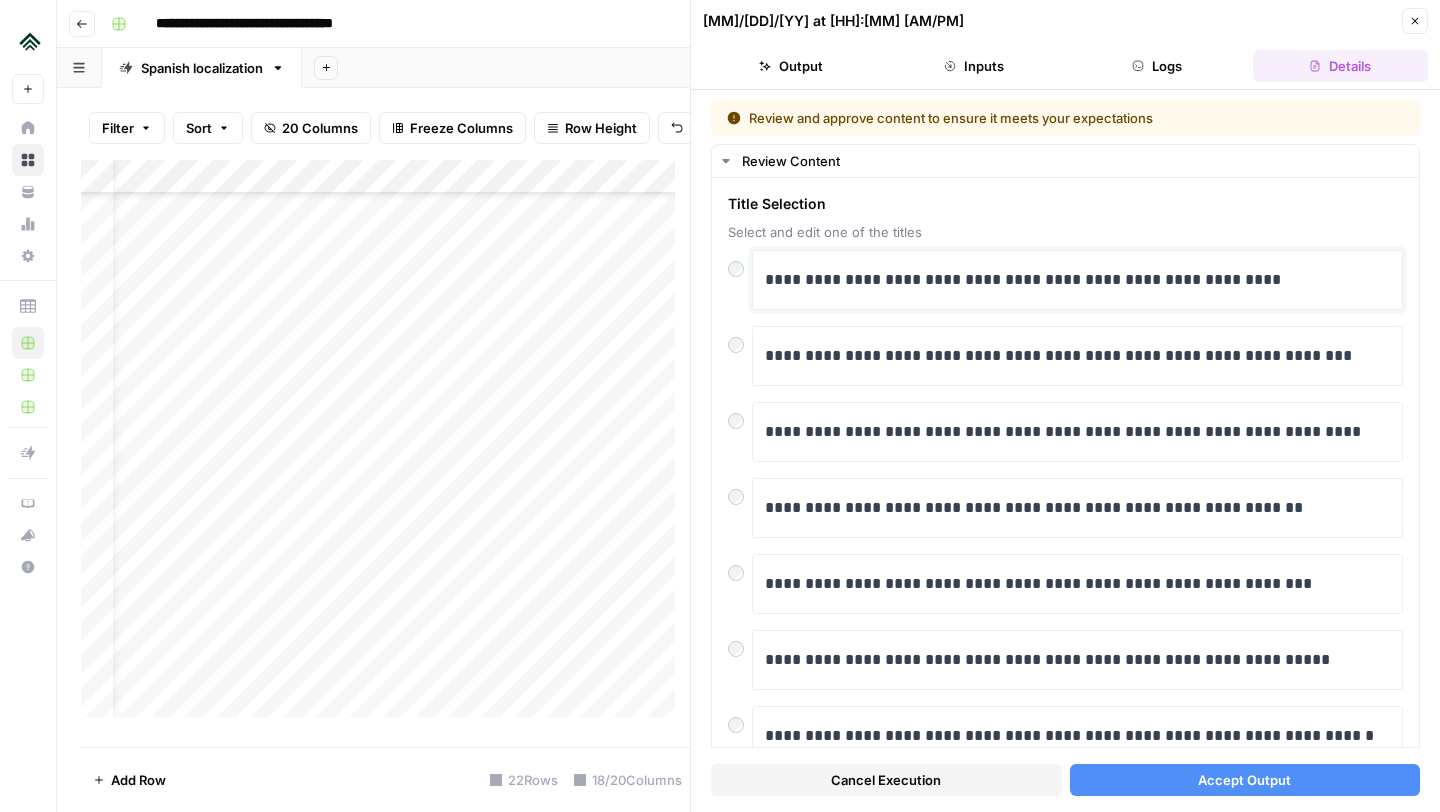 scroll, scrollTop: 167, scrollLeft: 0, axis: vertical 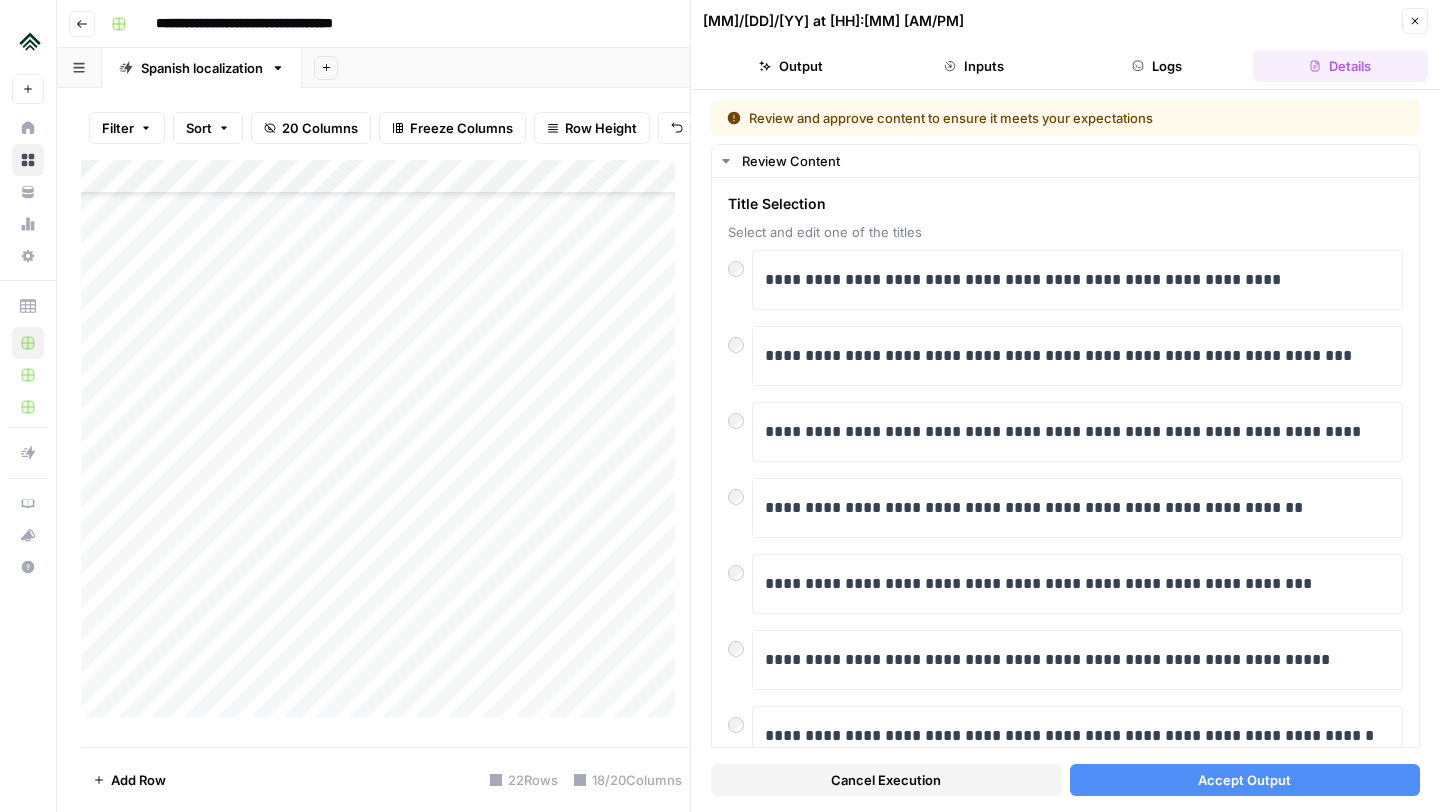 click on "Add Column" at bounding box center (385, 446) 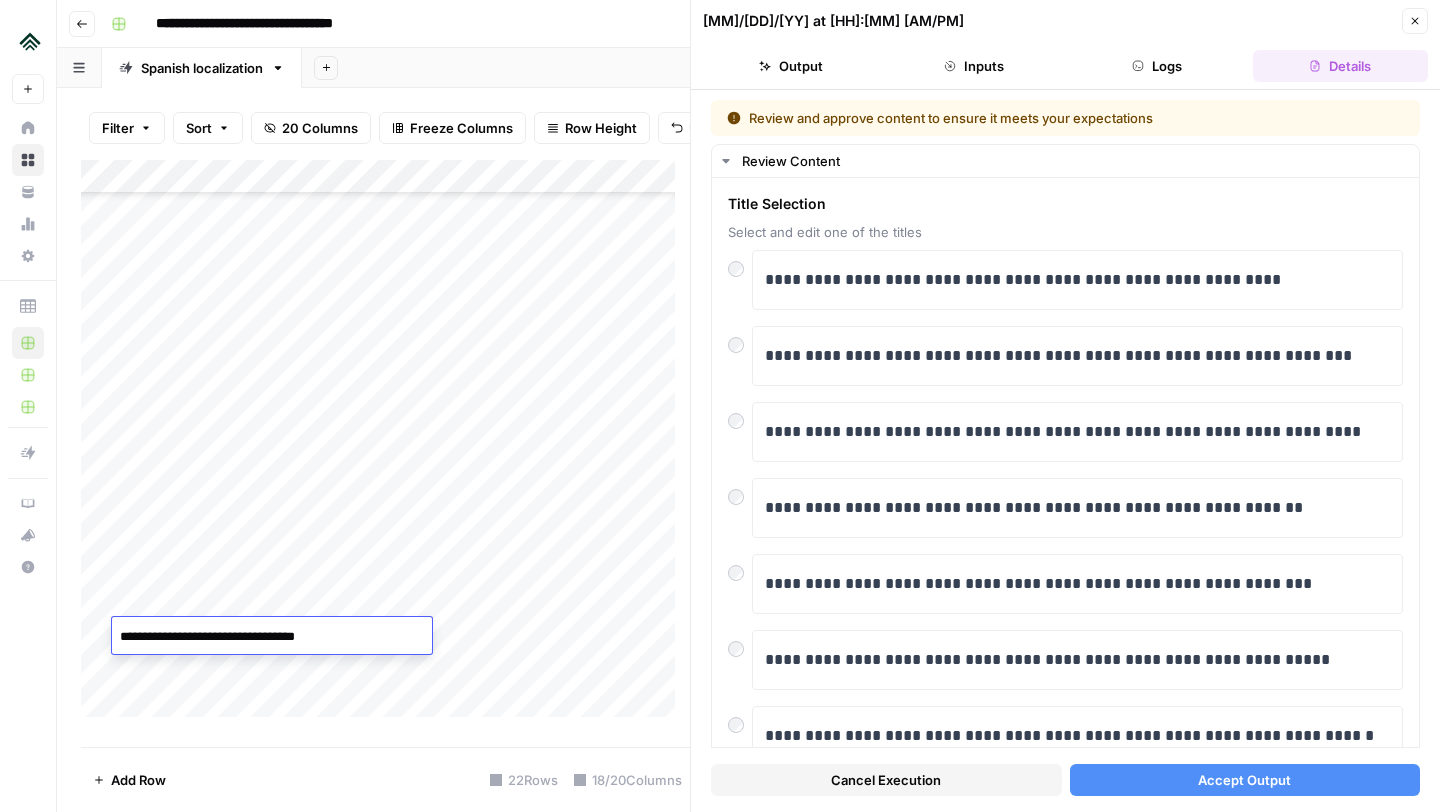 click on "**********" at bounding box center (272, 637) 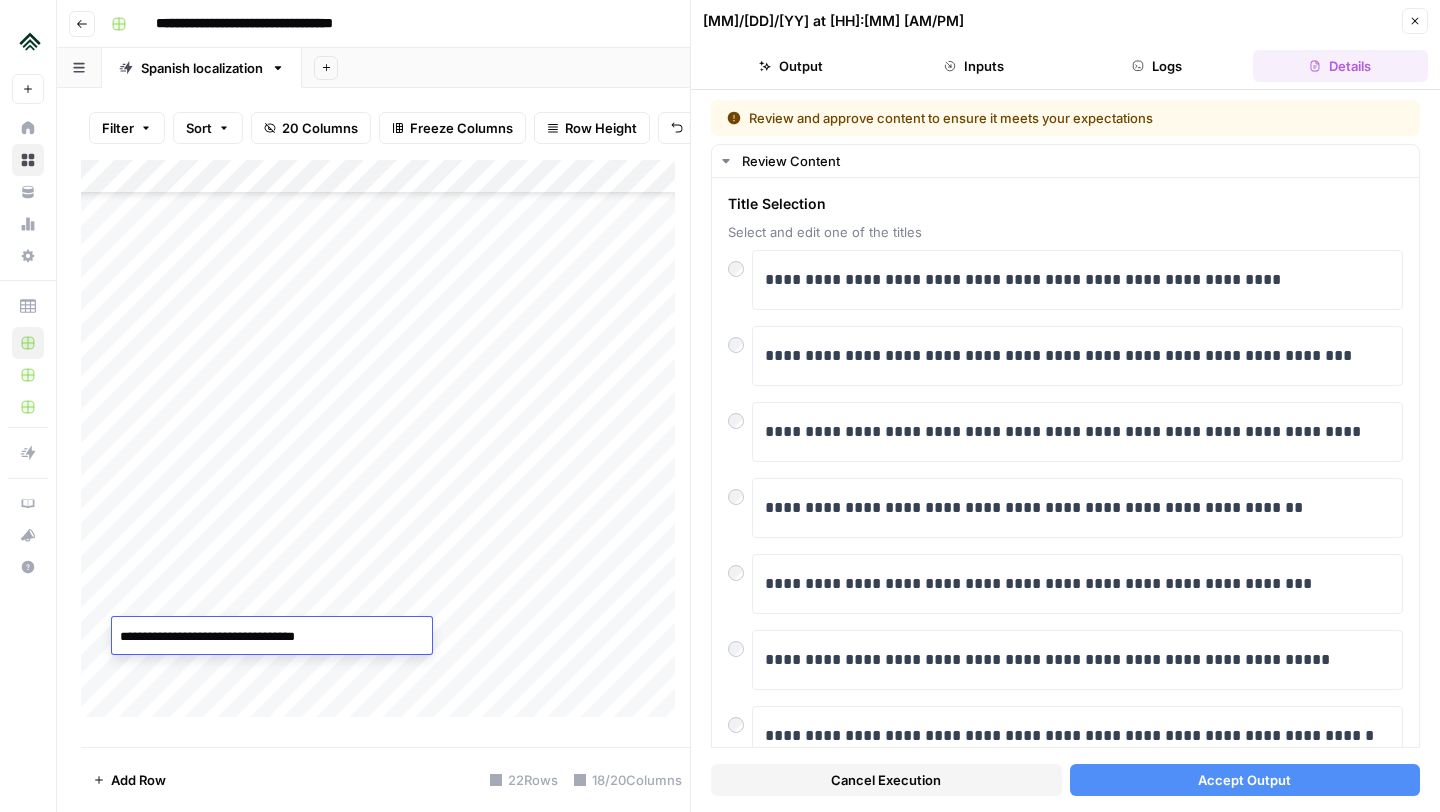 click on "Add Column" at bounding box center (385, 446) 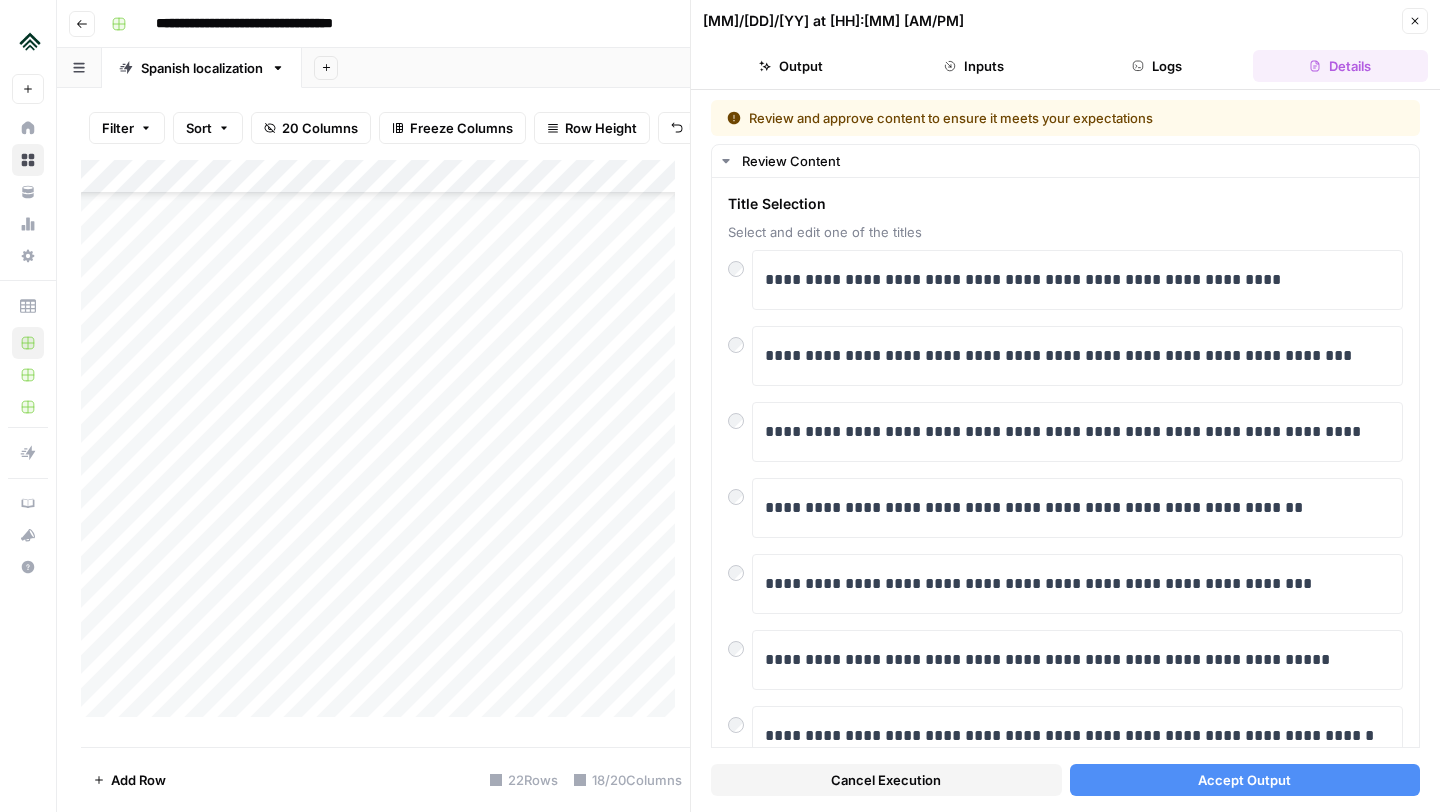 click on "Add Column" at bounding box center [385, 446] 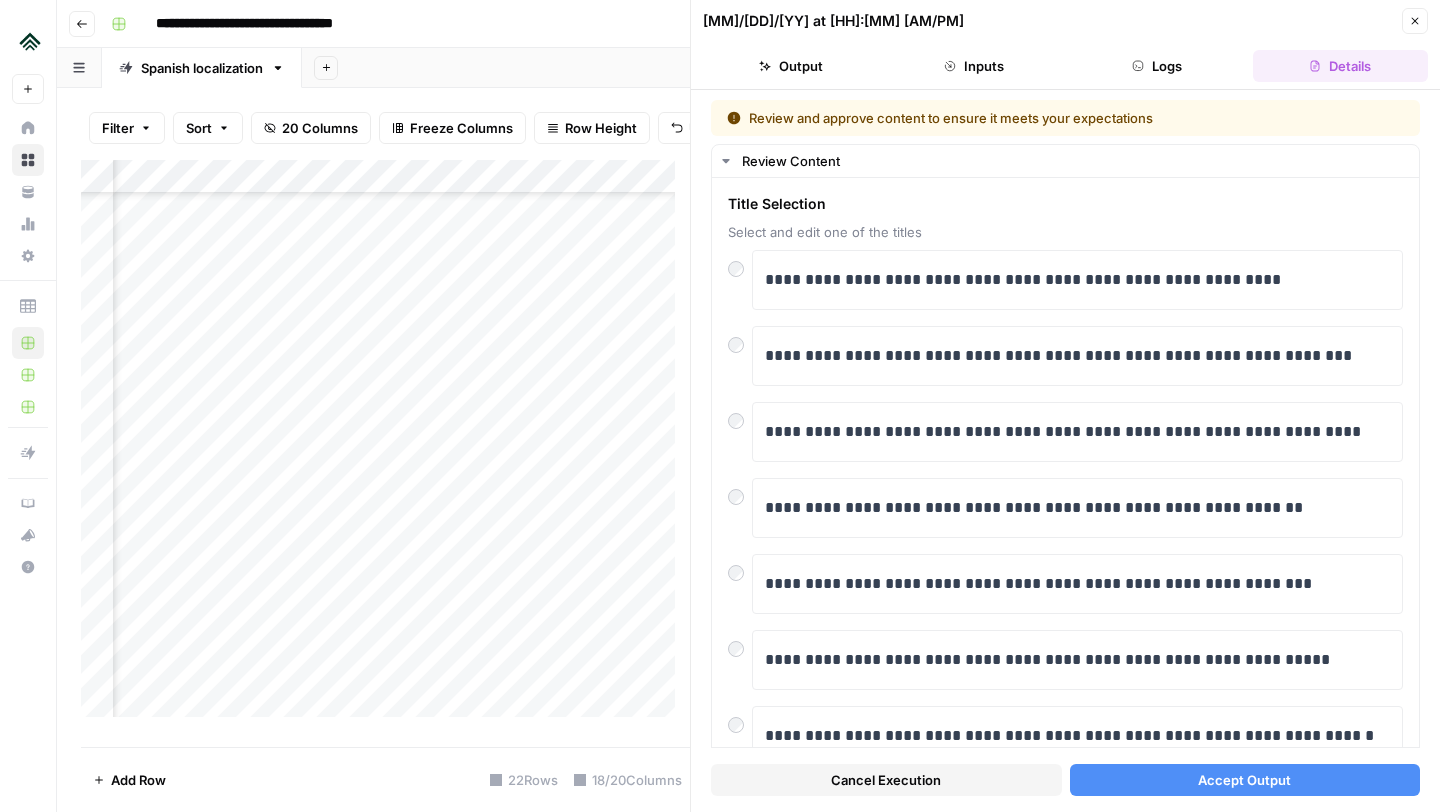 scroll, scrollTop: 167, scrollLeft: 1068, axis: both 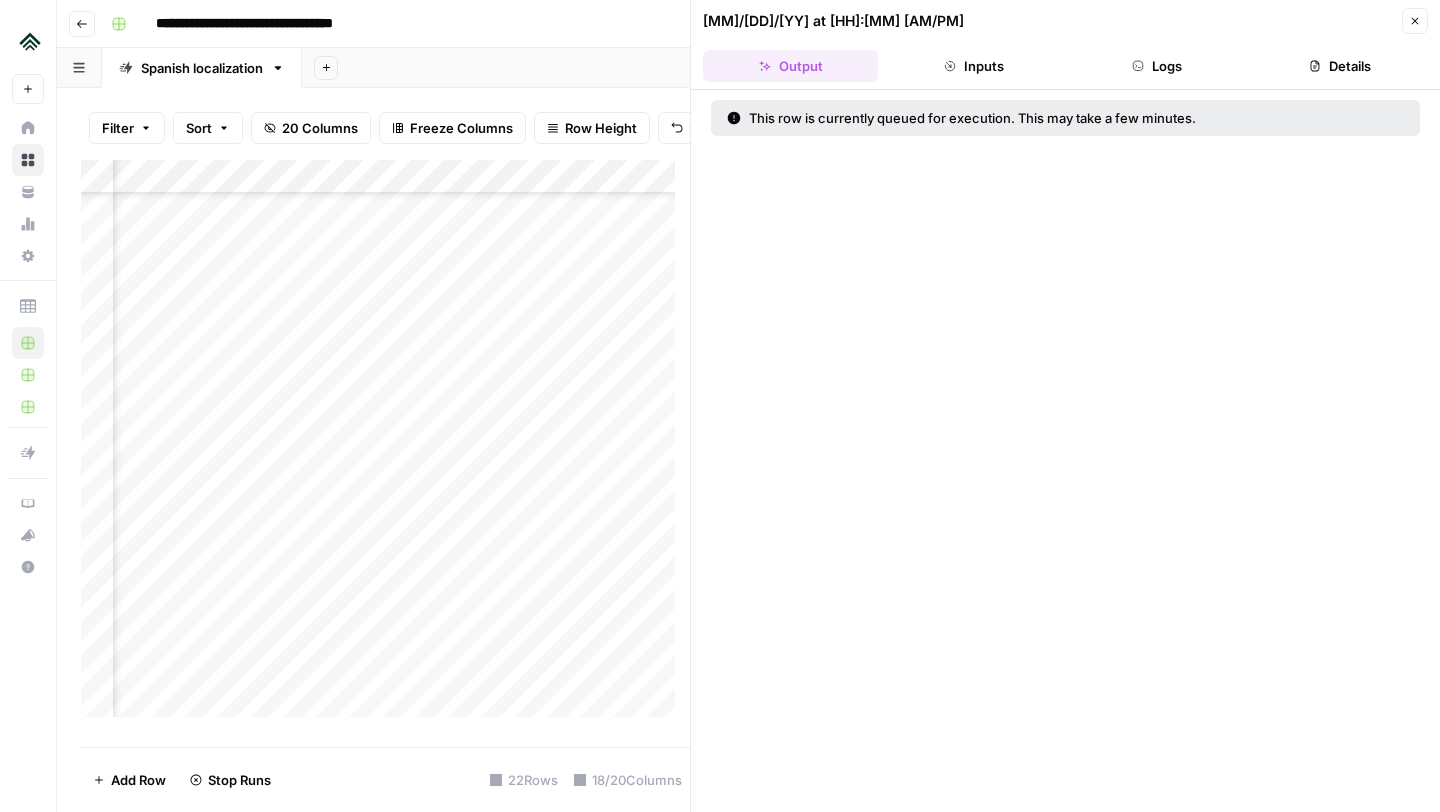 click on "Close" at bounding box center (1415, 21) 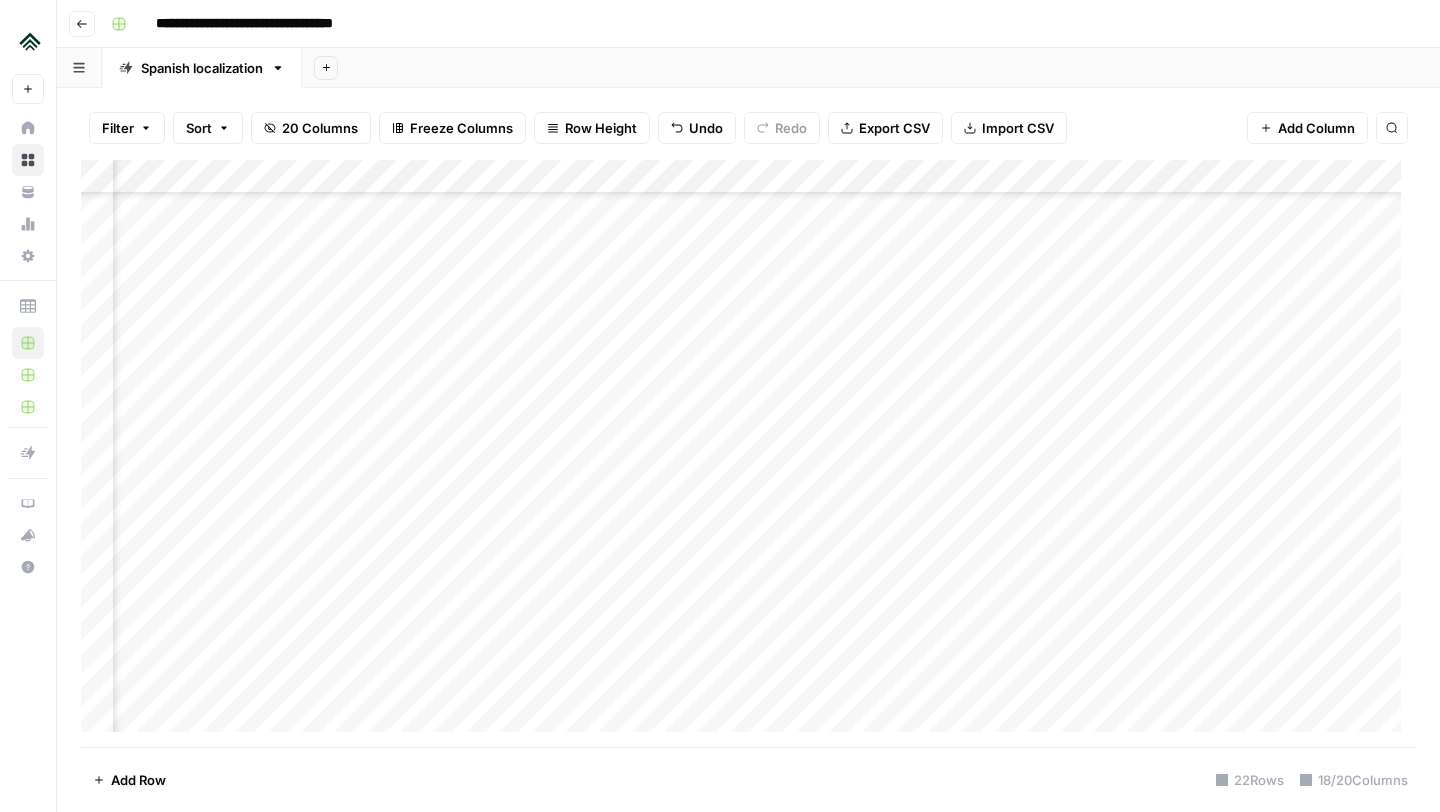 scroll, scrollTop: 167, scrollLeft: 1264, axis: both 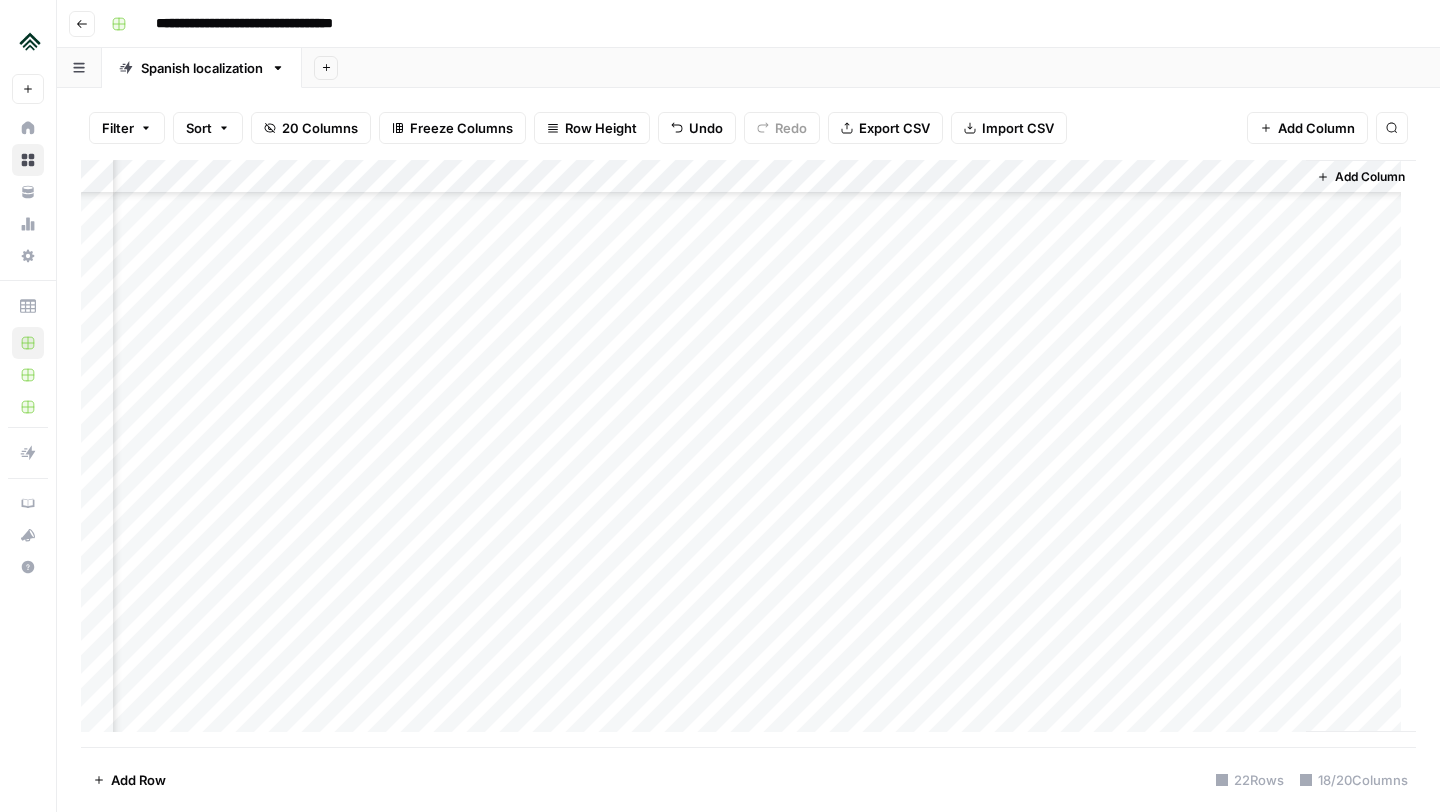 click on "Add Column" at bounding box center [748, 453] 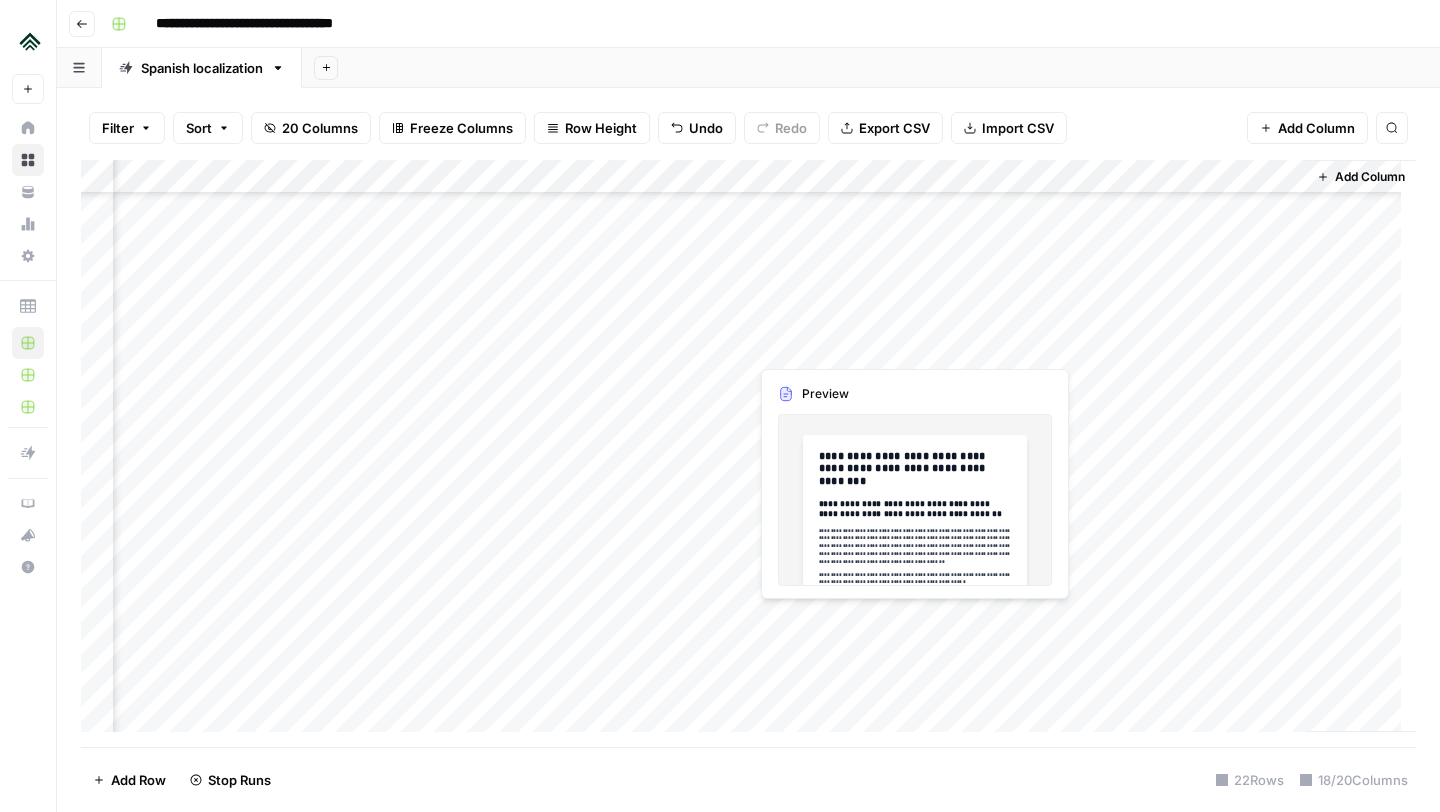 click on "Add Column" at bounding box center (748, 453) 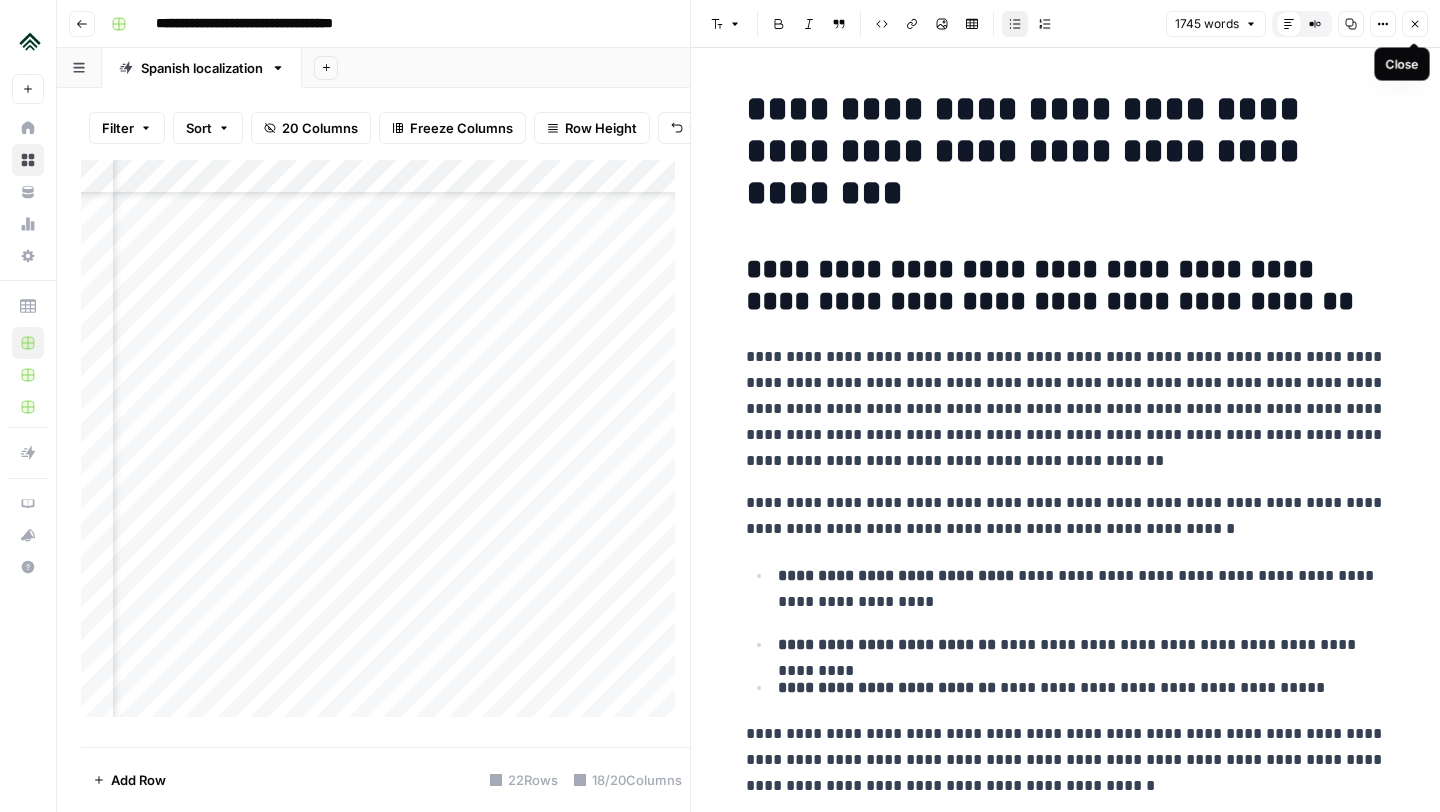 click 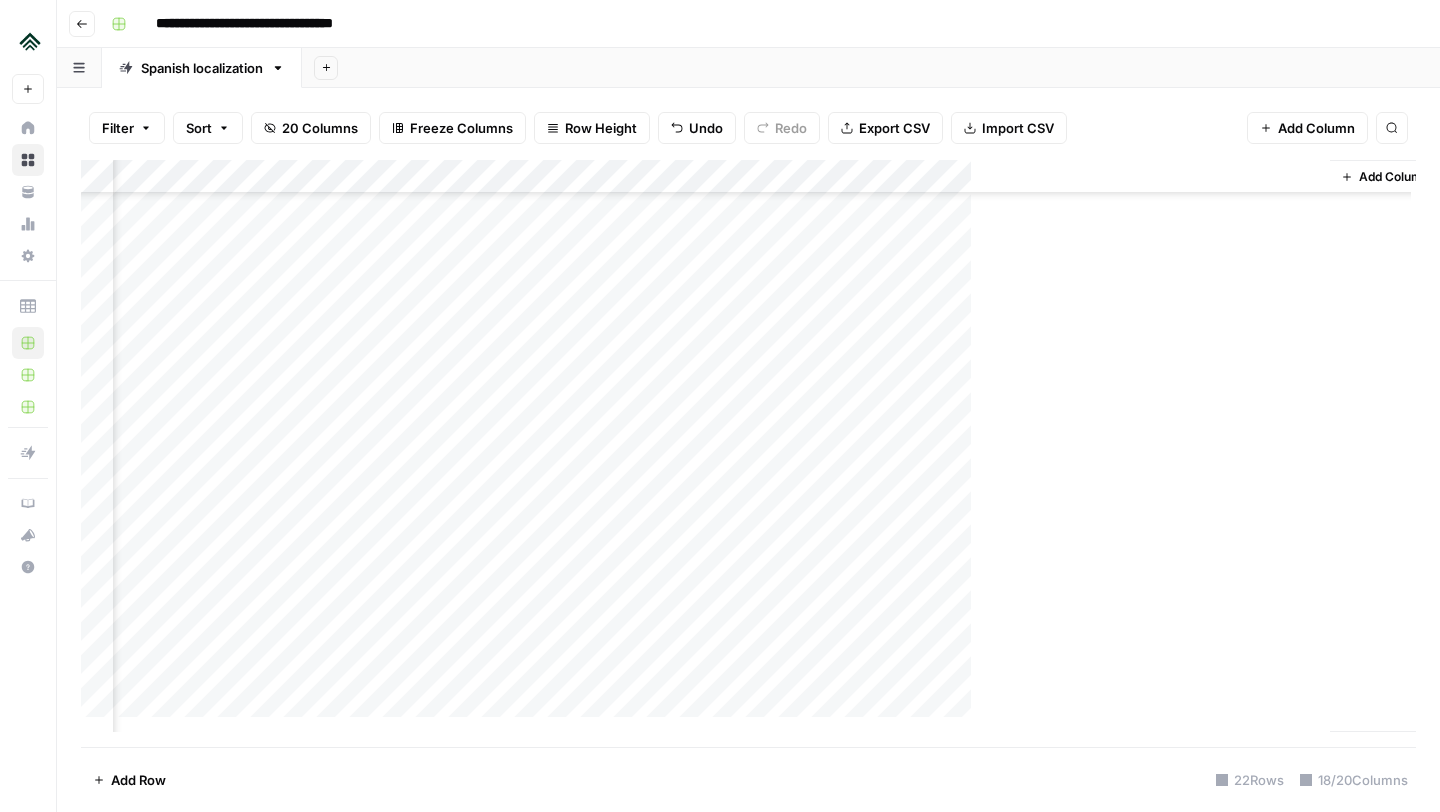 scroll, scrollTop: 167, scrollLeft: 2040, axis: both 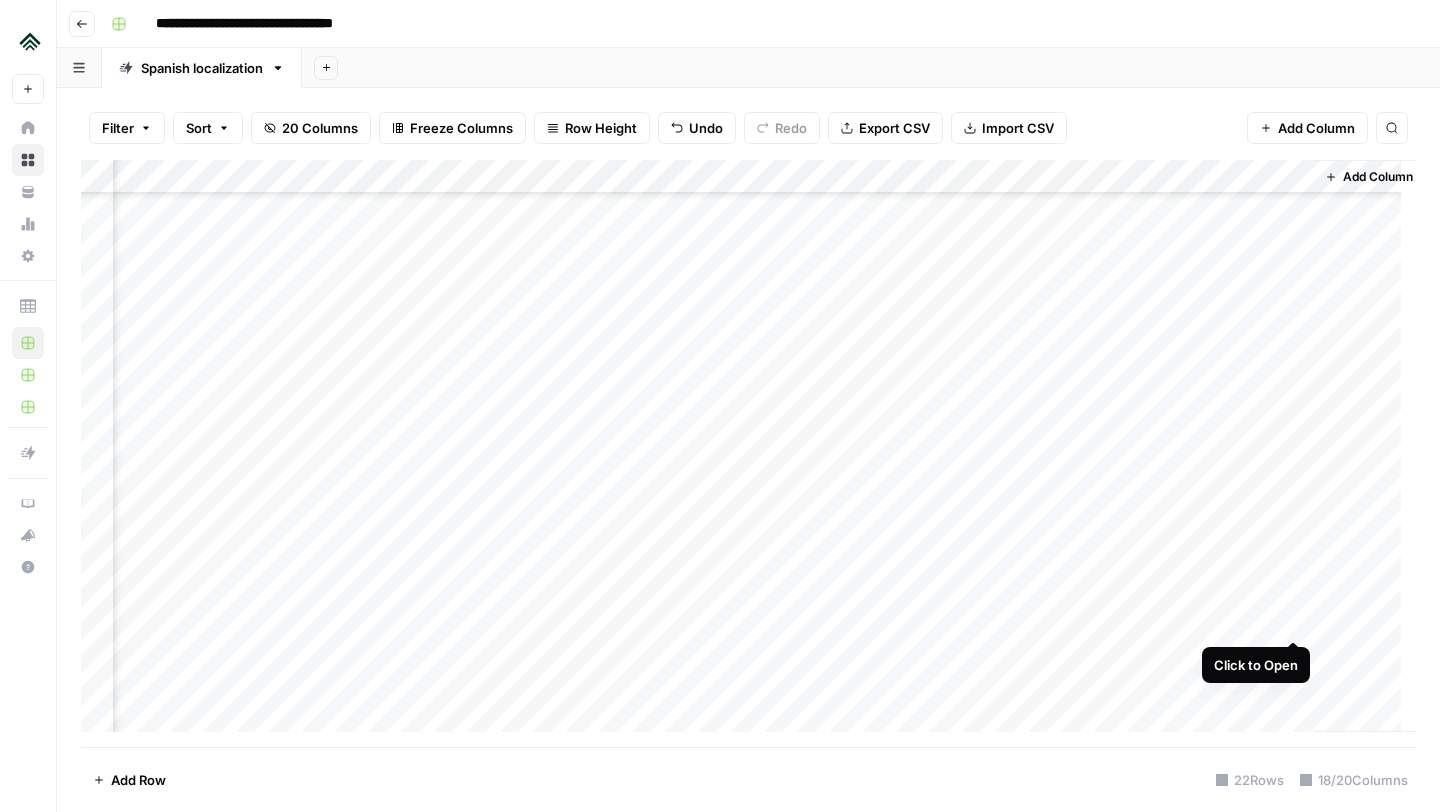 click on "Add Column" at bounding box center (748, 453) 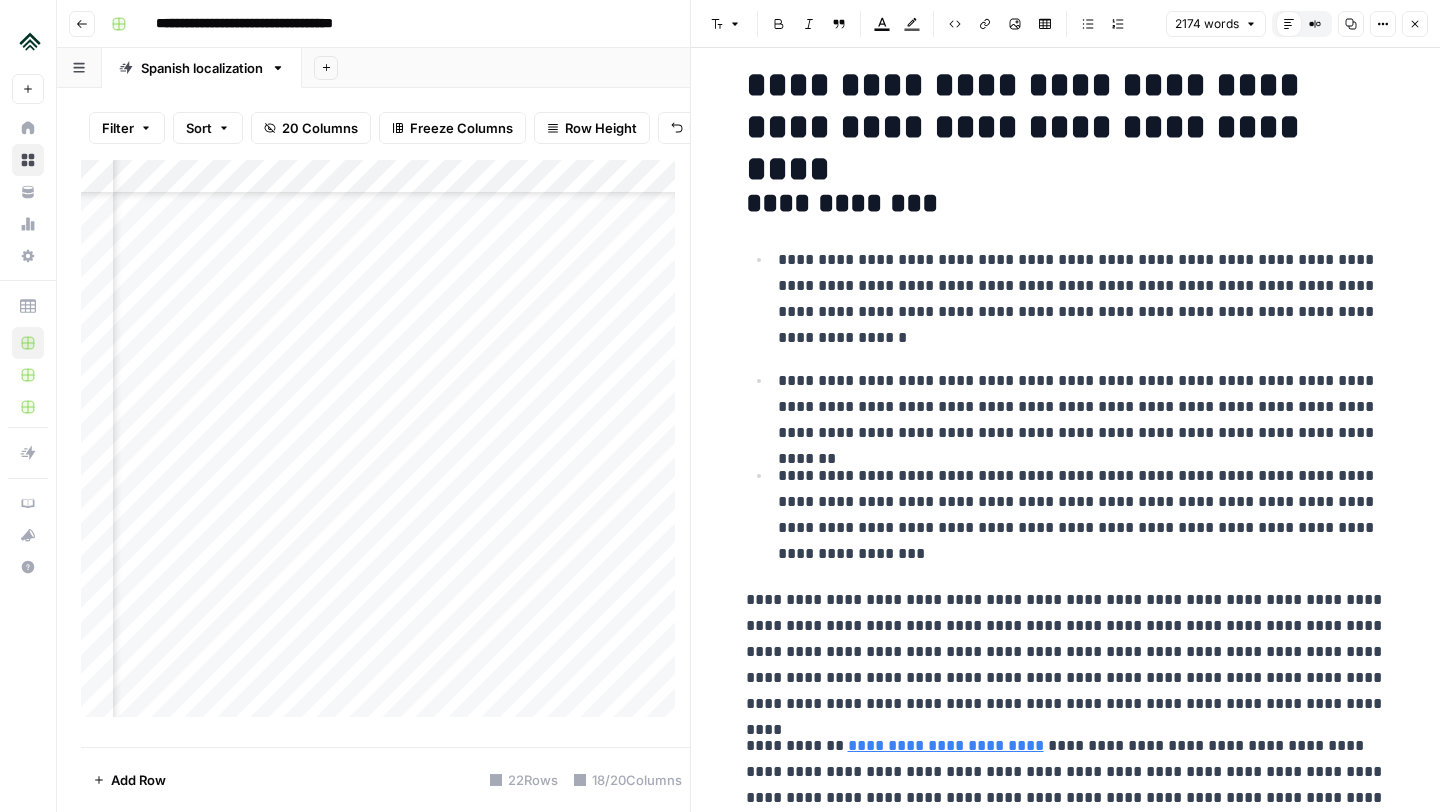 scroll, scrollTop: 0, scrollLeft: 0, axis: both 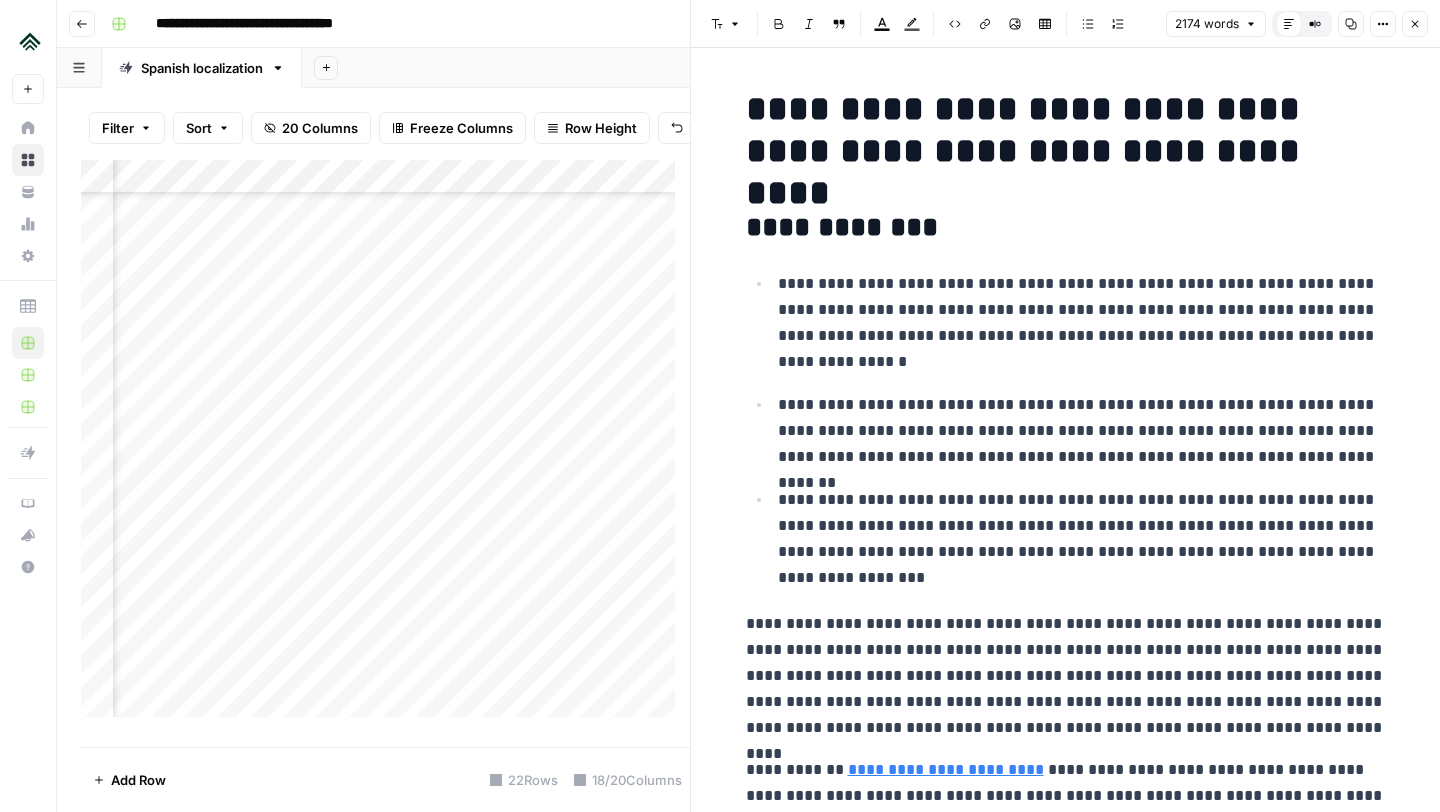 click on "Close" at bounding box center (1415, 24) 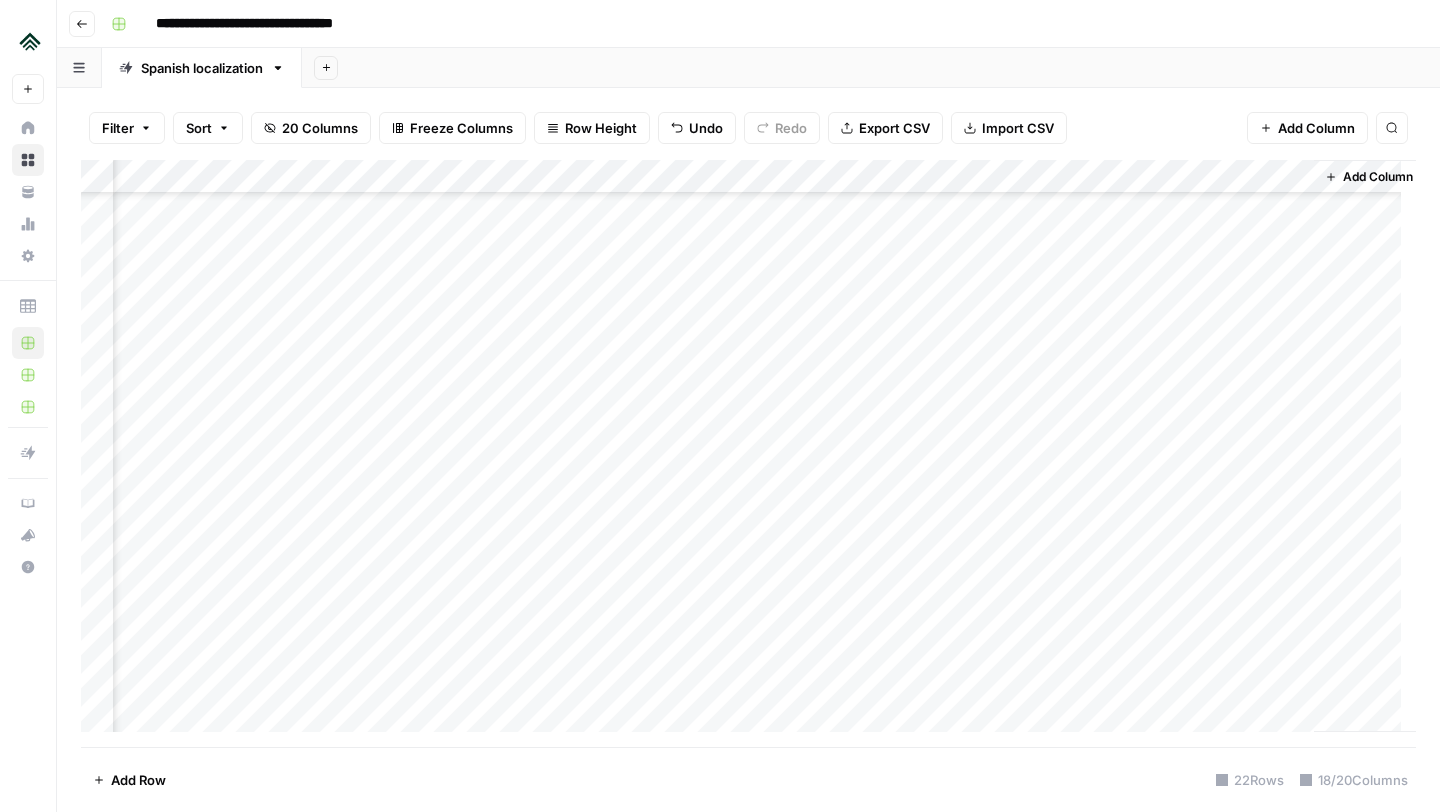 scroll, scrollTop: 242, scrollLeft: 2040, axis: both 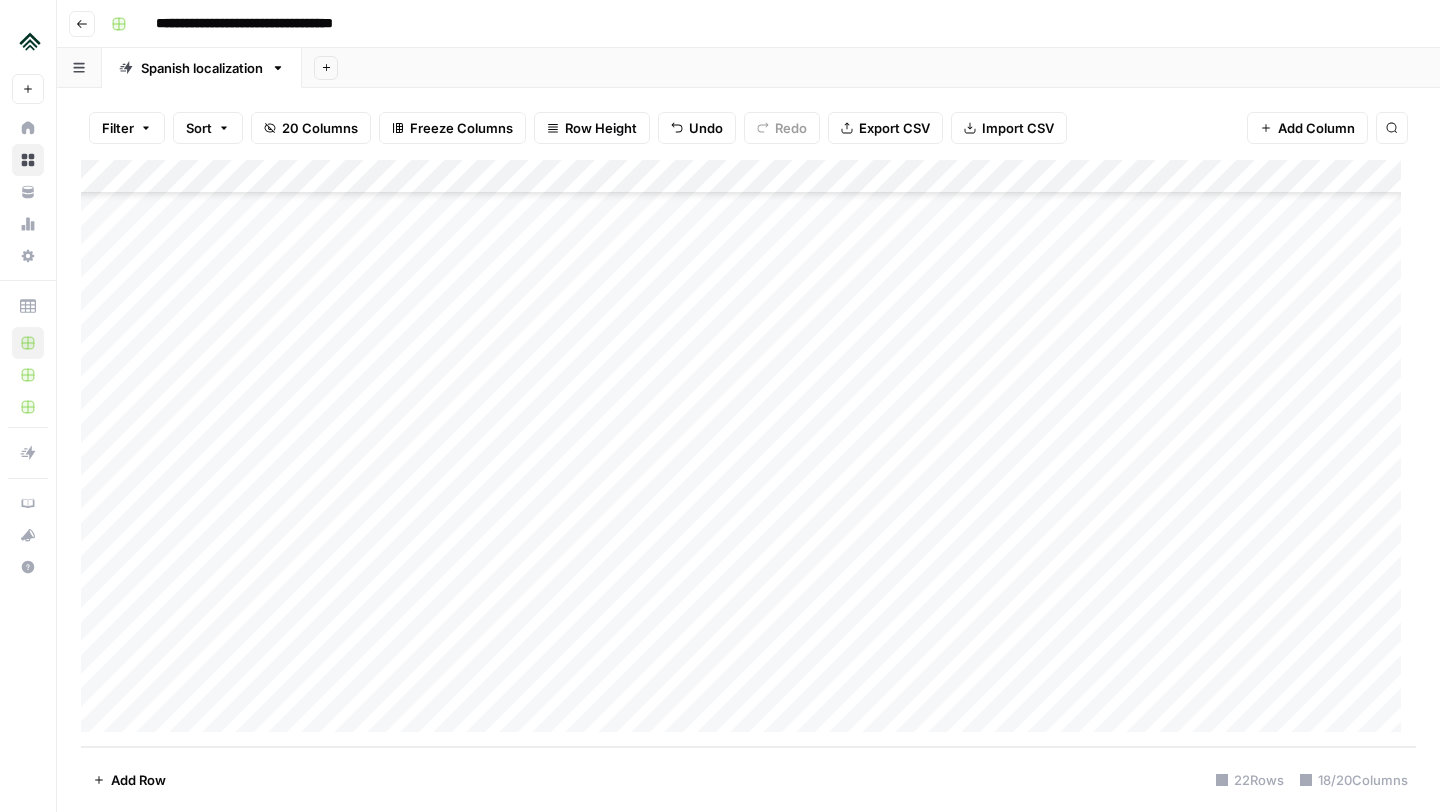click on "Add Column" at bounding box center (748, 453) 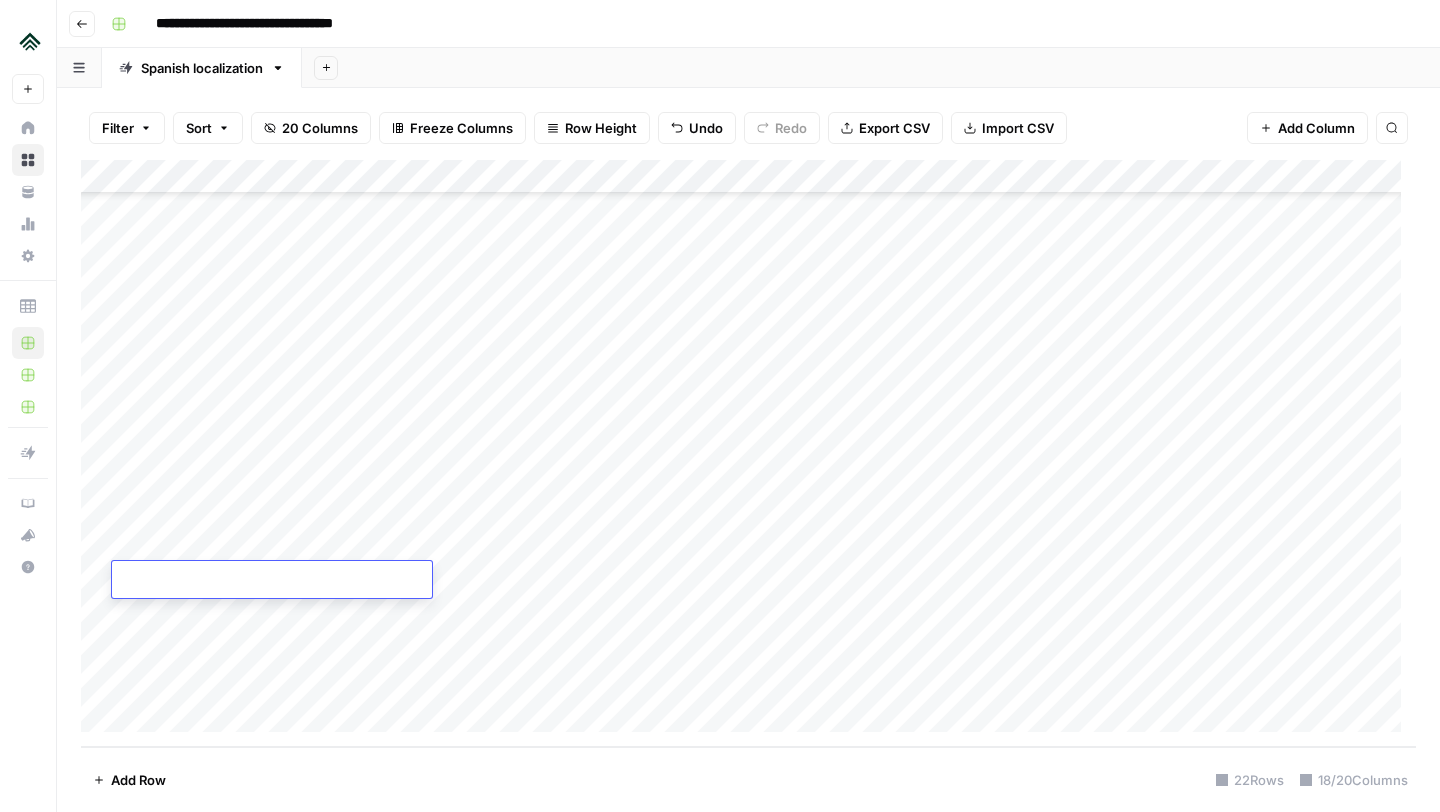 type on "**********" 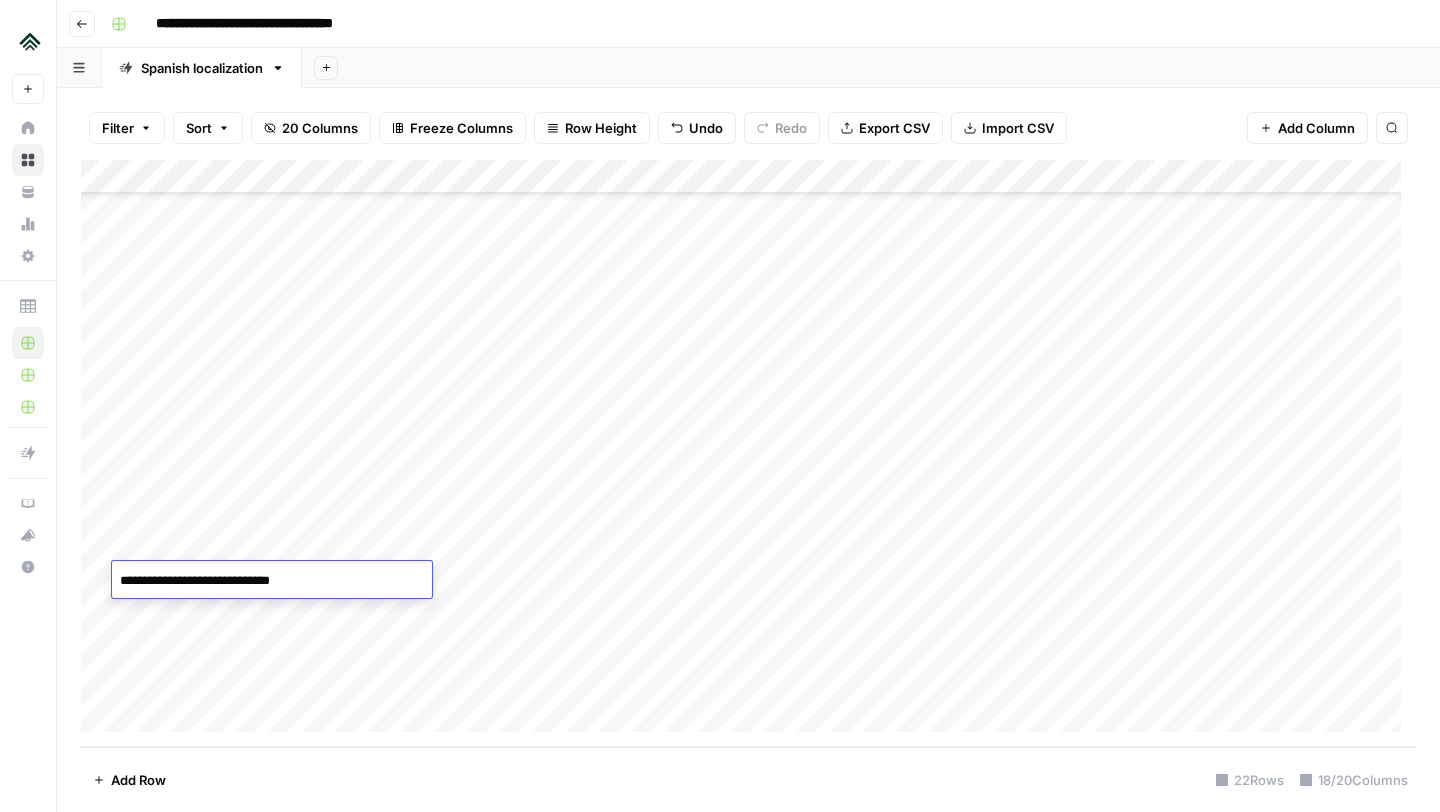 click on "Add Column" at bounding box center (748, 453) 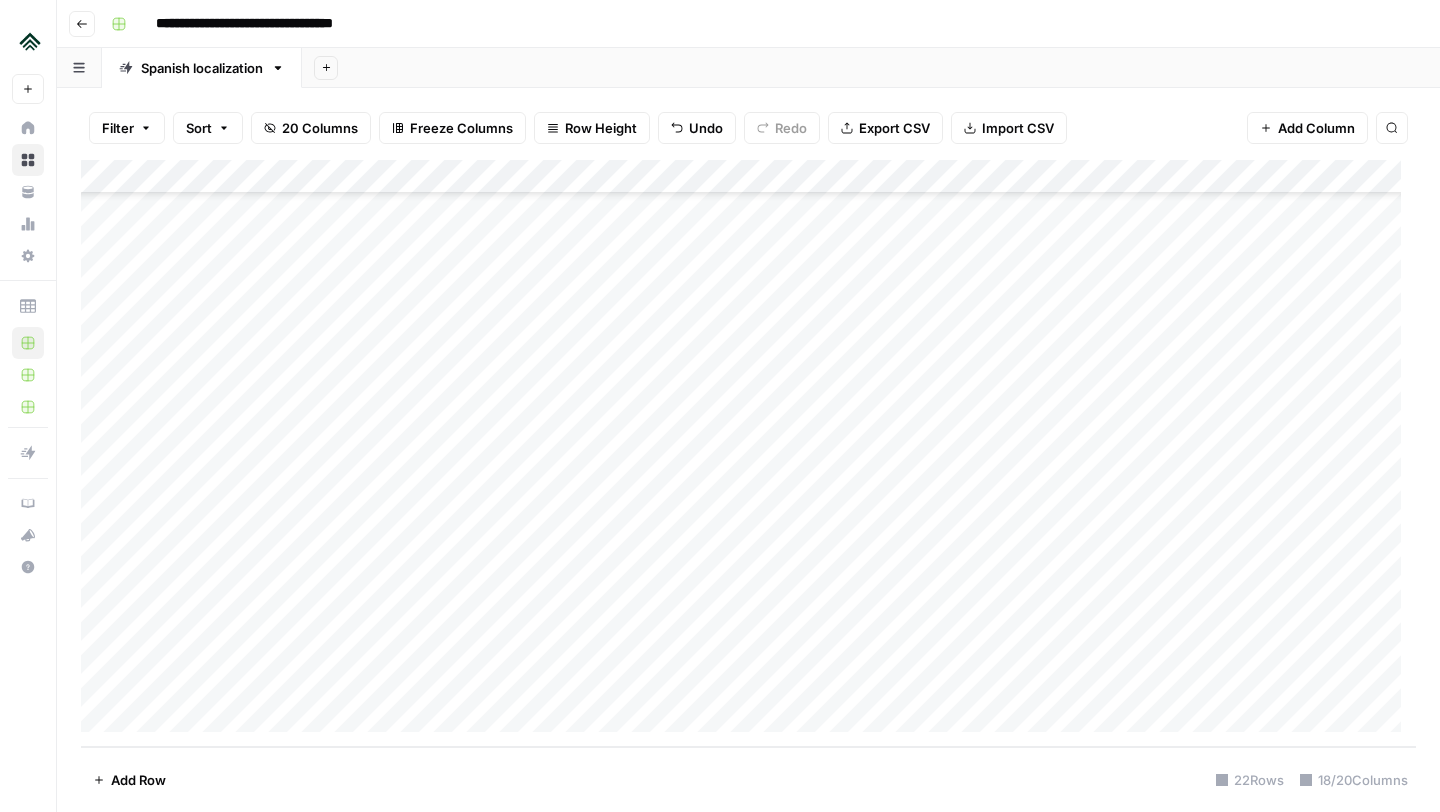 click on "Add Column" at bounding box center [748, 453] 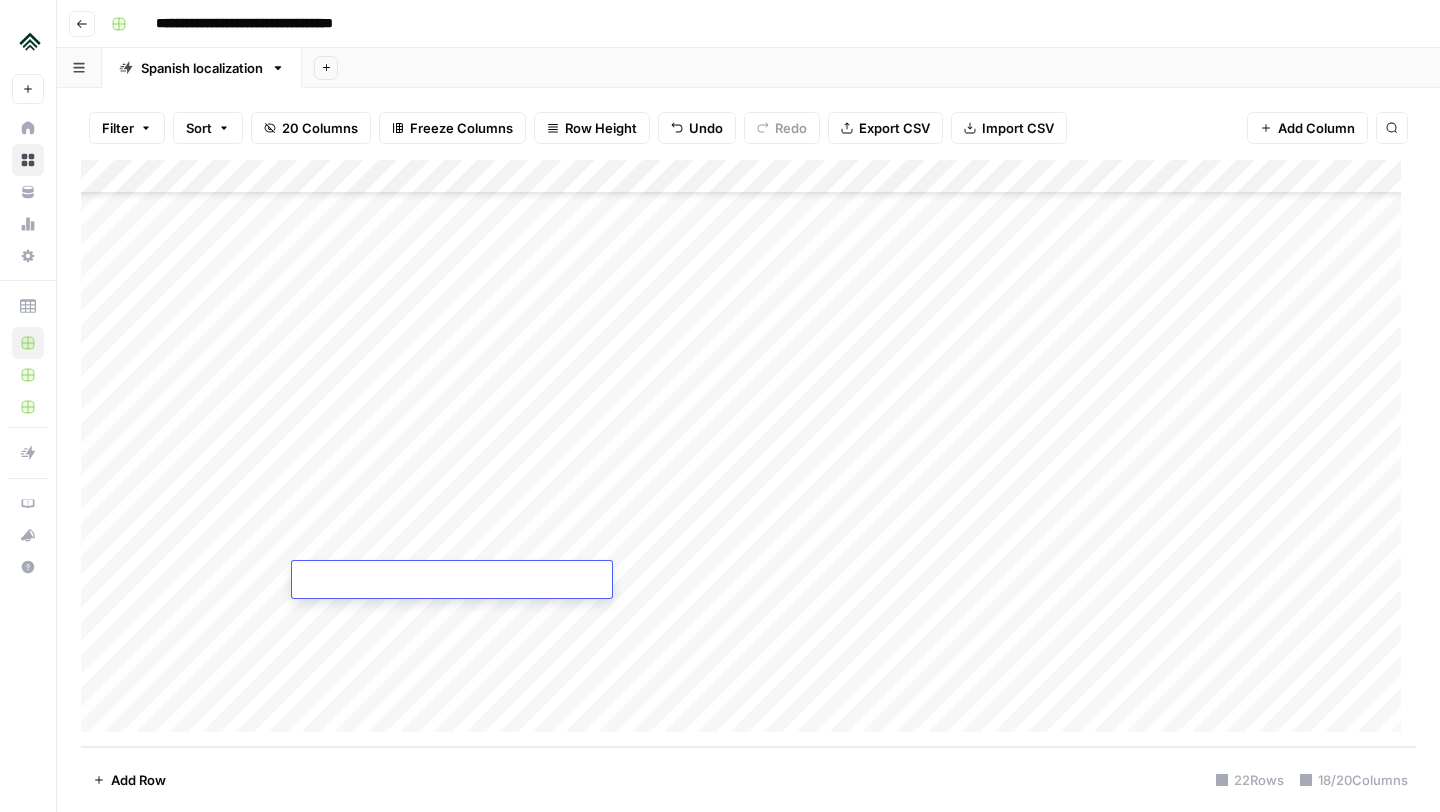 click at bounding box center [452, 581] 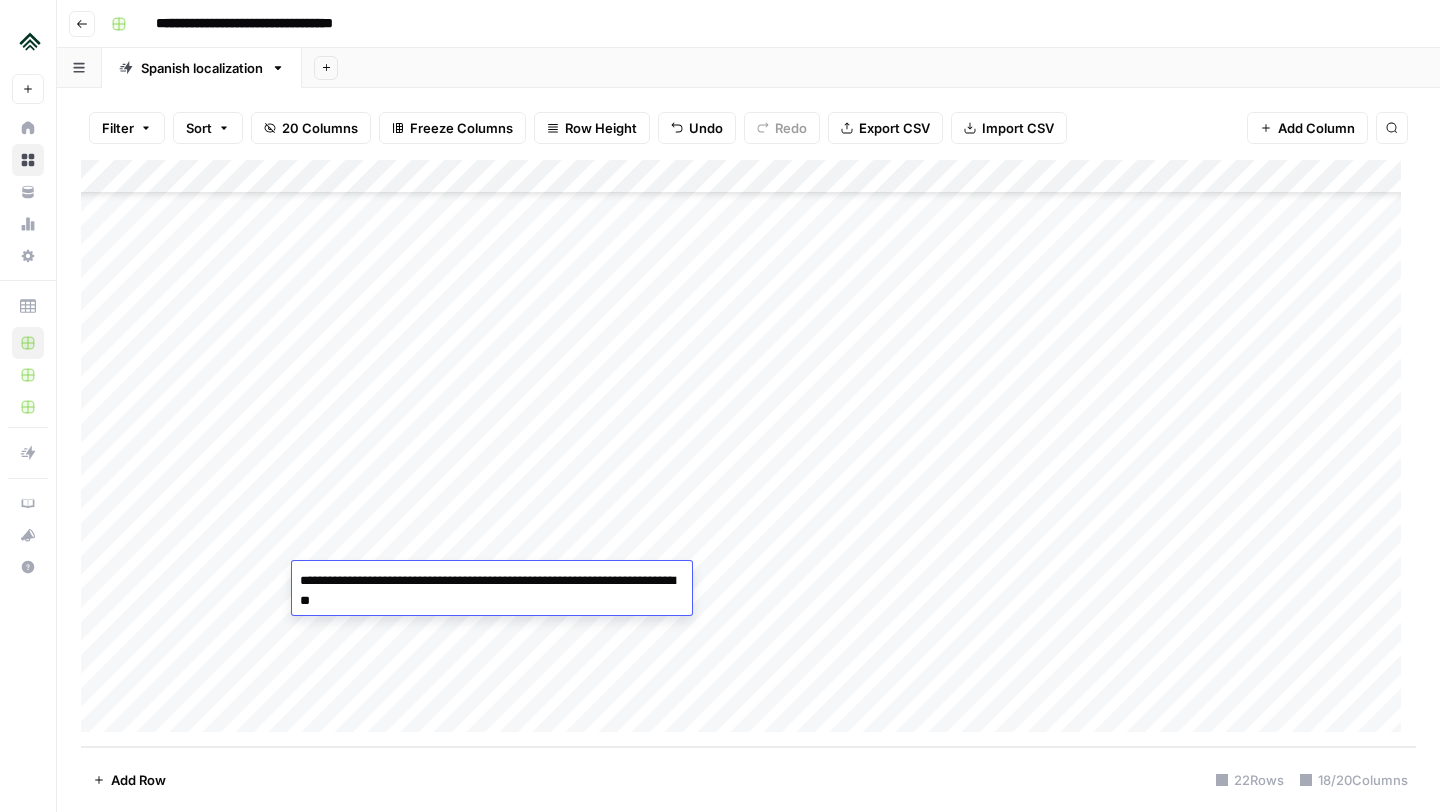 click on "Add Column" at bounding box center [748, 453] 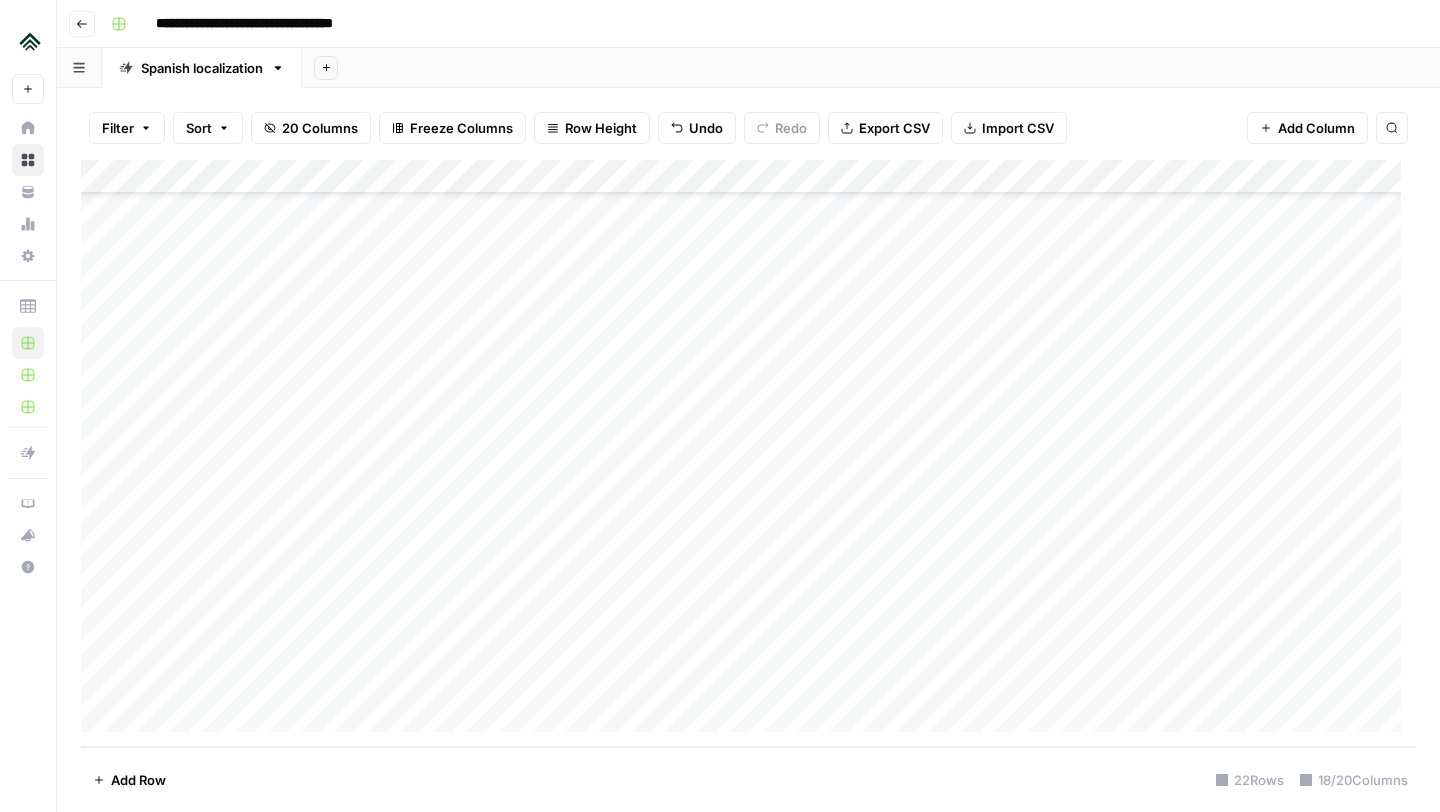 click on "Add Column" at bounding box center (748, 453) 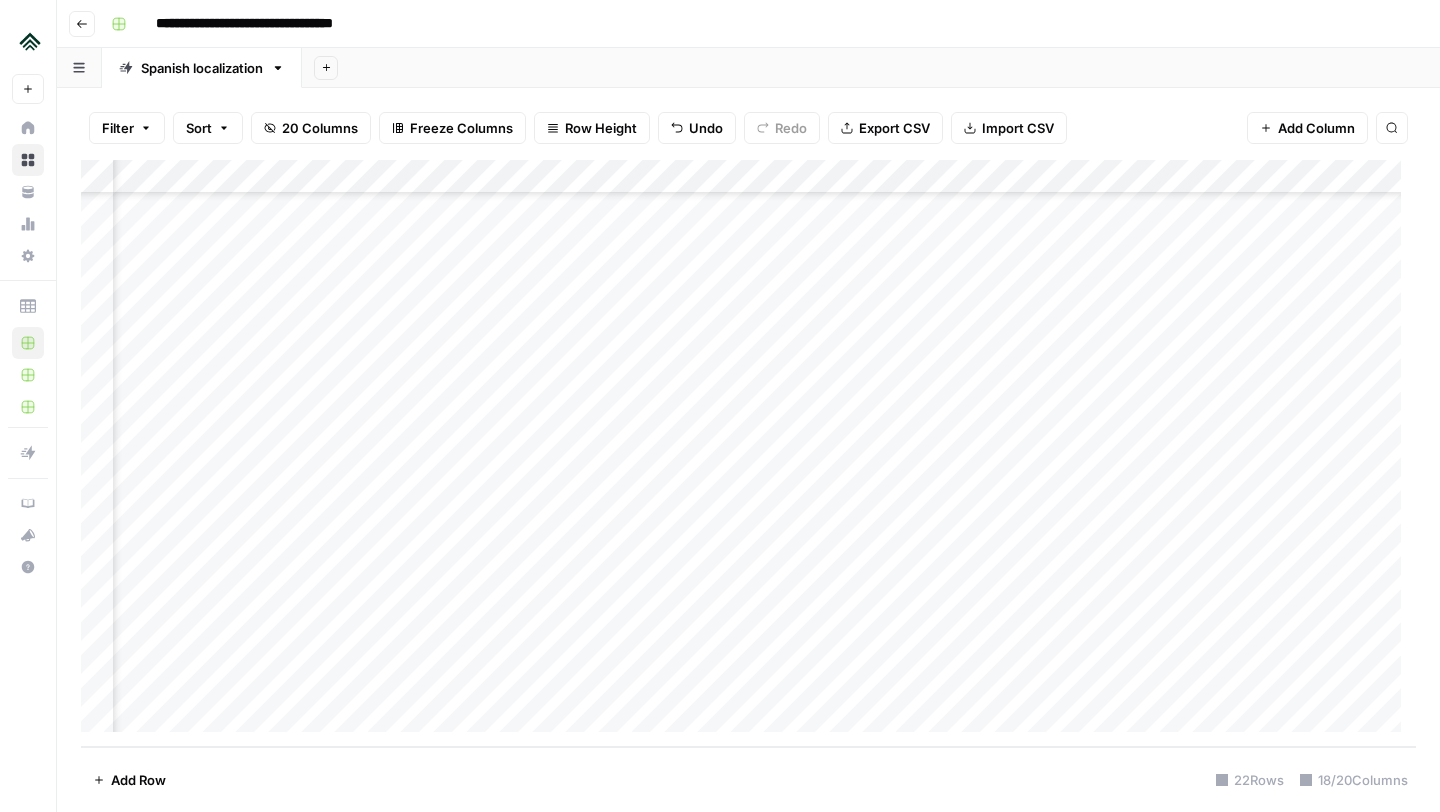 scroll, scrollTop: 242, scrollLeft: 844, axis: both 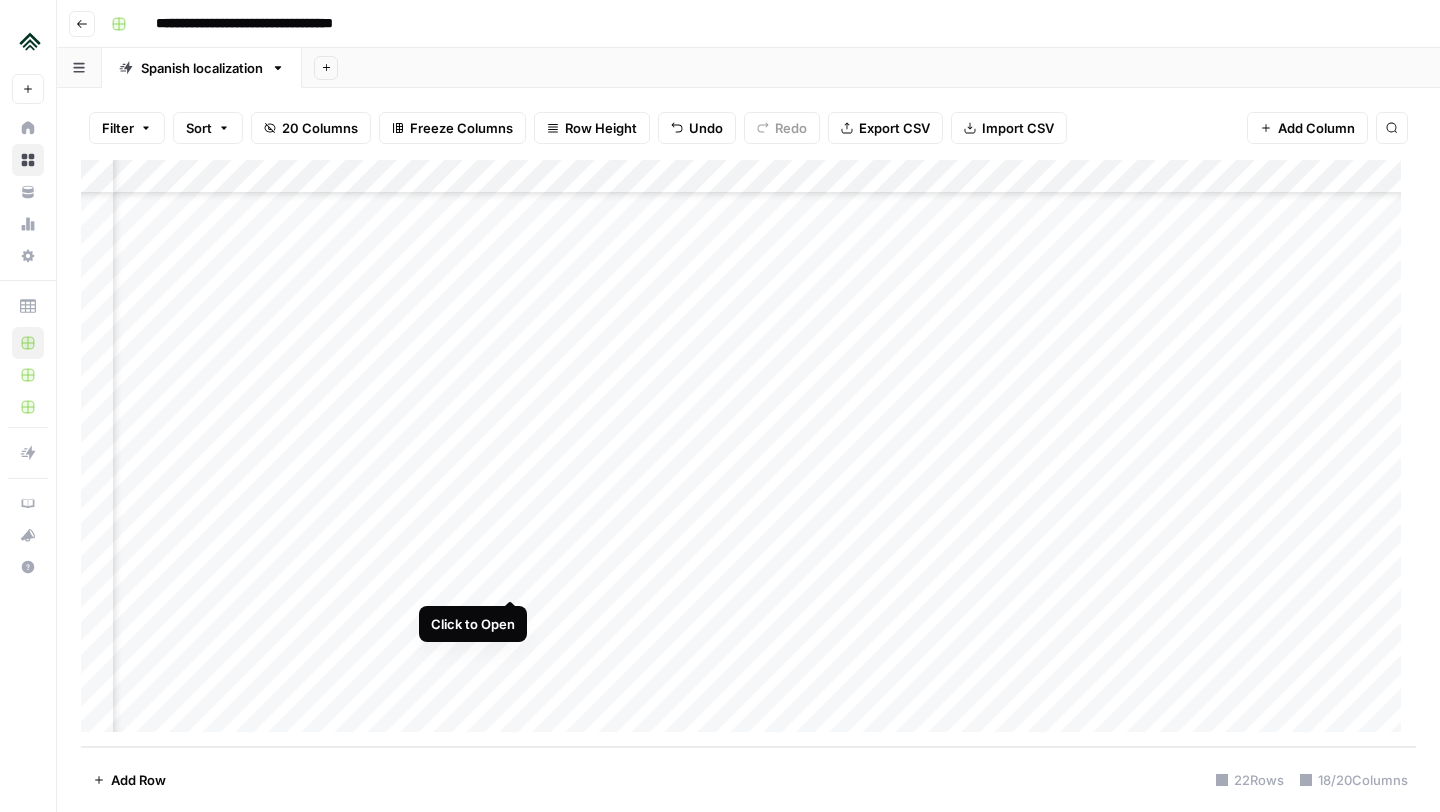 click on "Add Column" at bounding box center (748, 453) 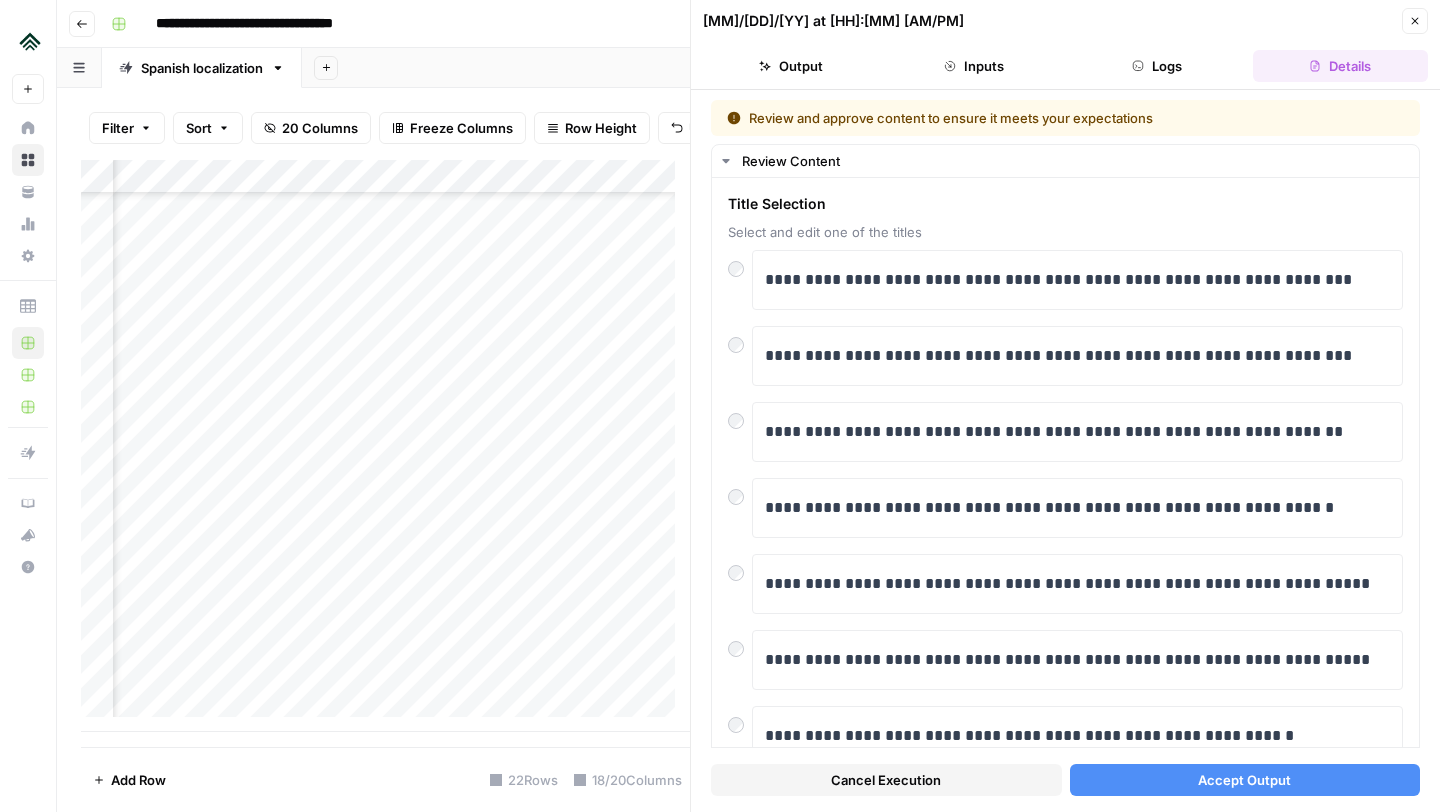 click on "Accept Output" at bounding box center (1244, 780) 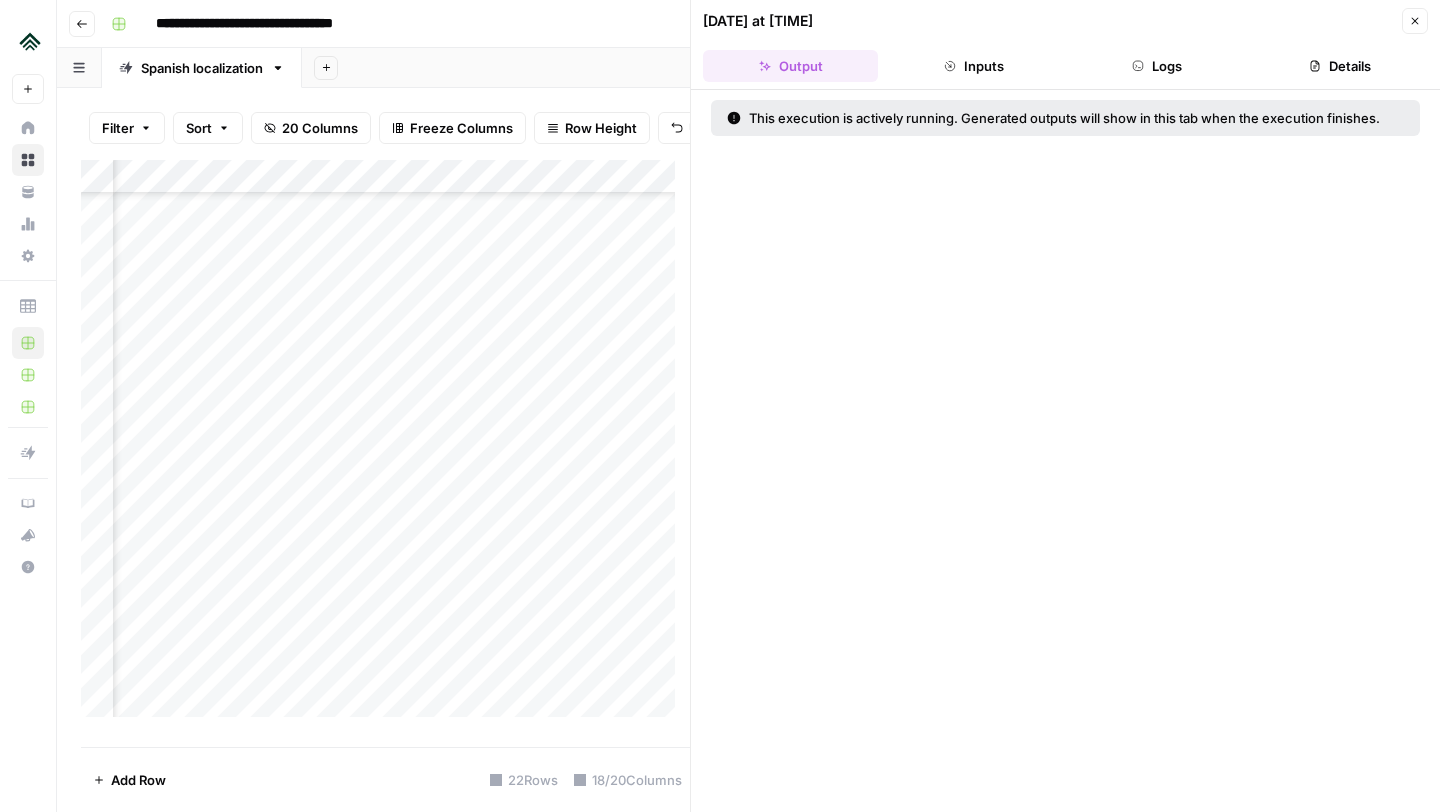 scroll, scrollTop: 0, scrollLeft: 0, axis: both 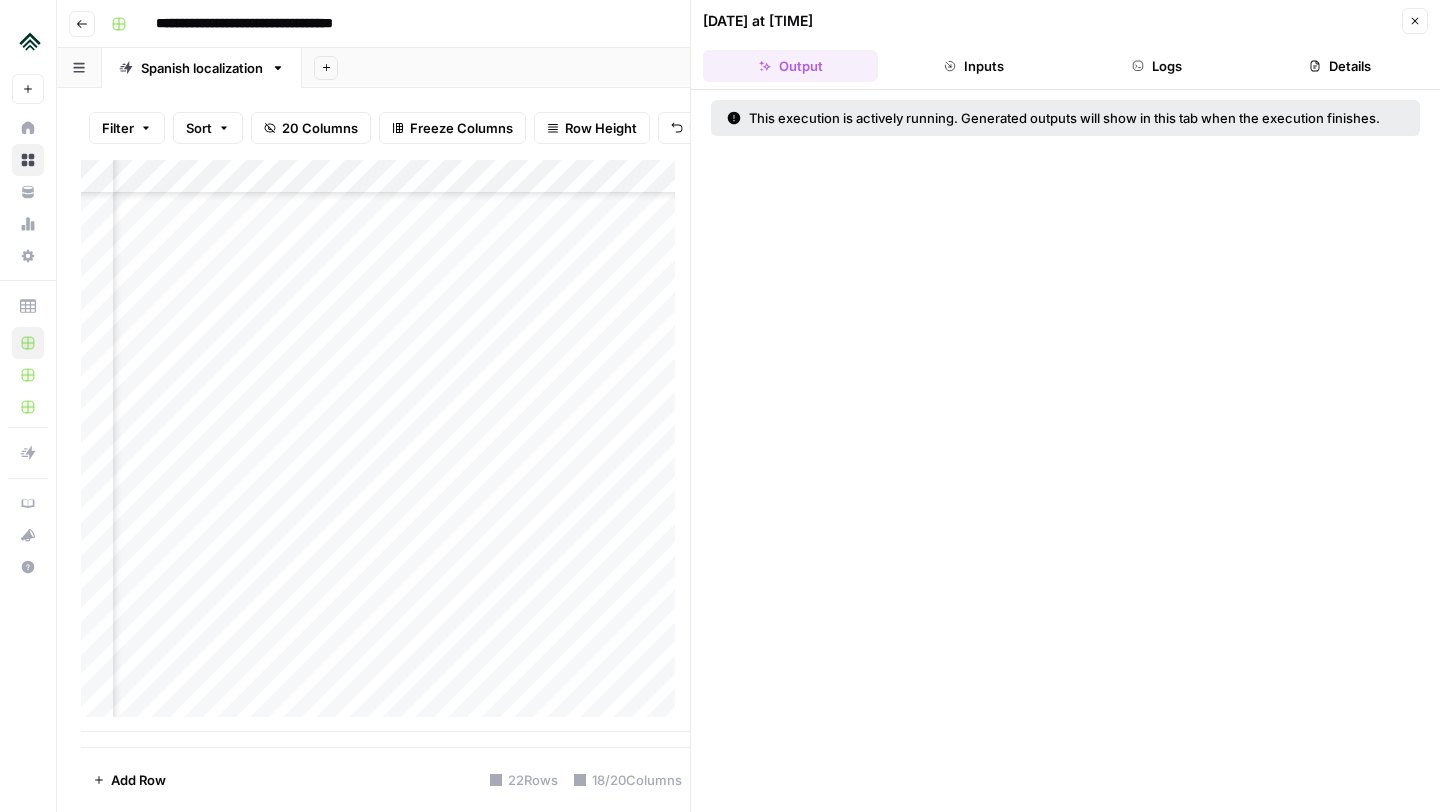 click 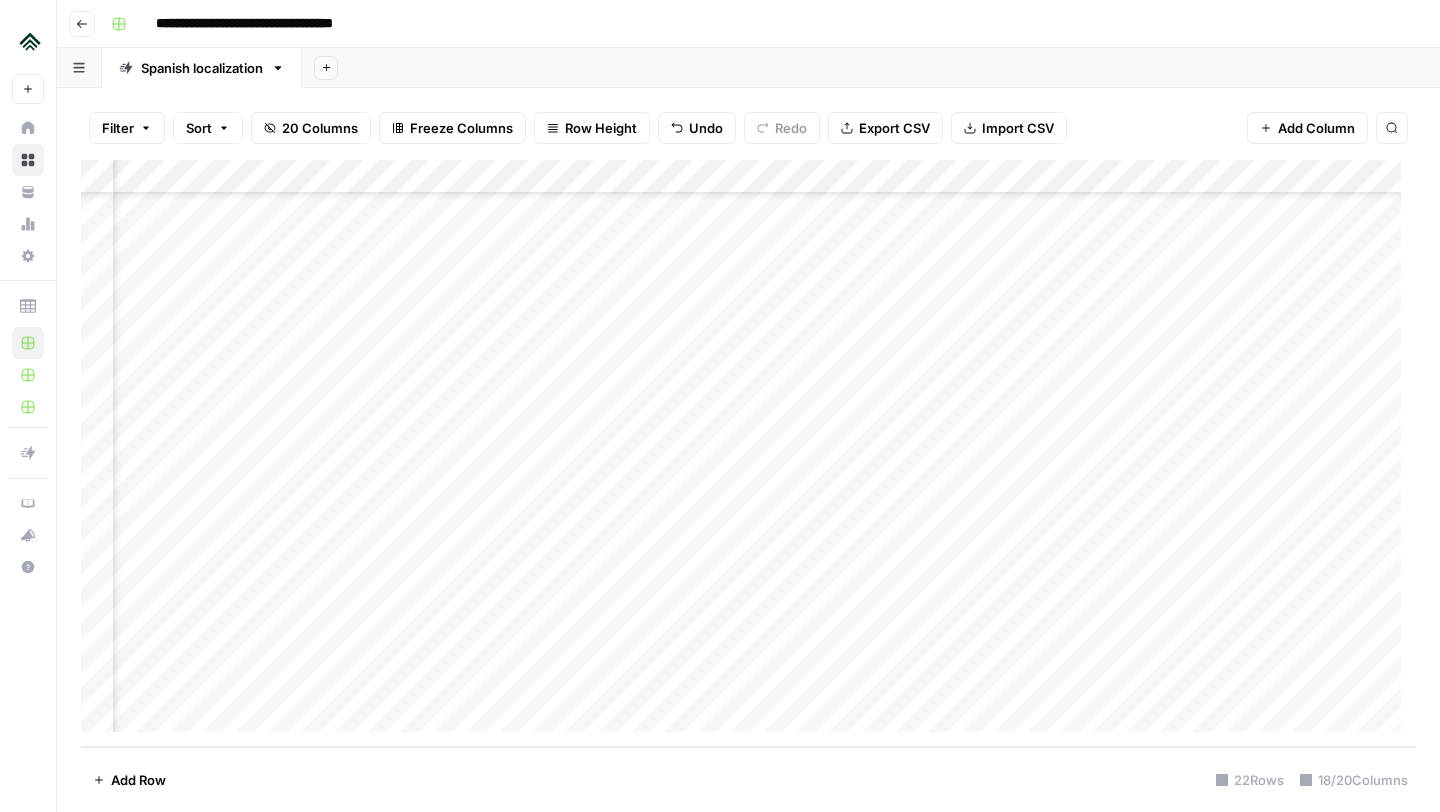 scroll, scrollTop: 242, scrollLeft: 1204, axis: both 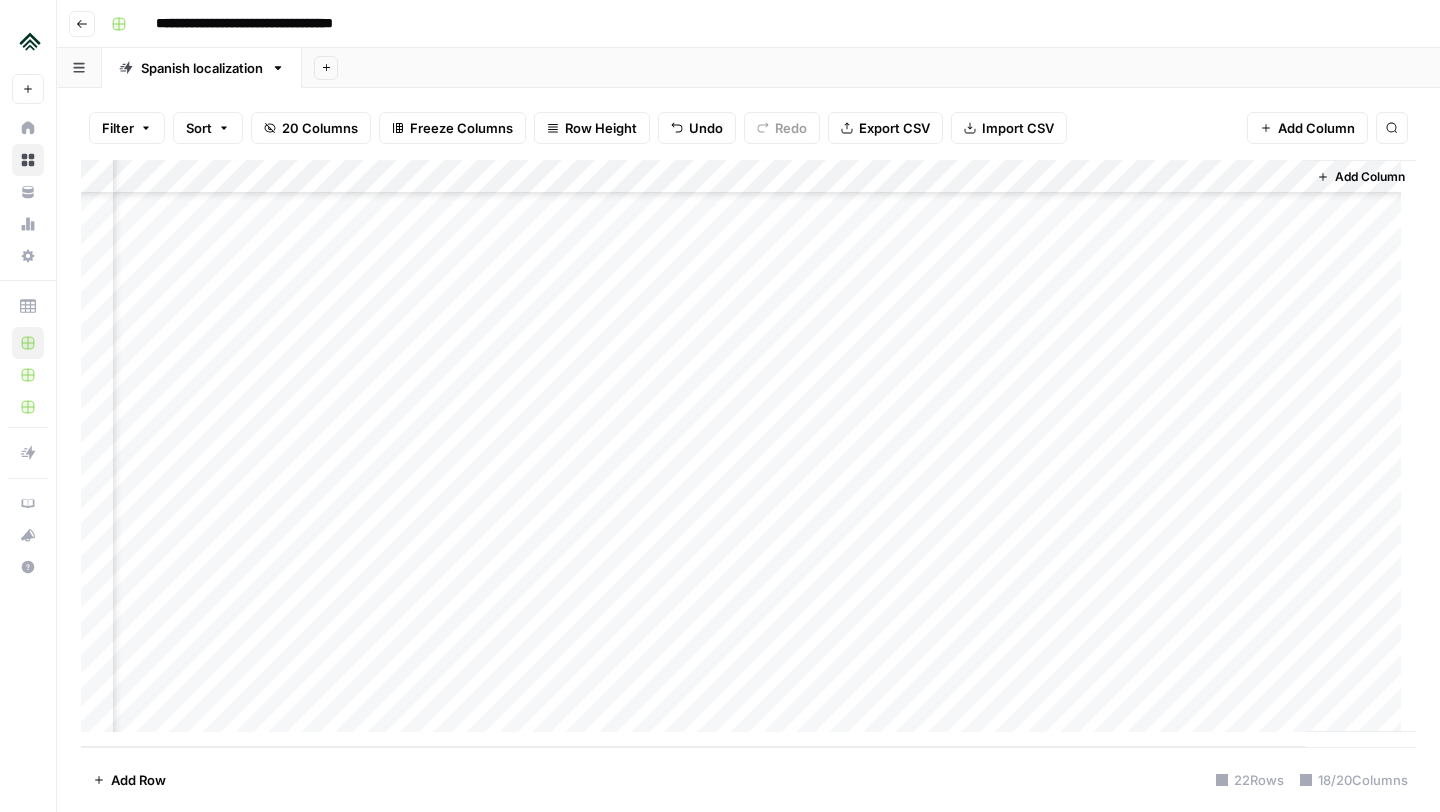 click on "Add Column" at bounding box center [748, 453] 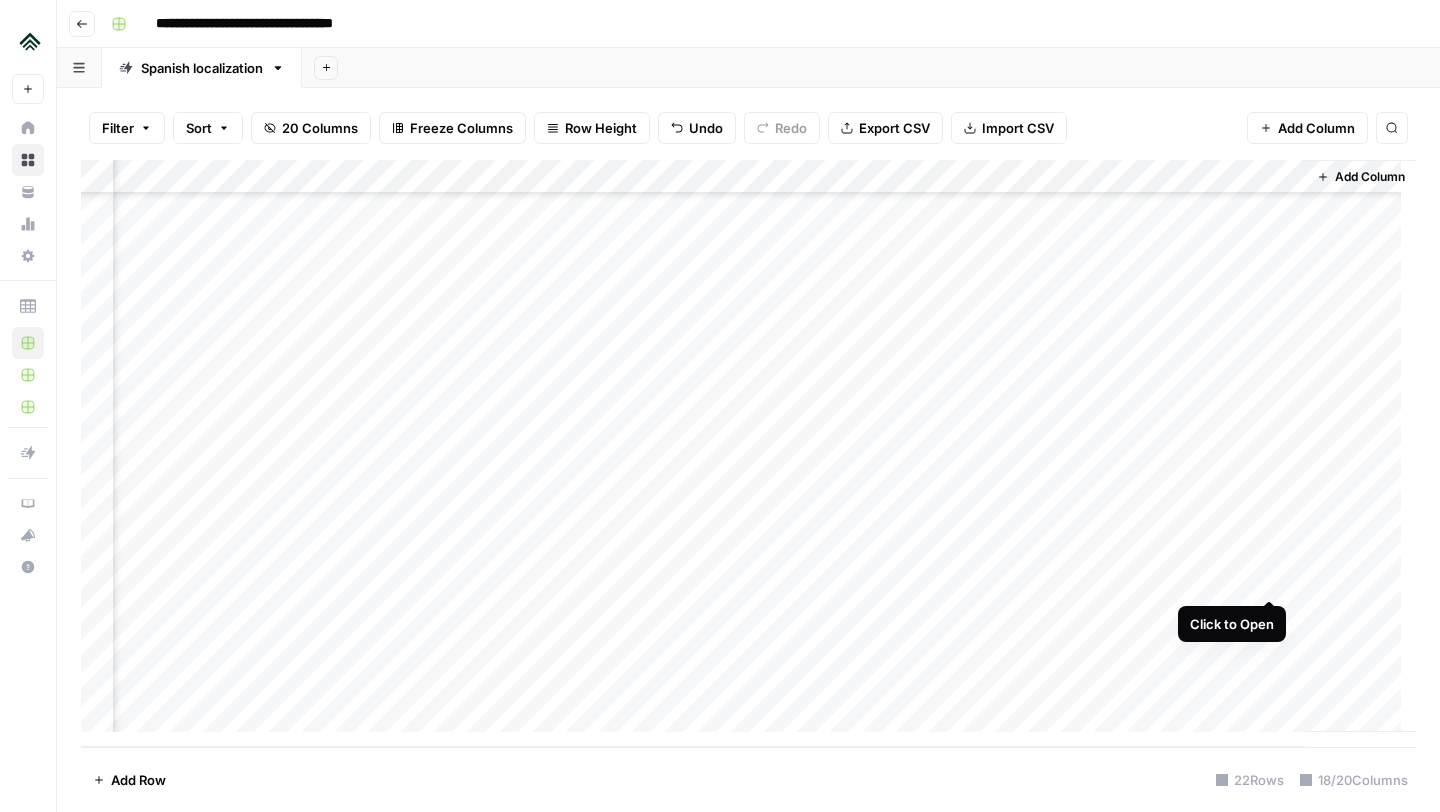 click on "Add Column" at bounding box center (748, 453) 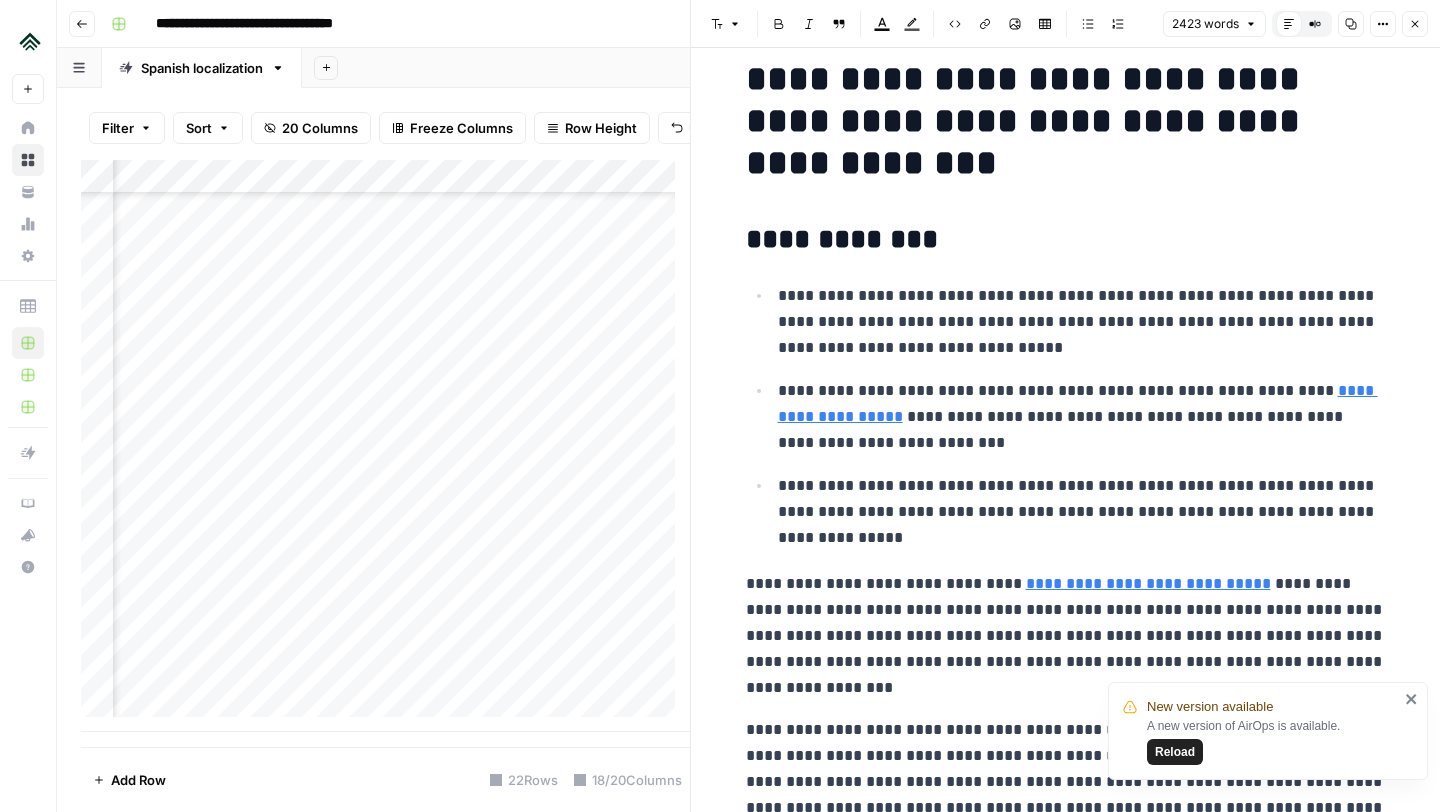 scroll, scrollTop: 0, scrollLeft: 0, axis: both 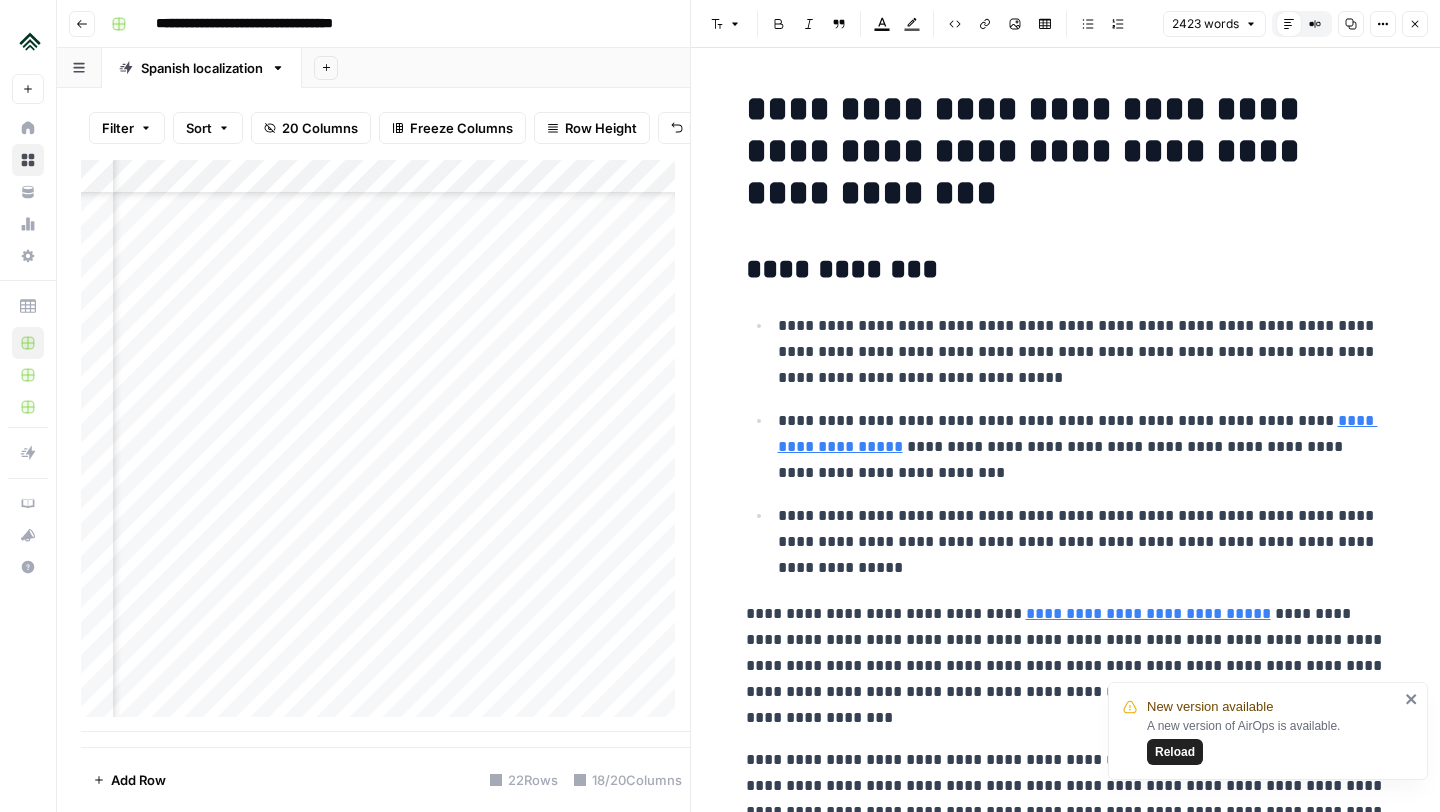 click on "Reload" at bounding box center [1175, 752] 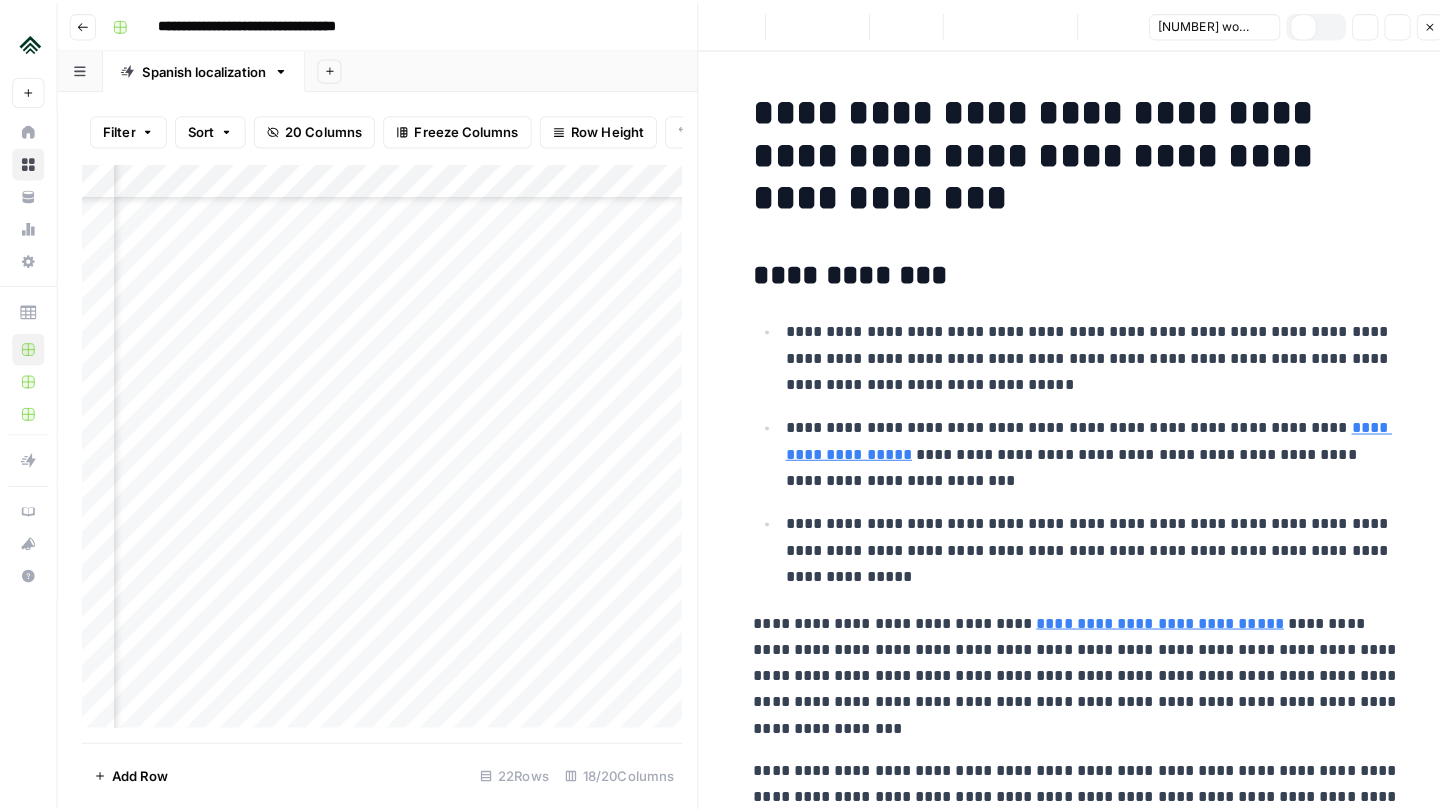 scroll, scrollTop: 0, scrollLeft: 0, axis: both 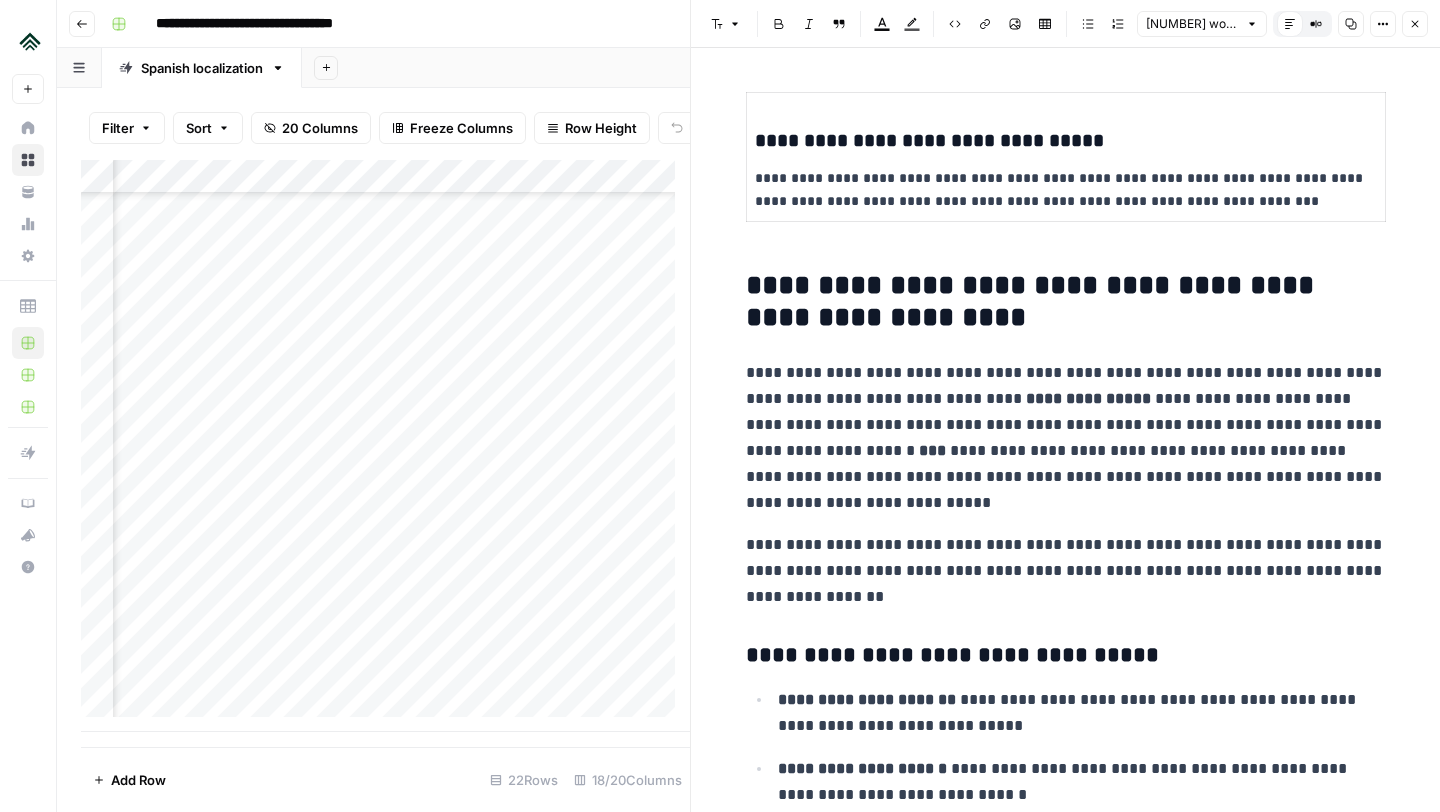 click 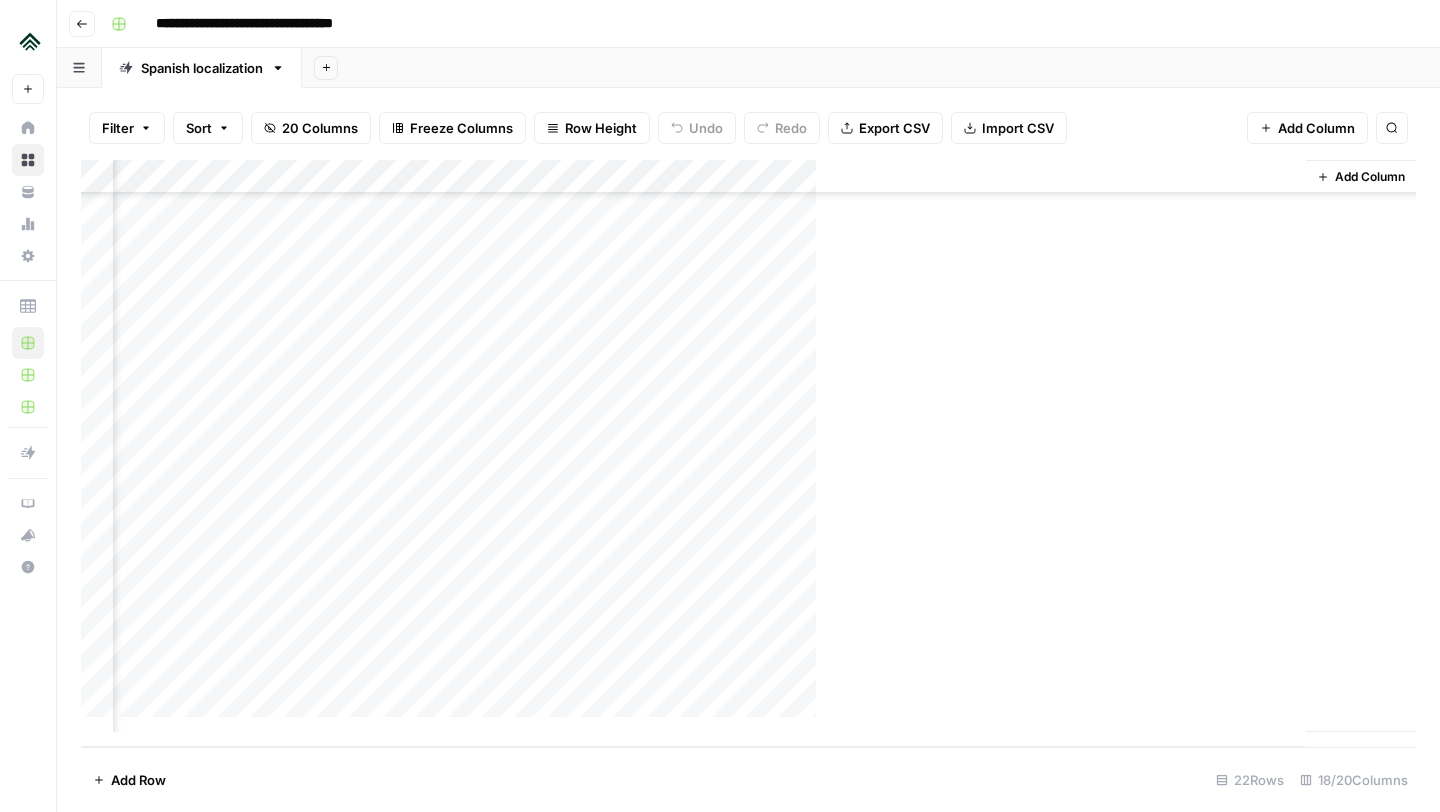 scroll, scrollTop: 242, scrollLeft: 2040, axis: both 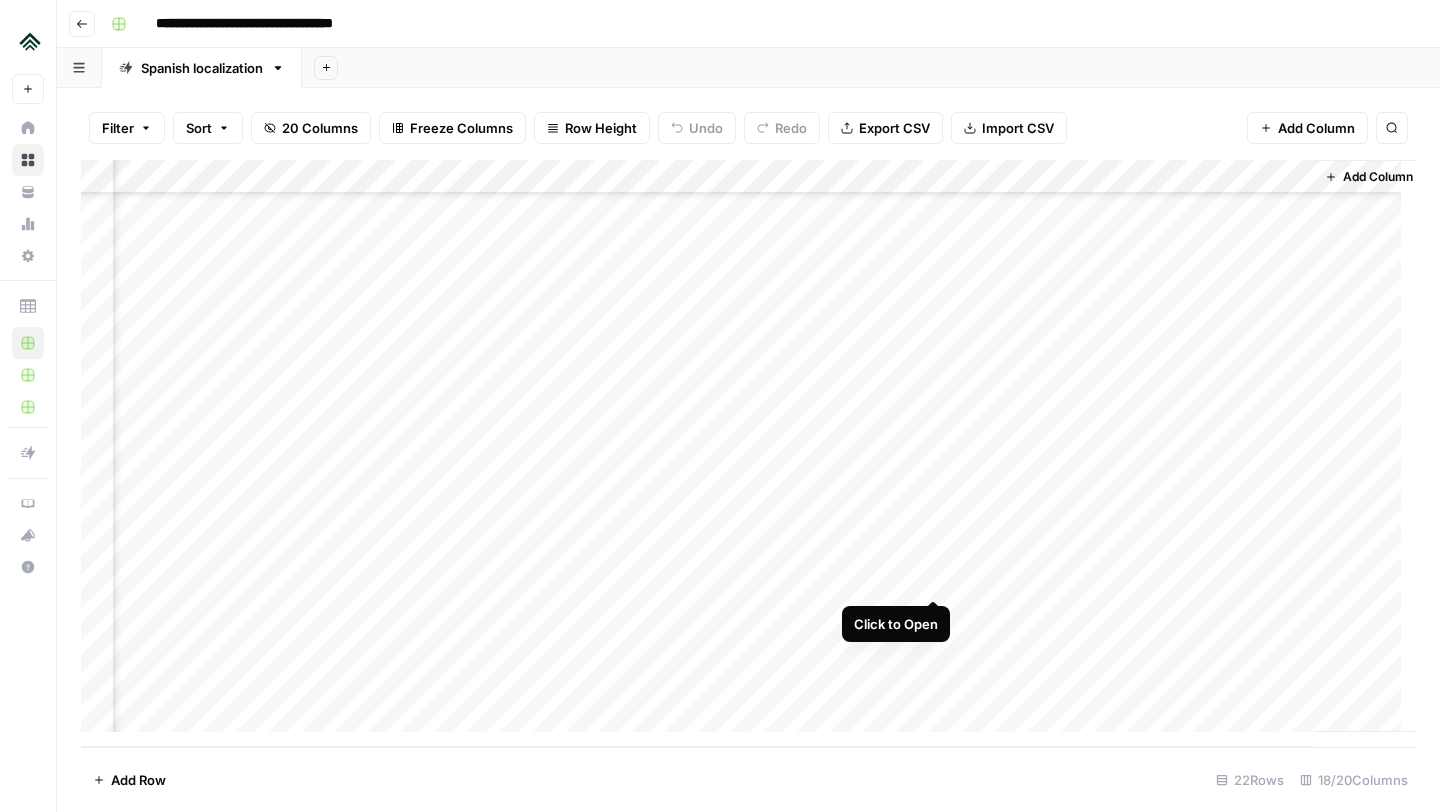 click on "Add Column" at bounding box center (748, 453) 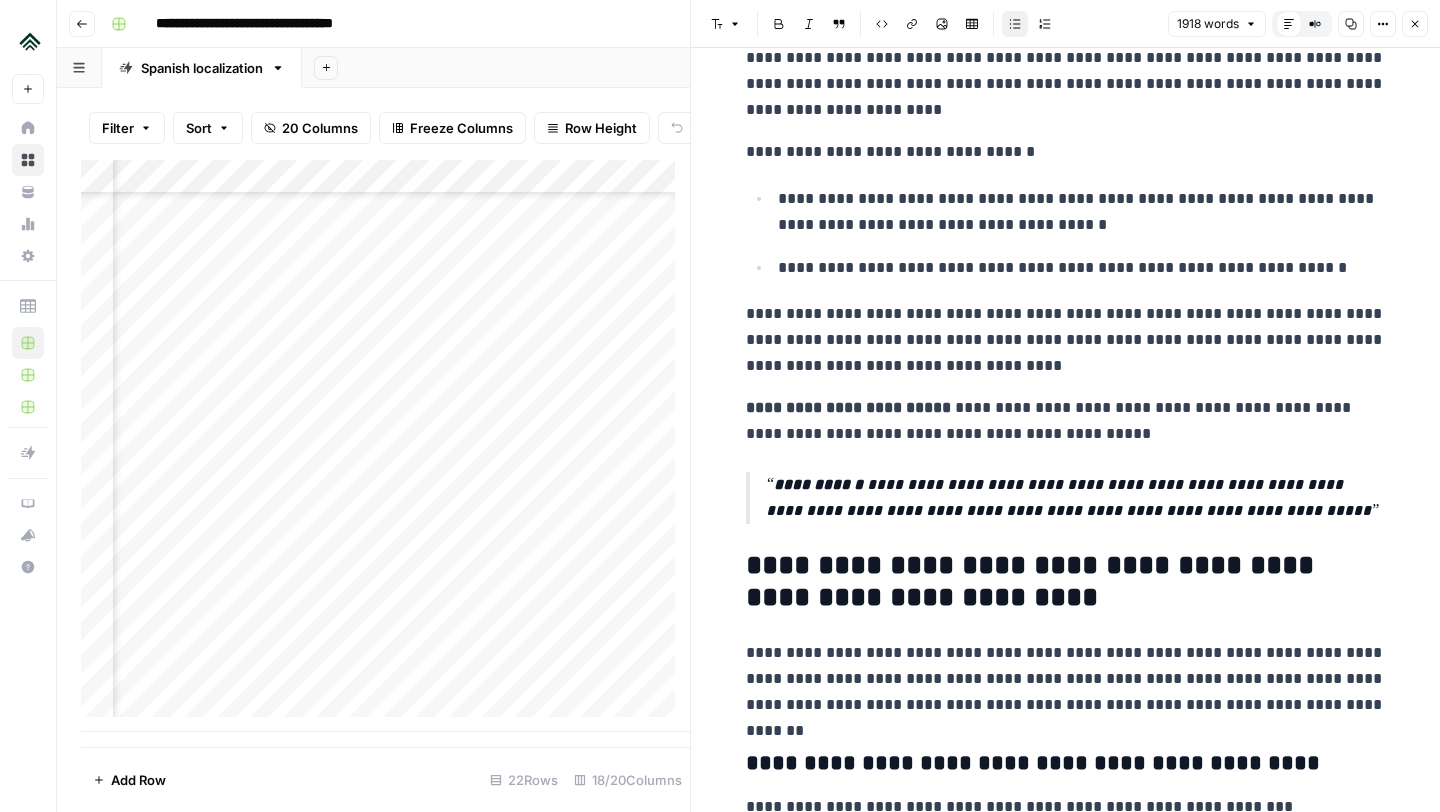 scroll, scrollTop: 9, scrollLeft: 0, axis: vertical 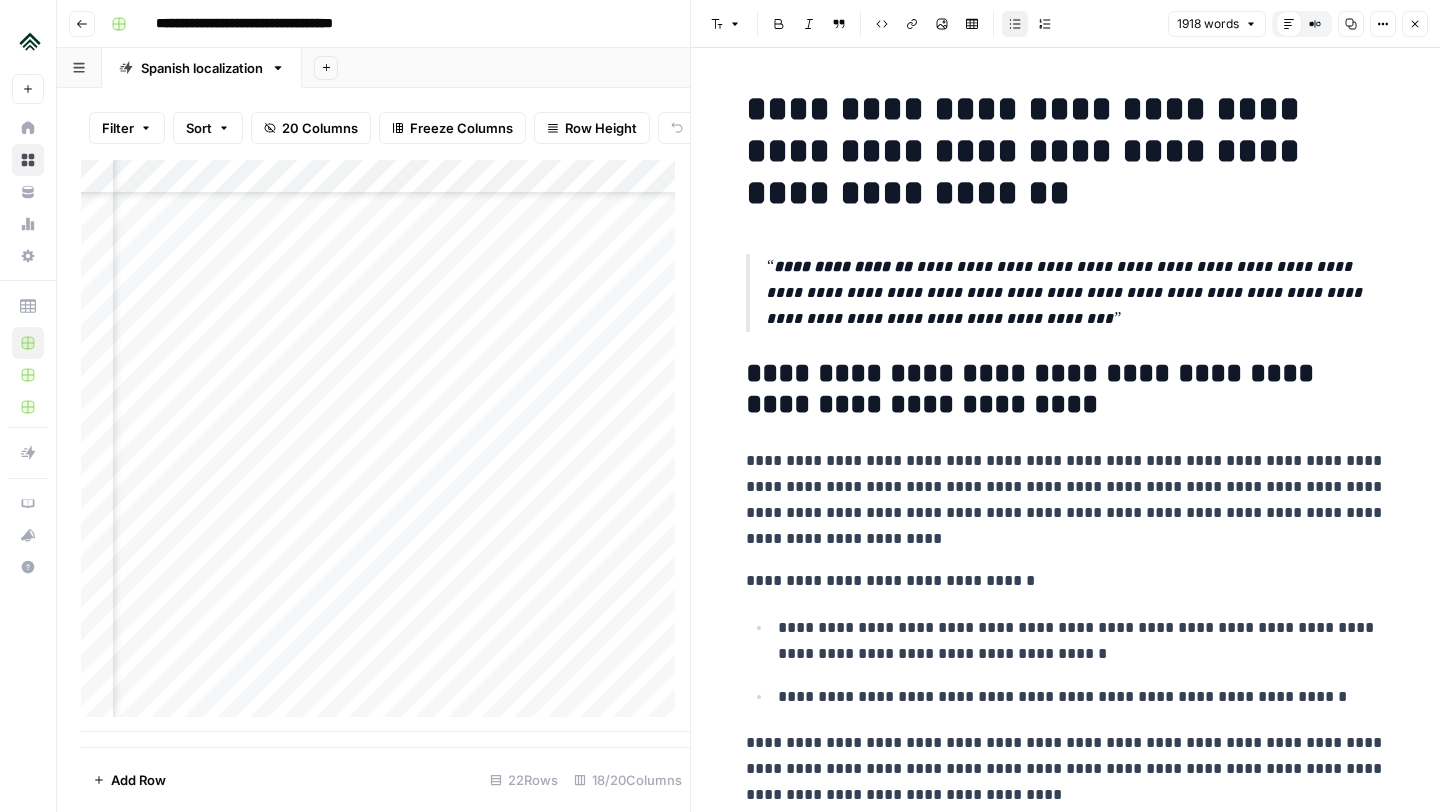 click 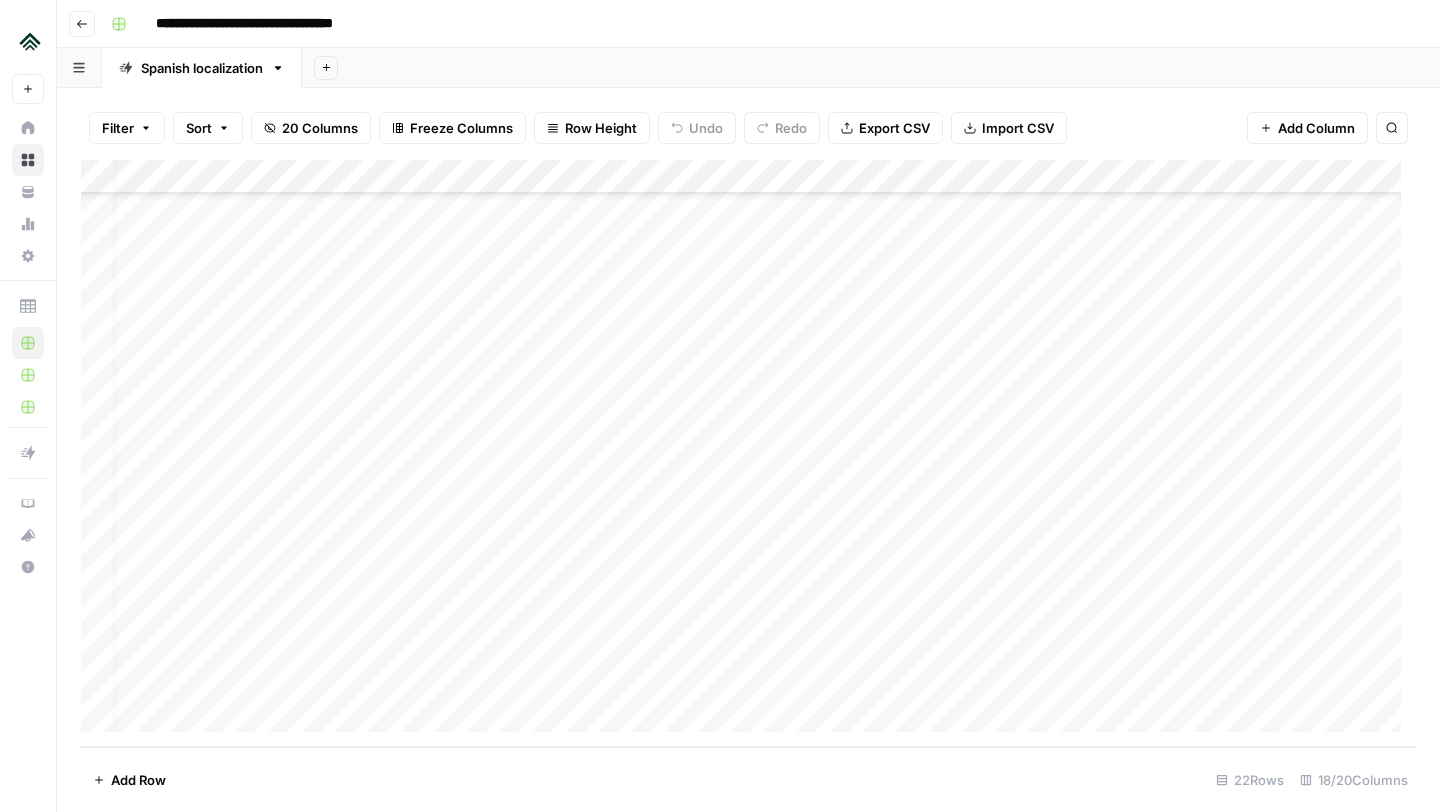 scroll, scrollTop: 242, scrollLeft: 0, axis: vertical 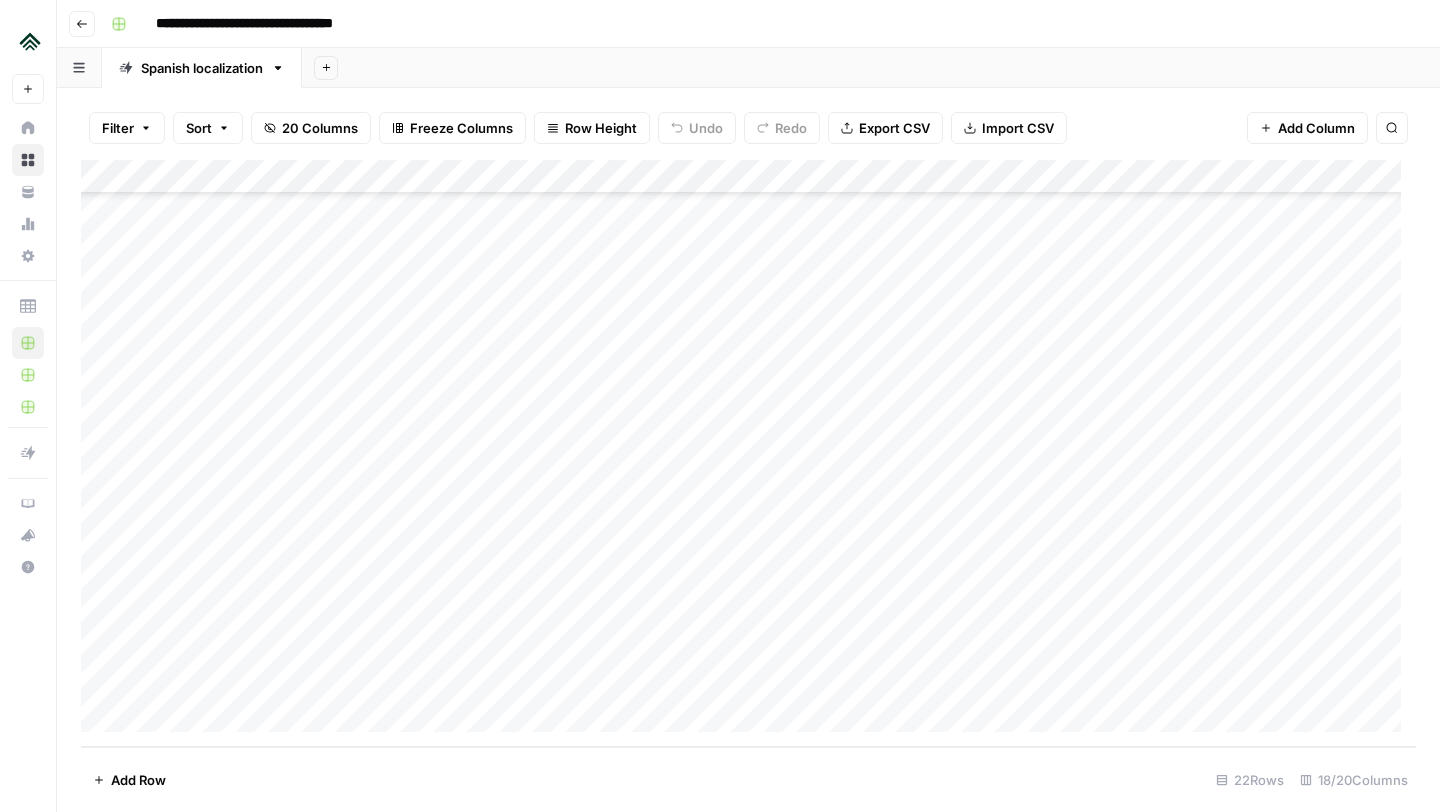 click on "Add Column" at bounding box center [748, 453] 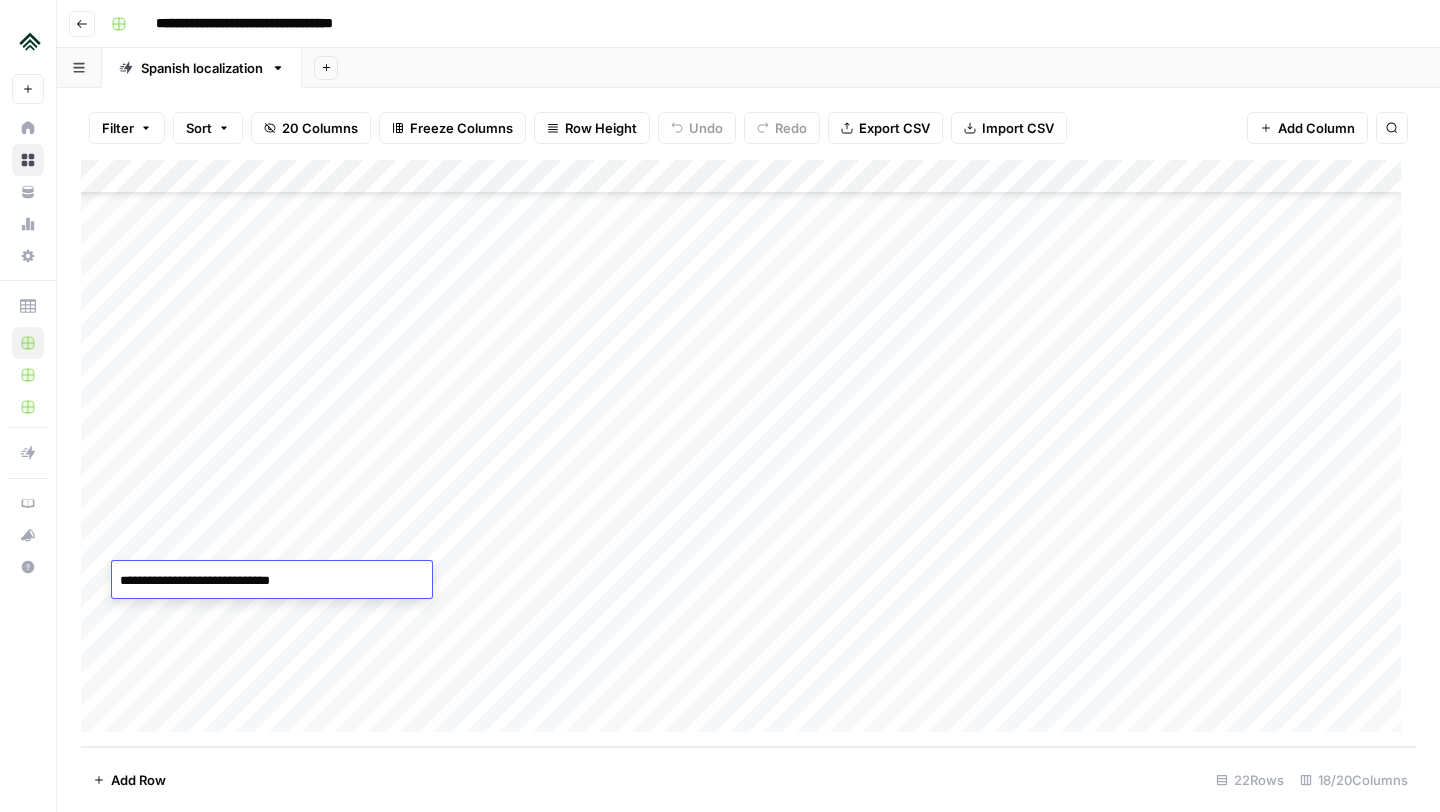 click on "**********" at bounding box center [272, 581] 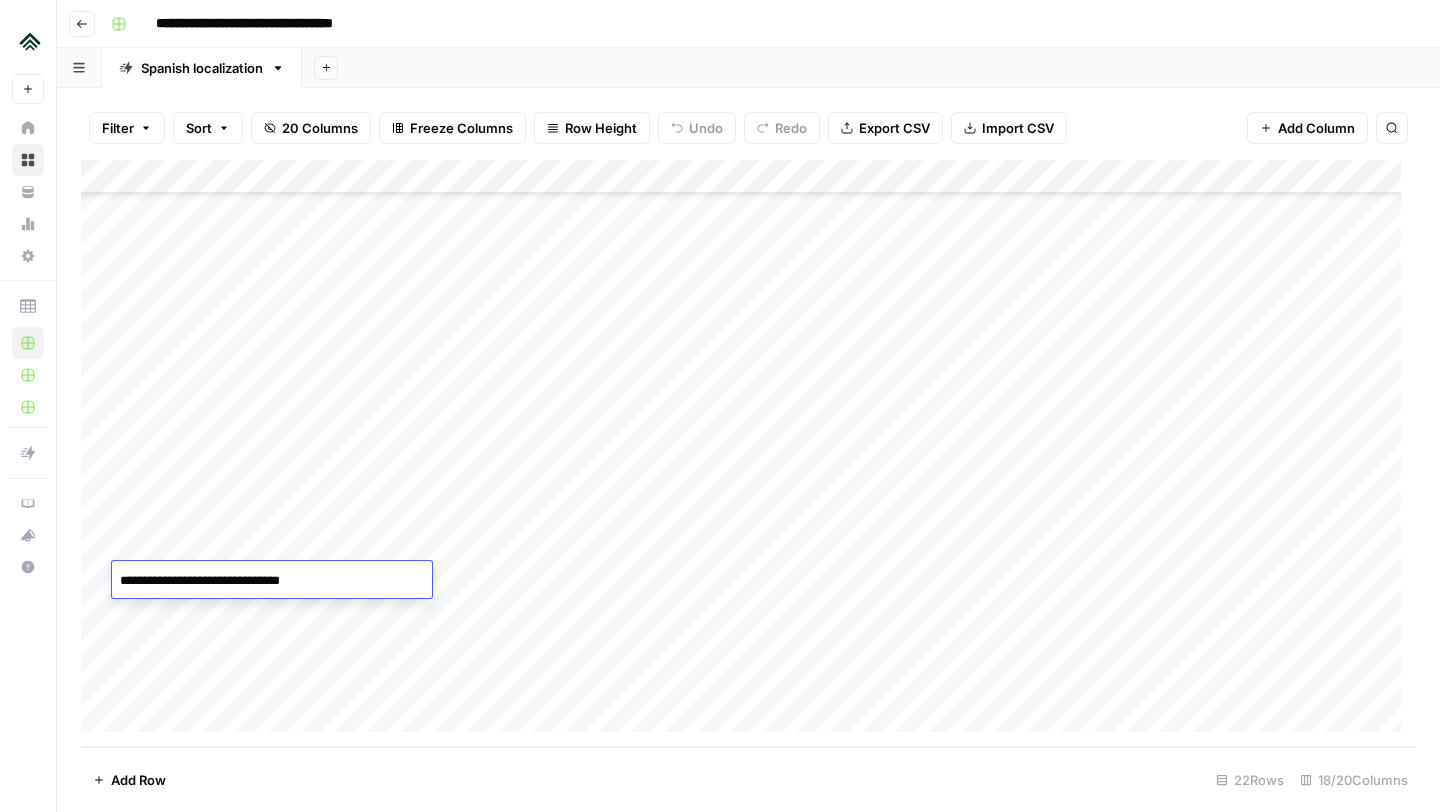 type on "**********" 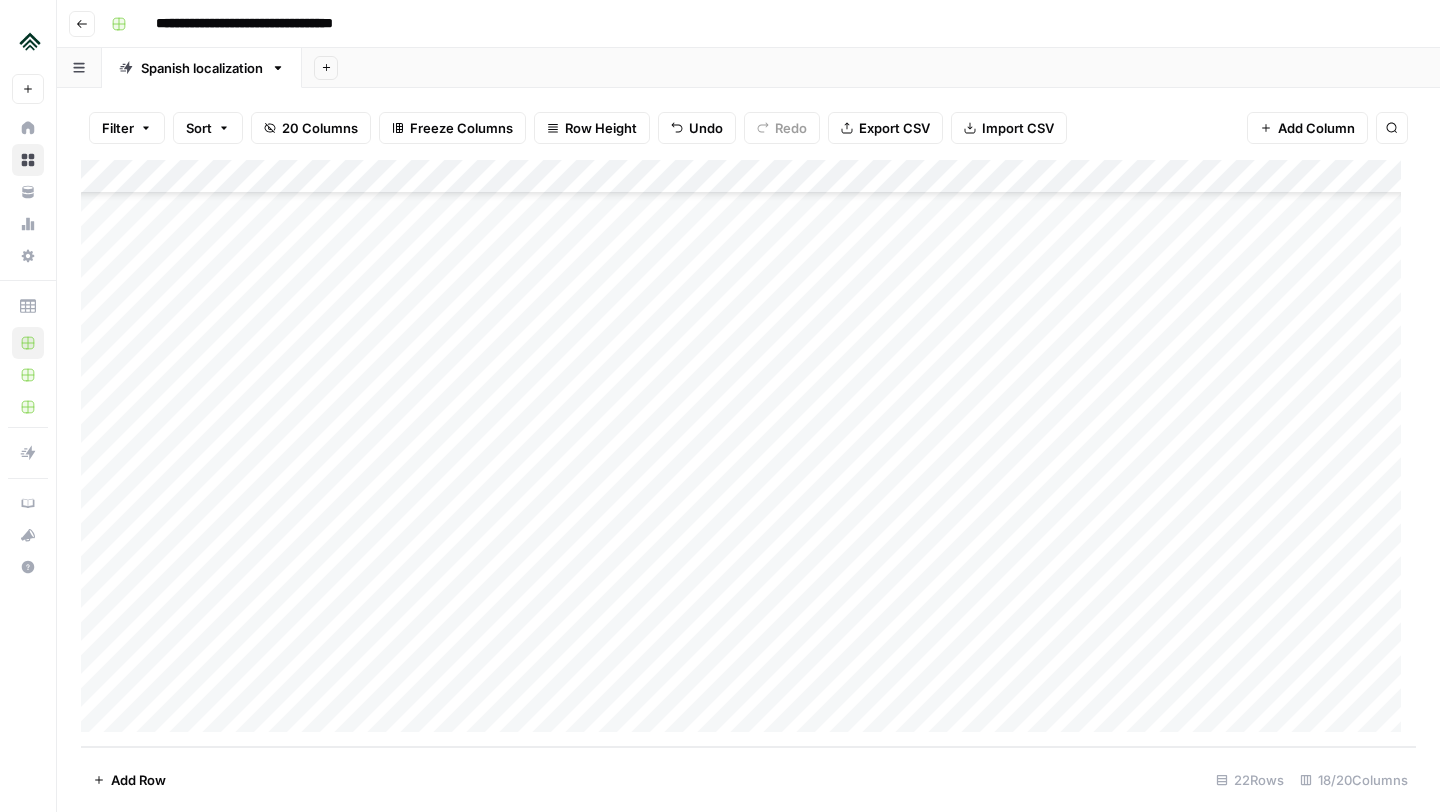 click on "Add Column" at bounding box center (748, 453) 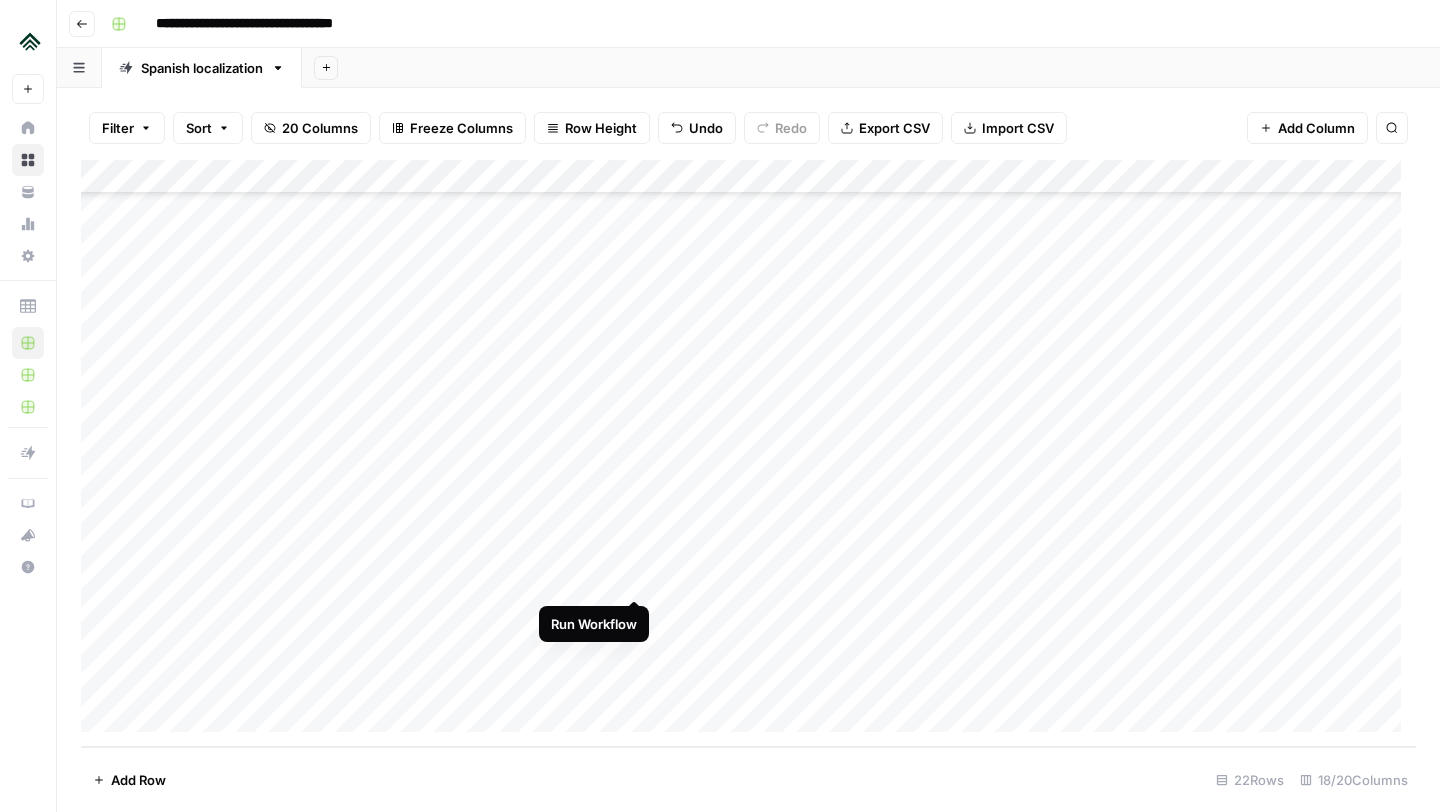 click on "Add Column" at bounding box center (748, 453) 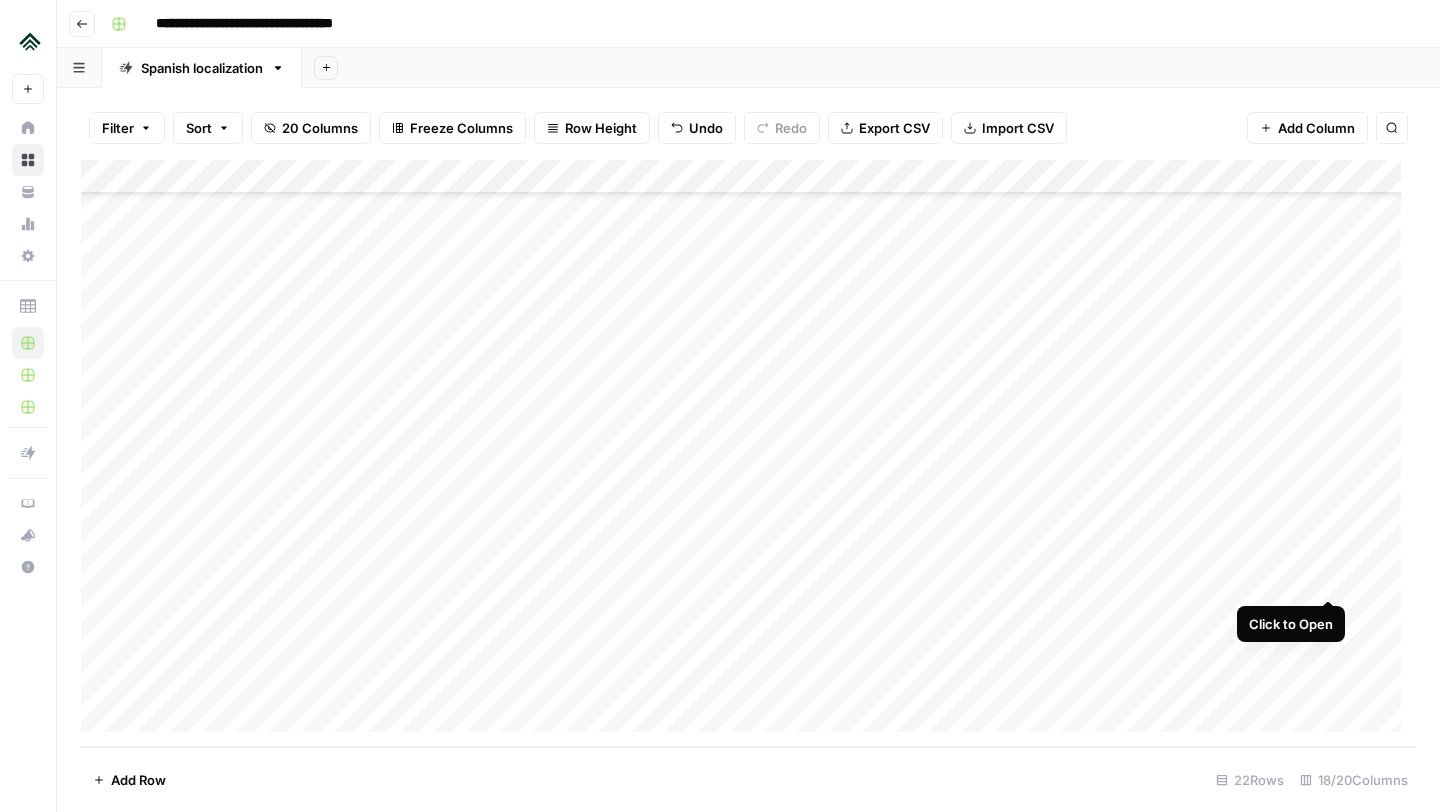 click on "Add Column" at bounding box center [748, 453] 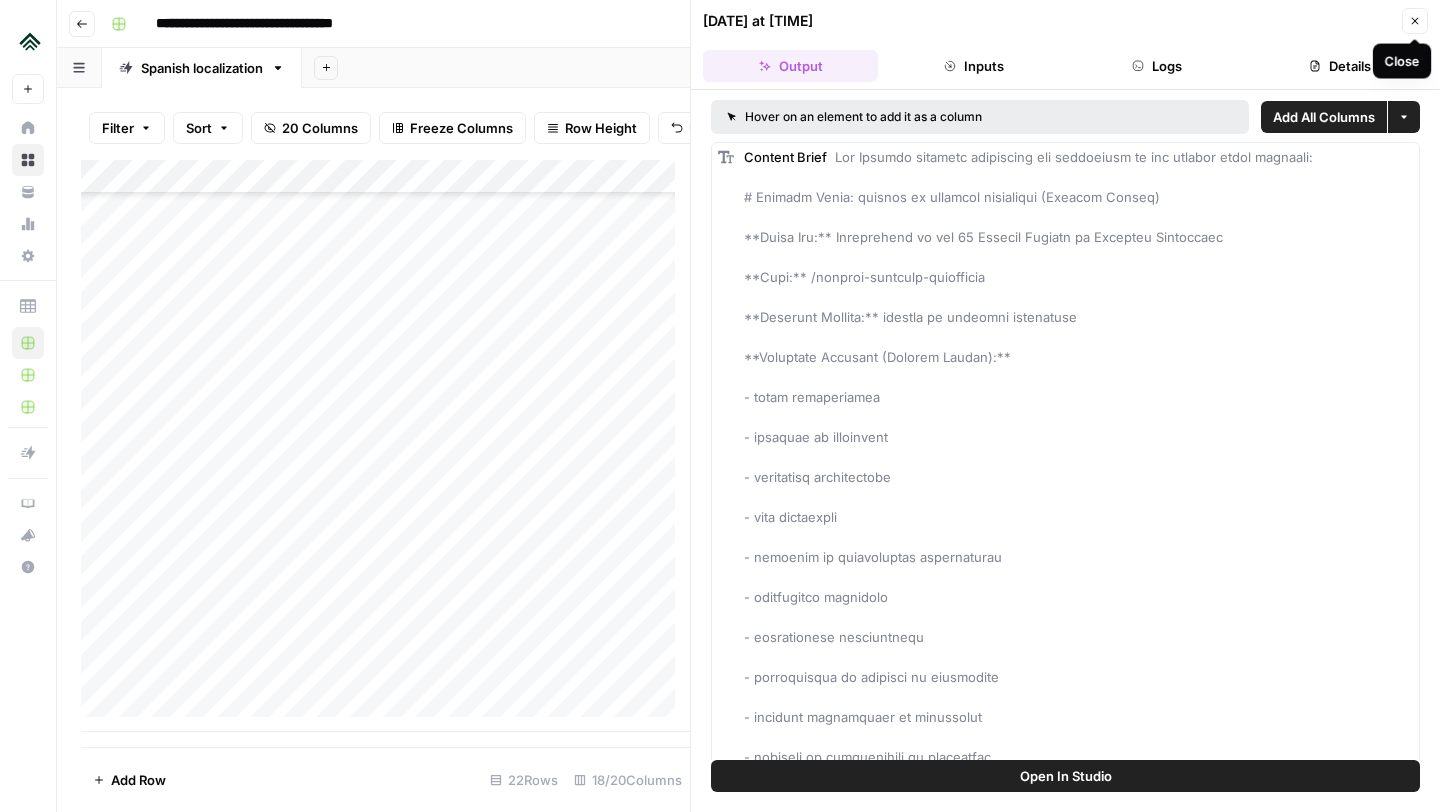 click 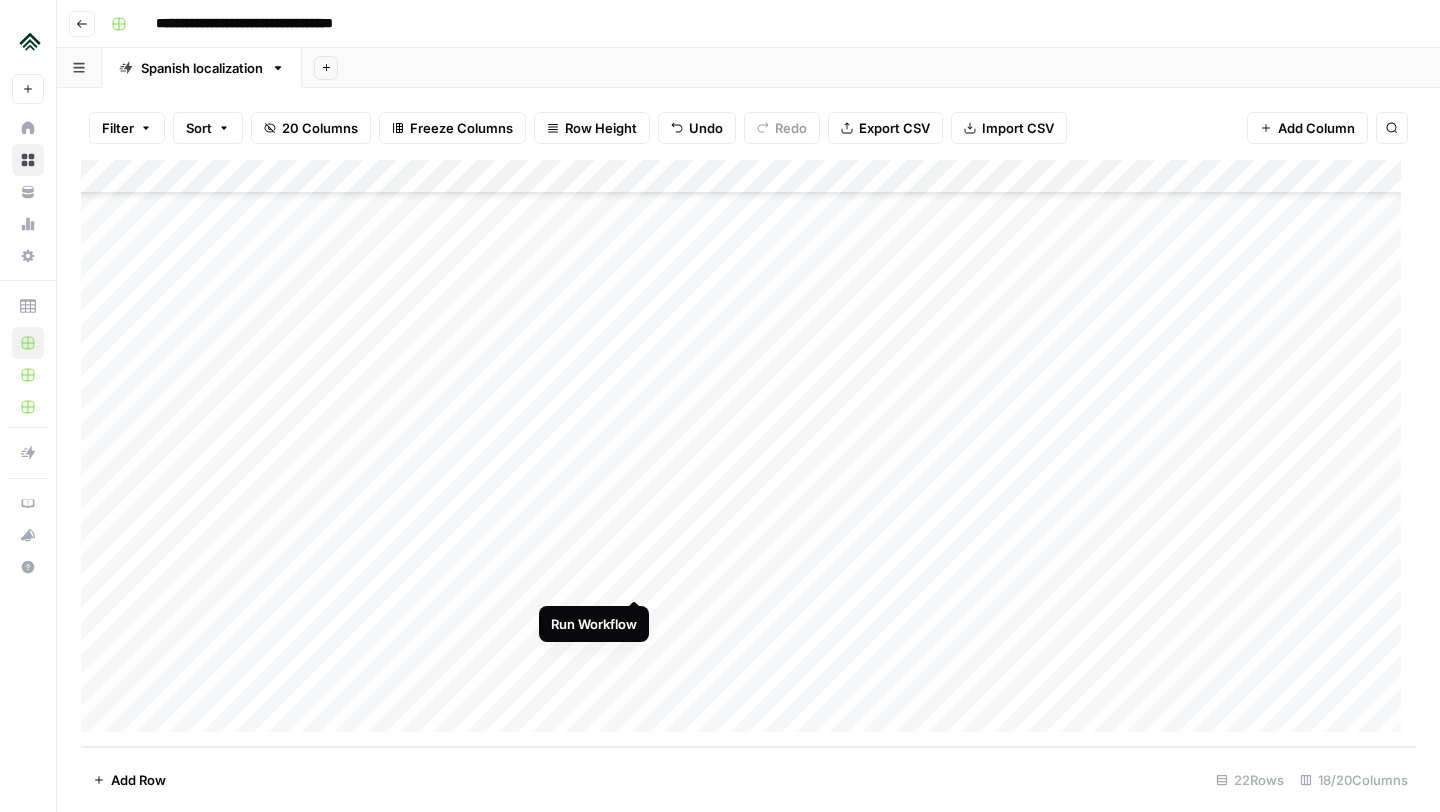 click on "Add Column" at bounding box center [748, 453] 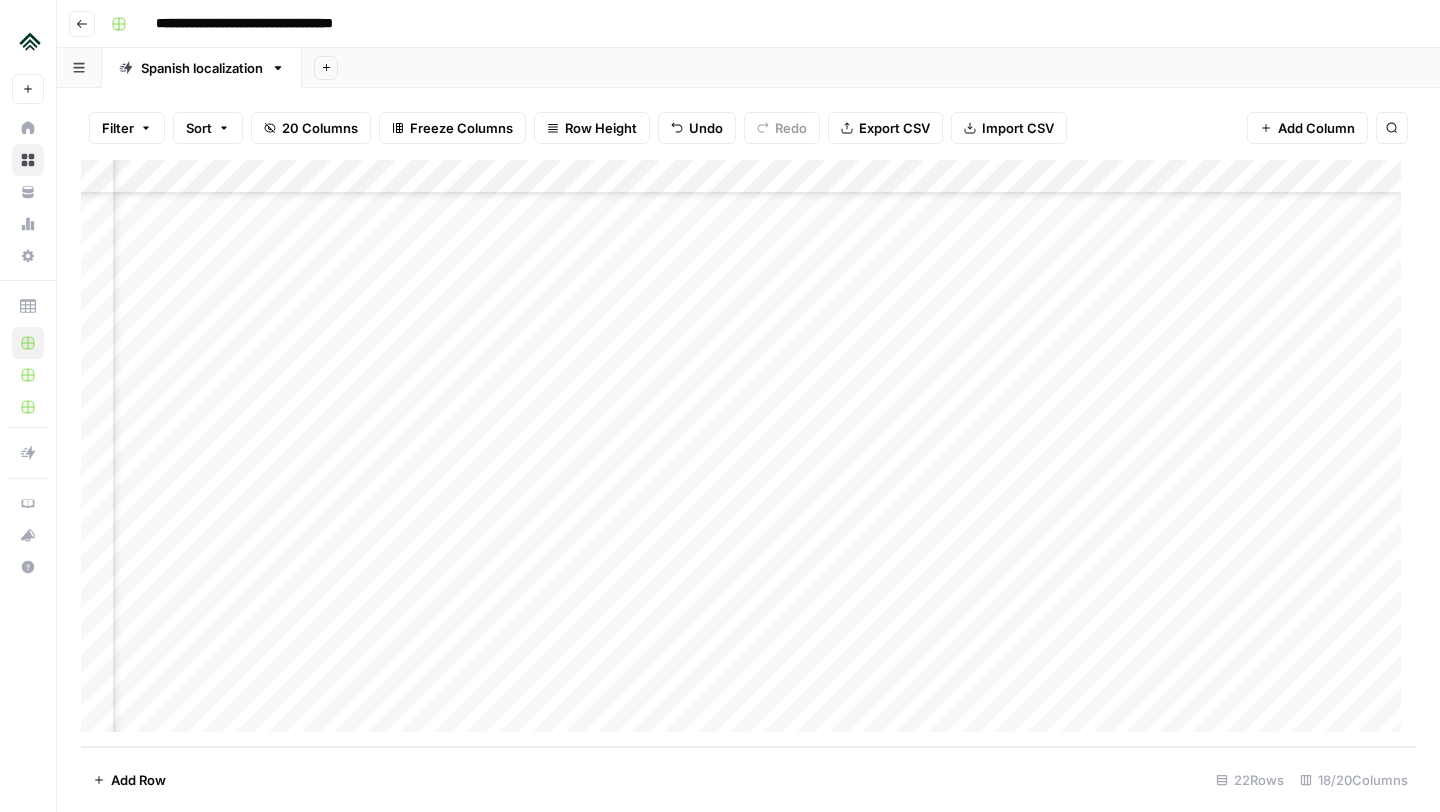 scroll, scrollTop: 242, scrollLeft: 614, axis: both 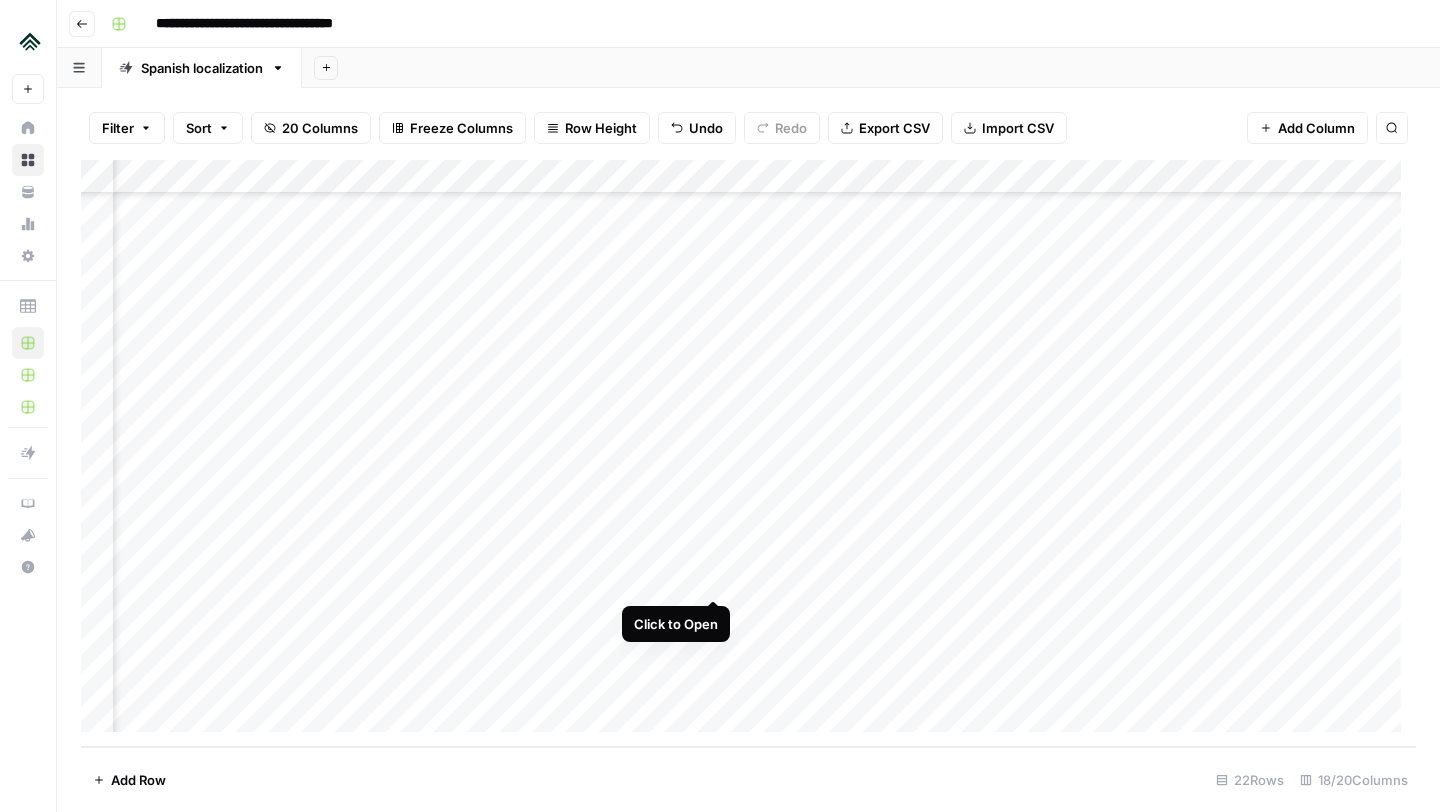 click on "Add Column" at bounding box center (748, 453) 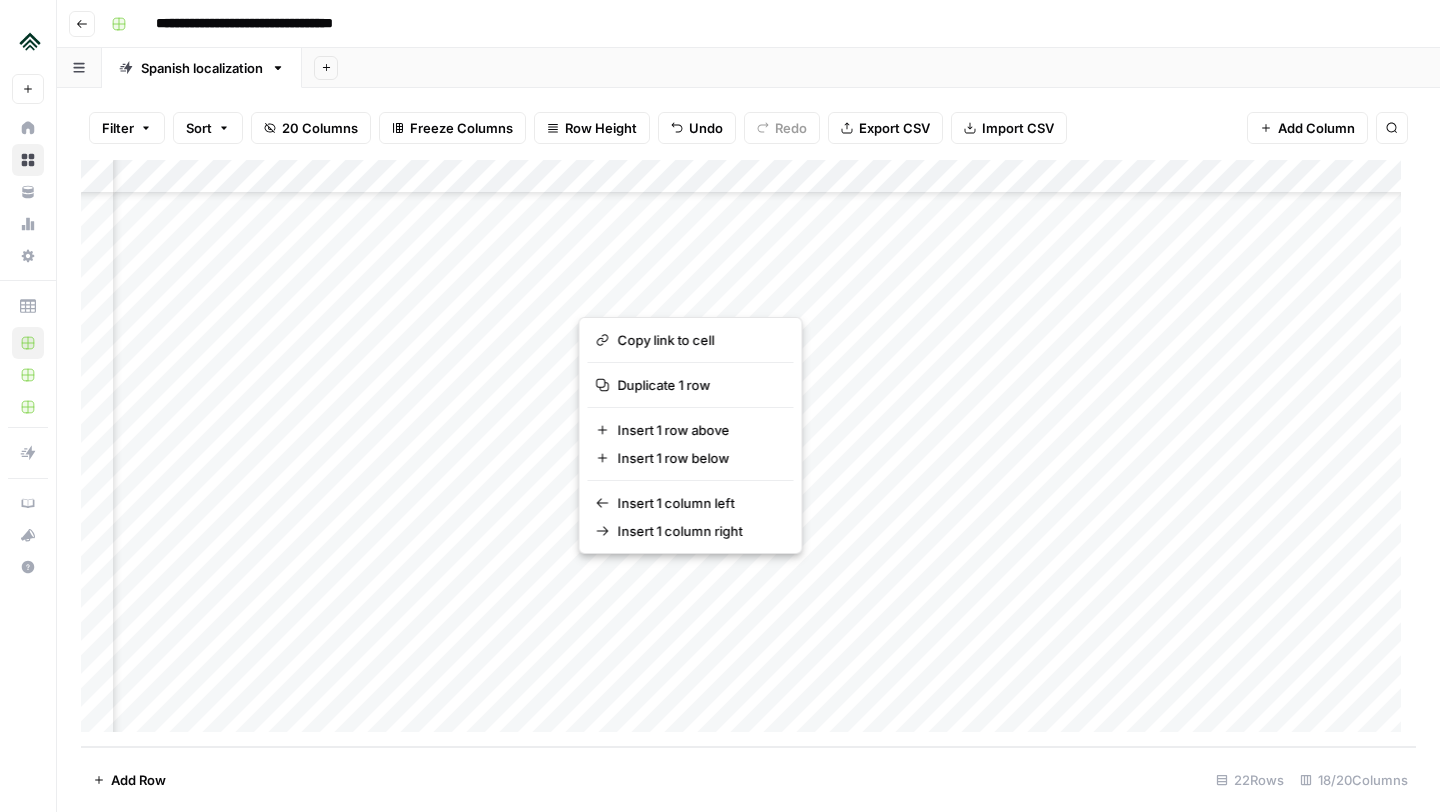 click at bounding box center [669, 579] 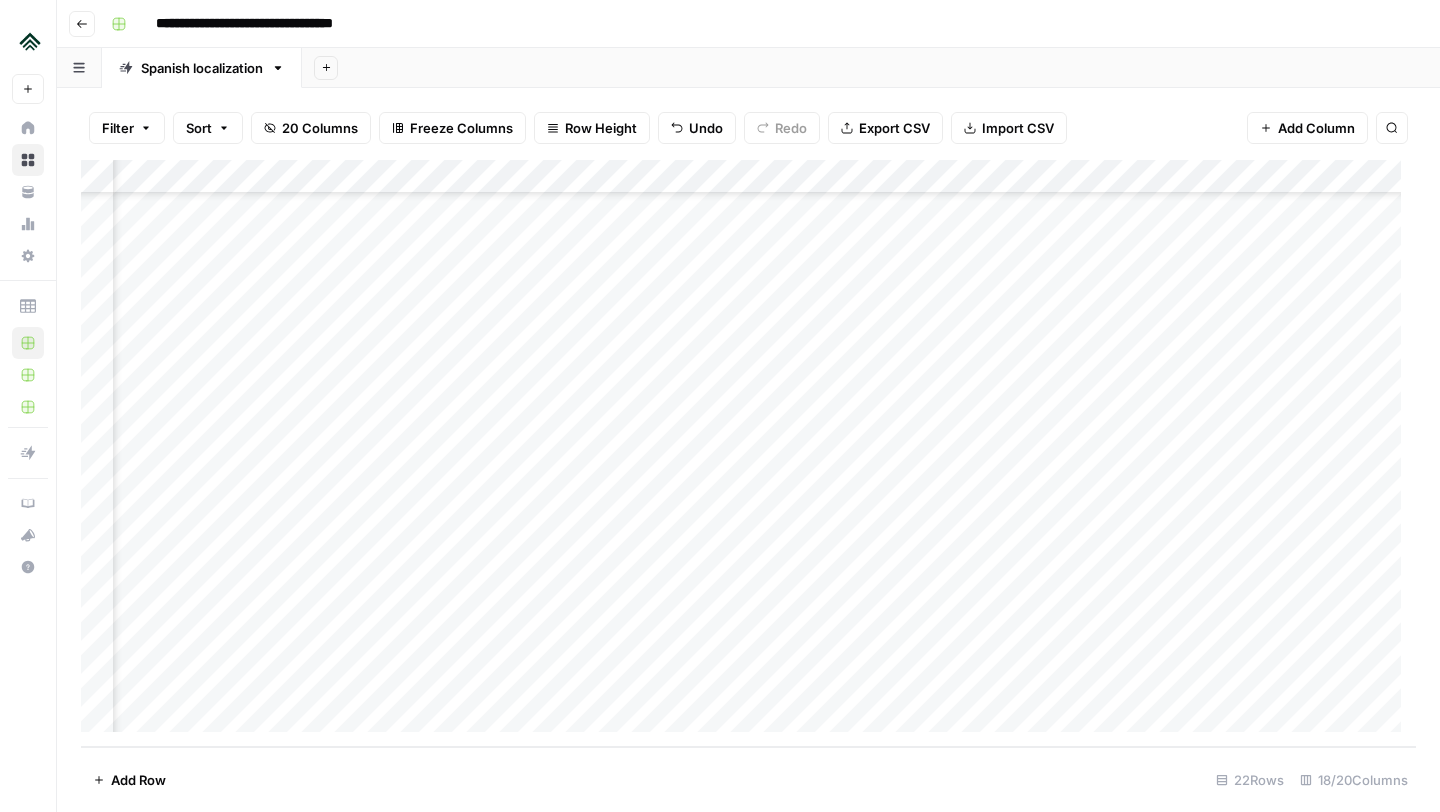click on "Add Column" at bounding box center [748, 453] 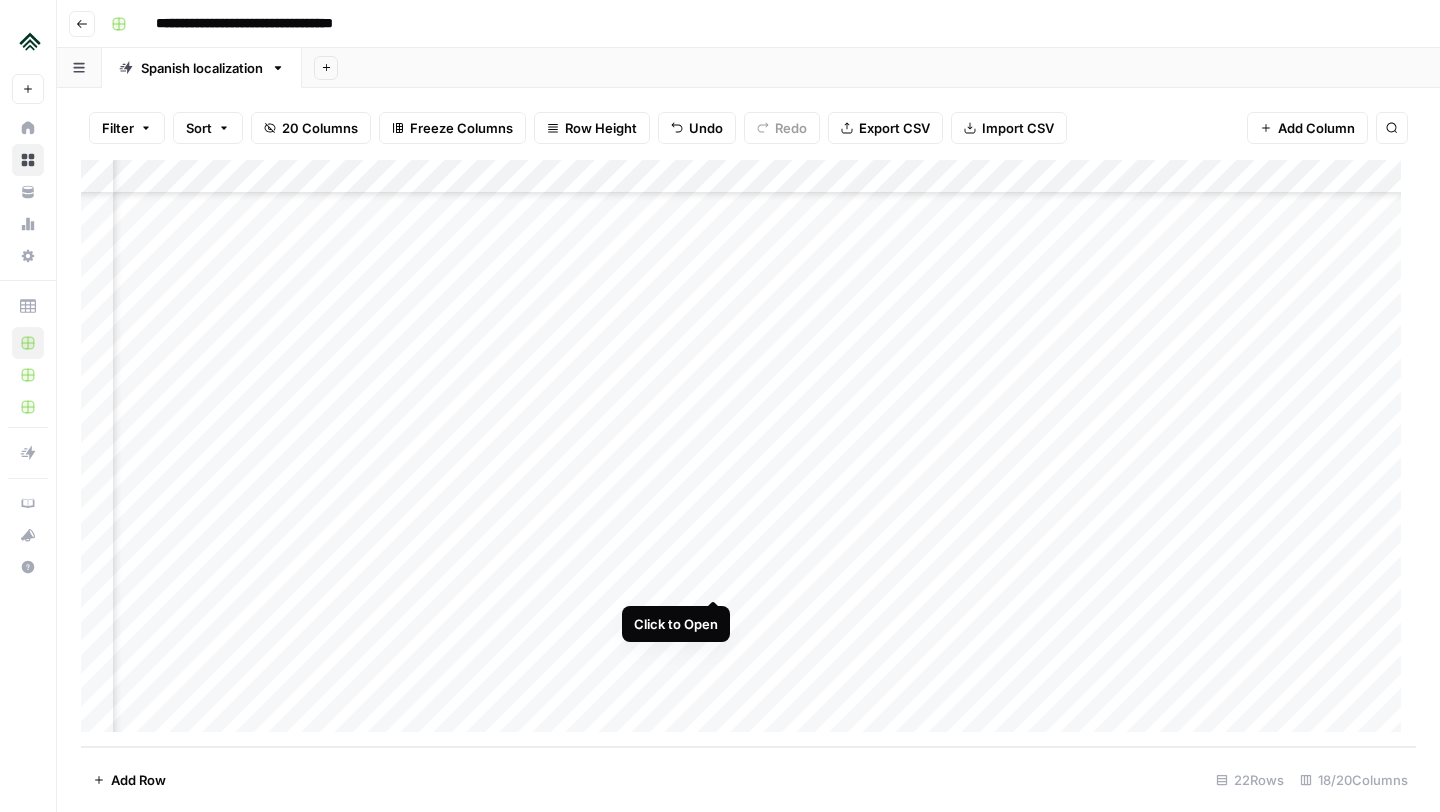 click on "Add Column" at bounding box center (748, 453) 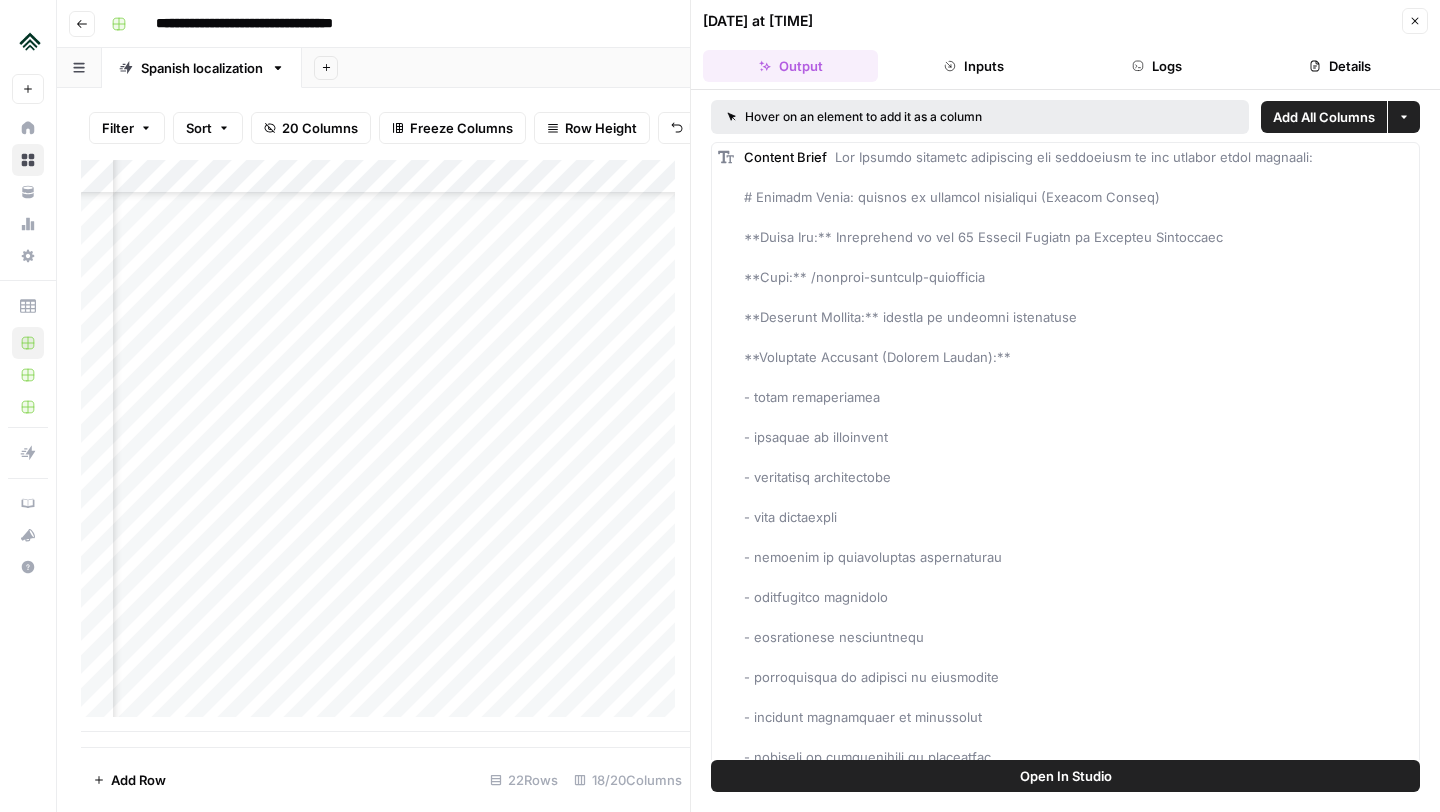 click on "Inputs" at bounding box center [973, 66] 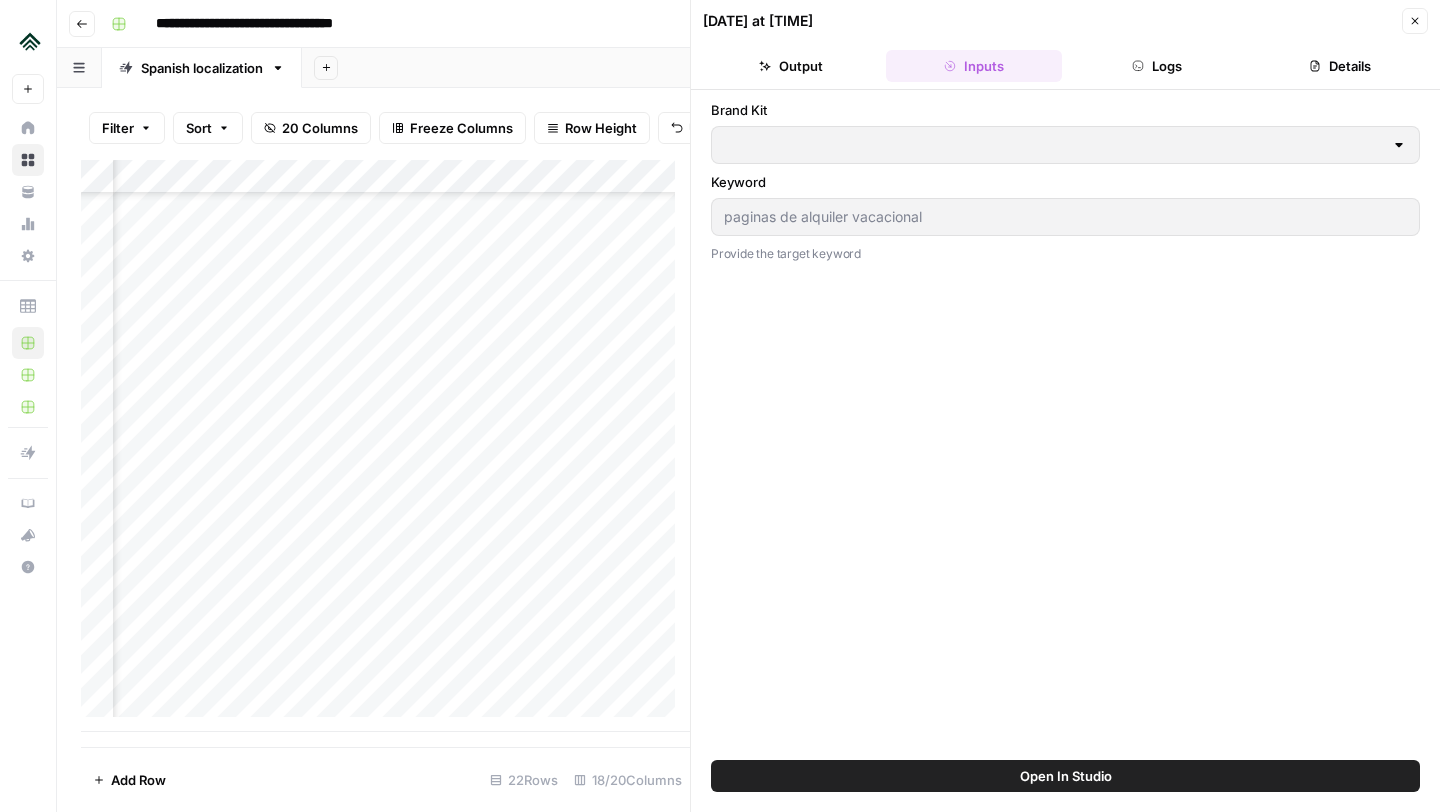 type on "AirDNA Spain" 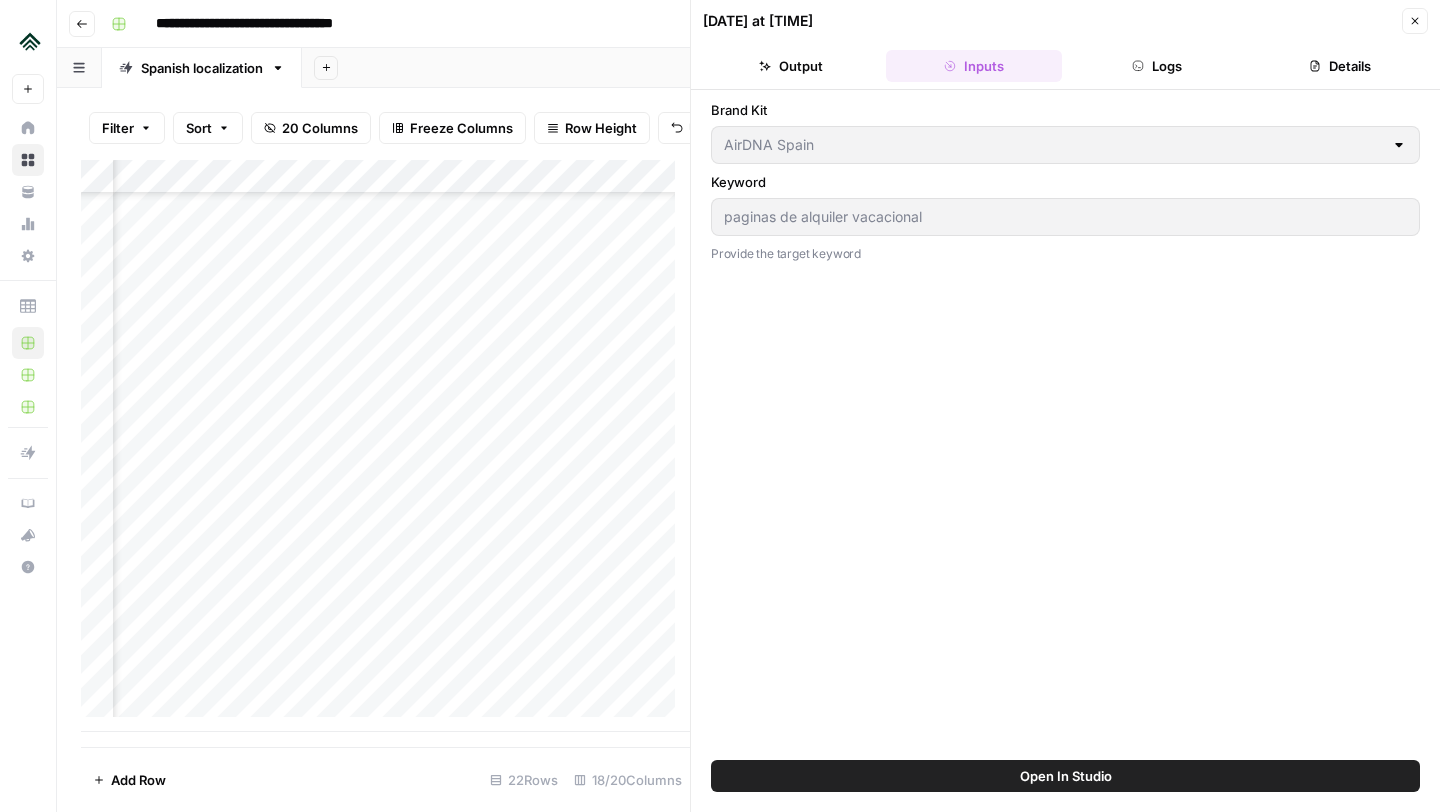 click on "Logs" at bounding box center [1157, 66] 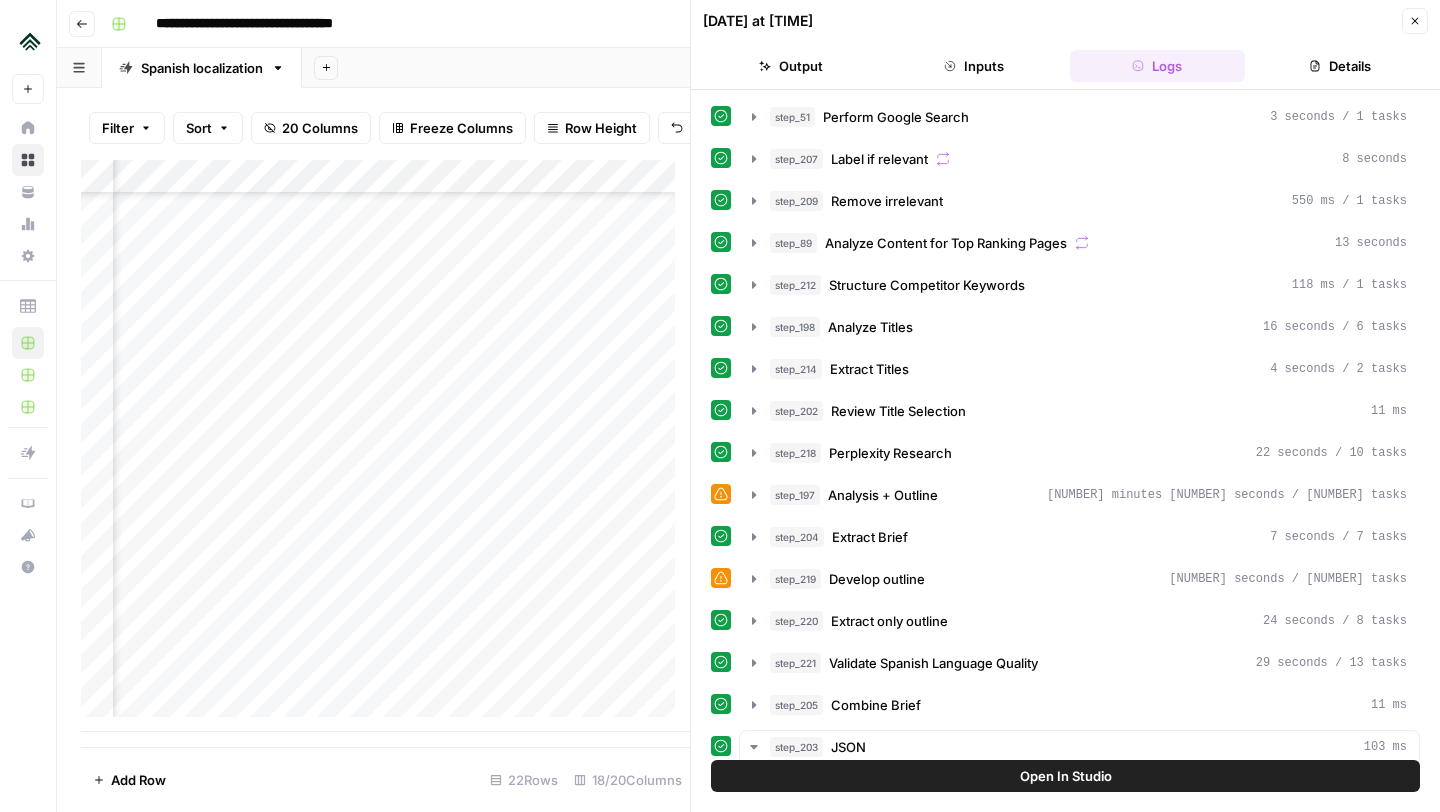click 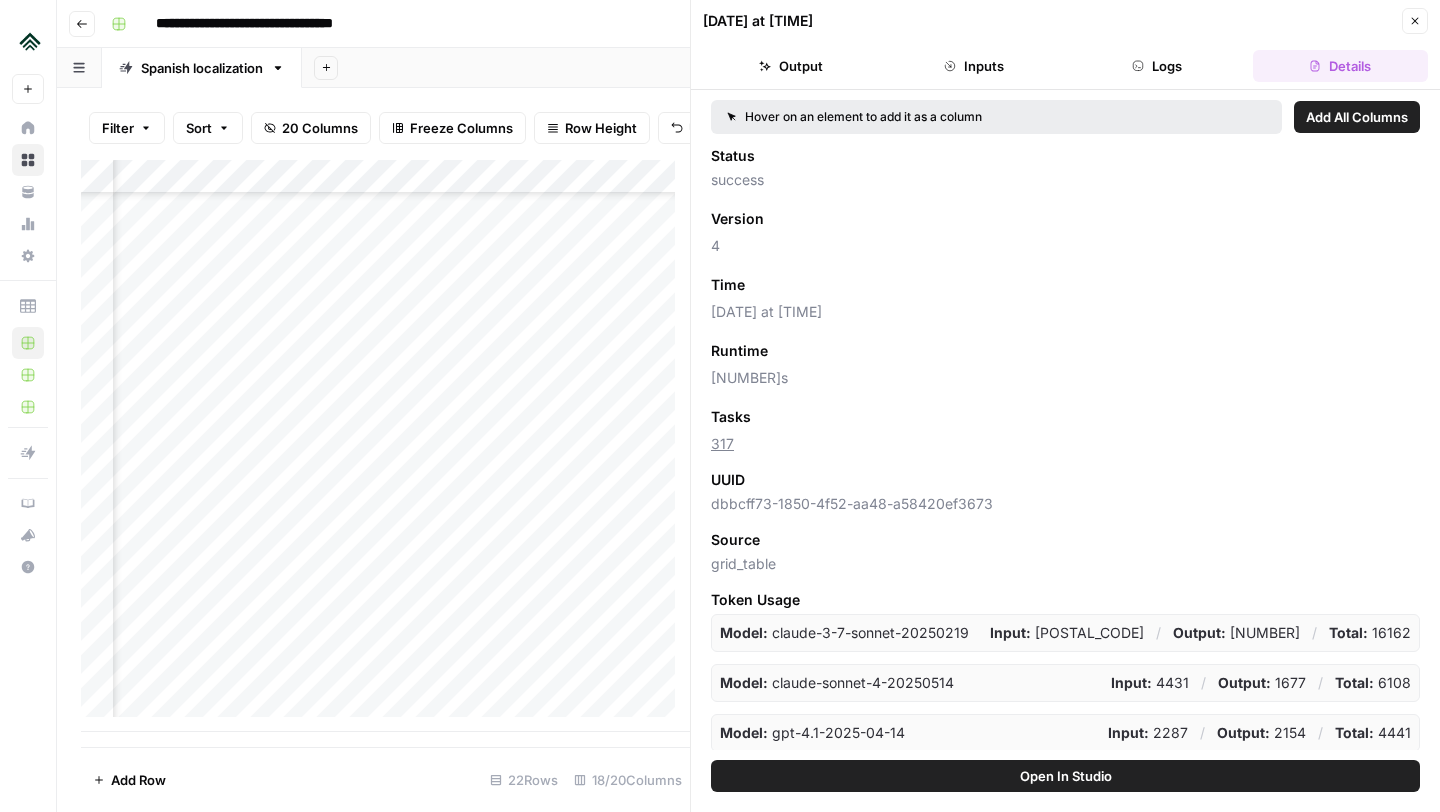 click on "Close" at bounding box center (1415, 21) 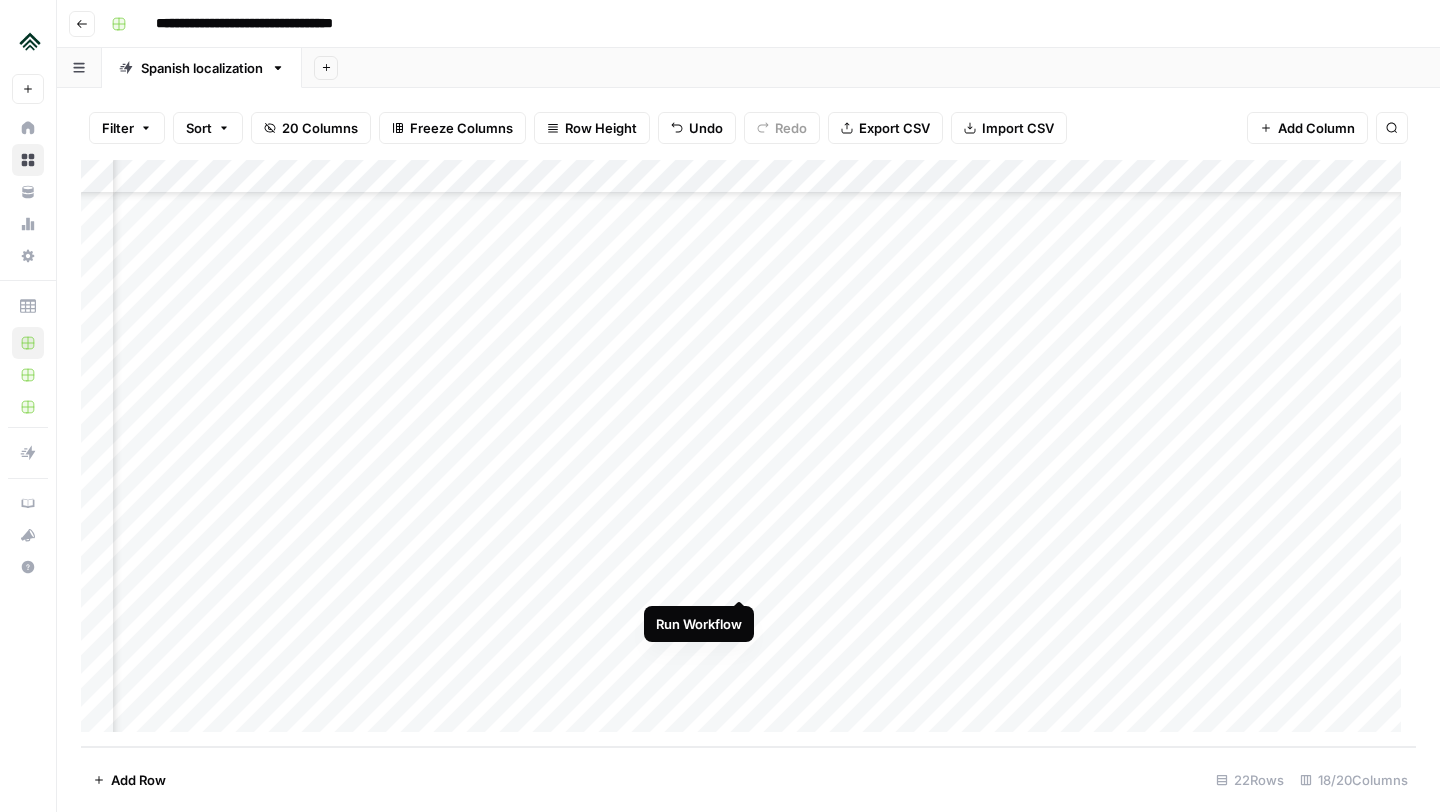 click on "Add Column" at bounding box center [748, 453] 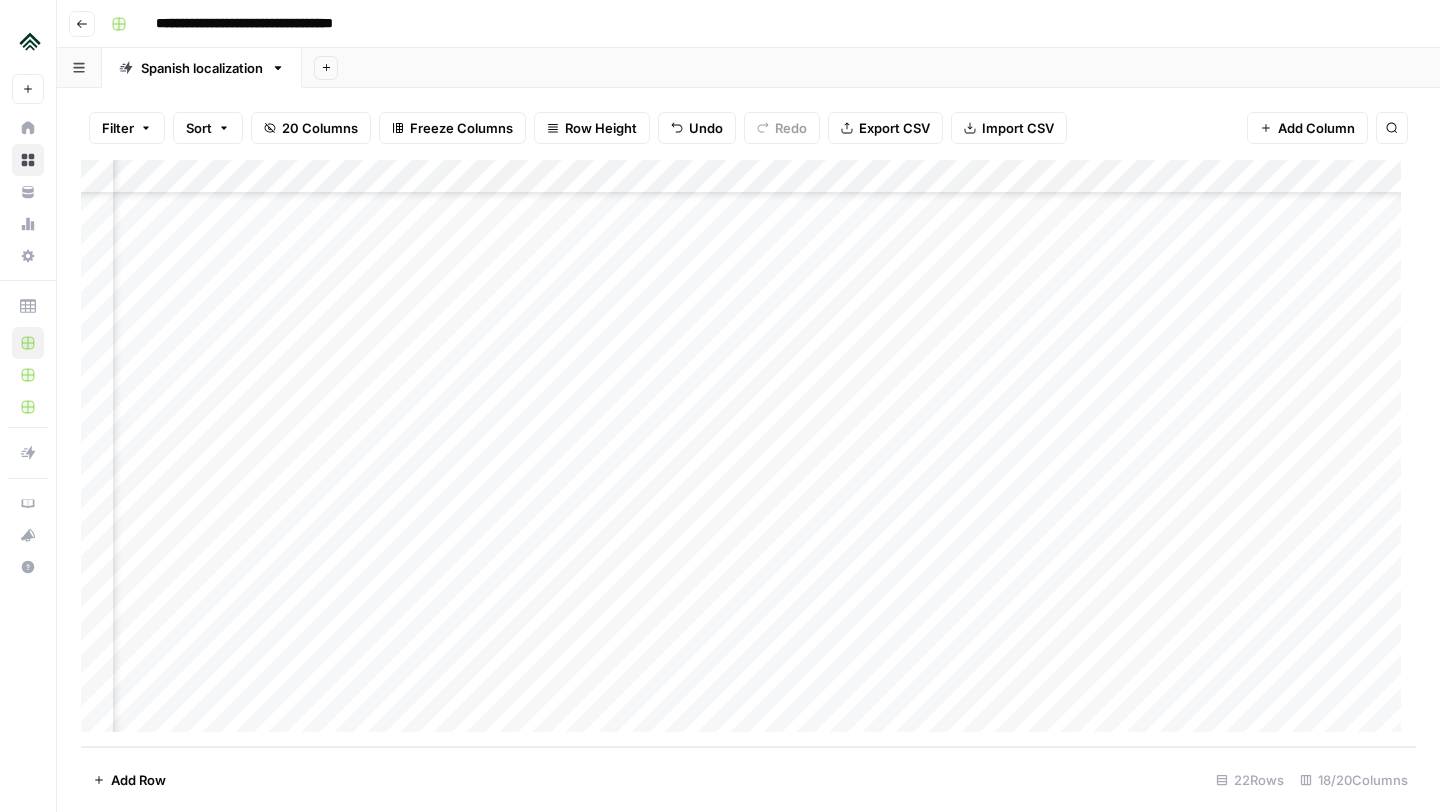 scroll, scrollTop: 242, scrollLeft: 1014, axis: both 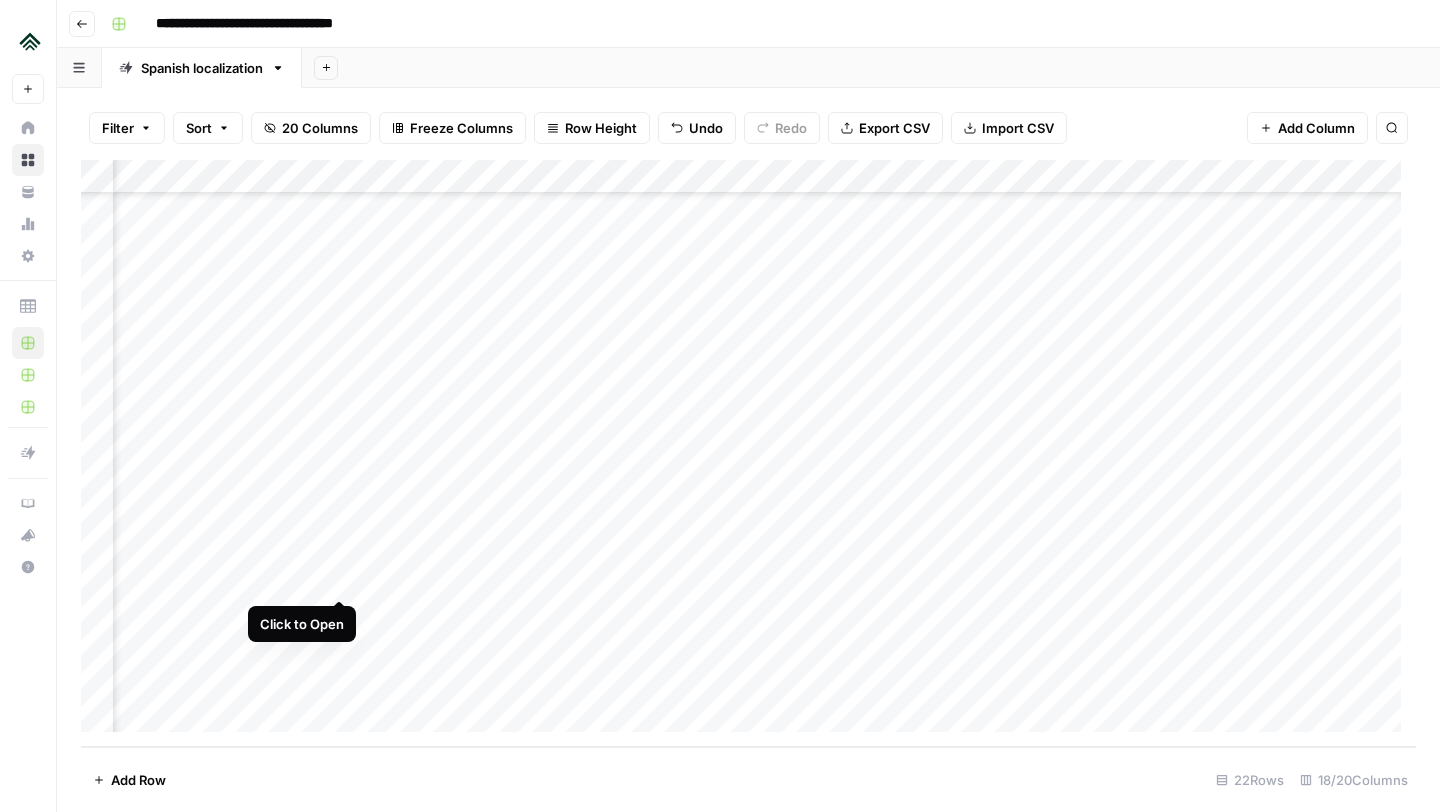 click on "Add Column" at bounding box center (748, 453) 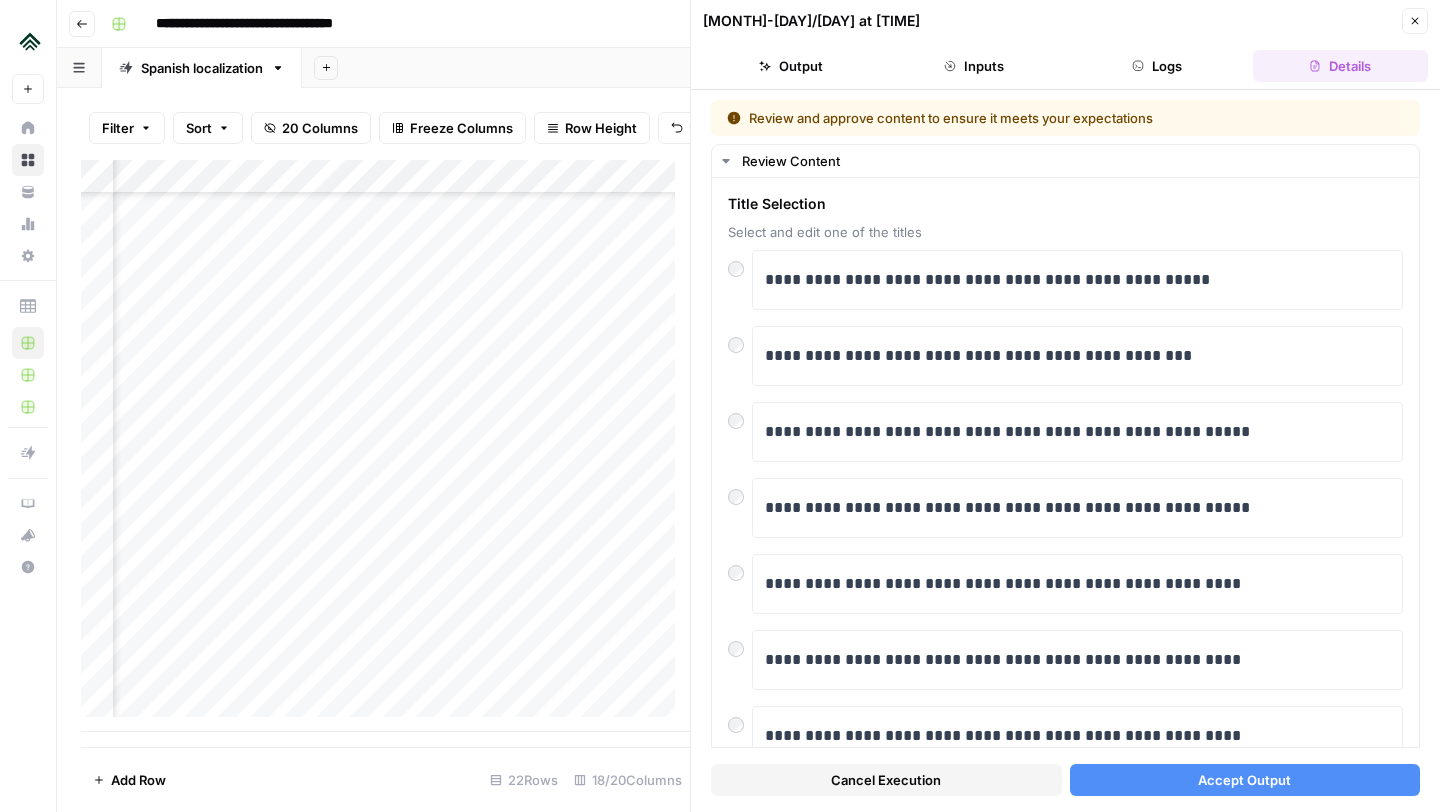 scroll, scrollTop: 242, scrollLeft: 0, axis: vertical 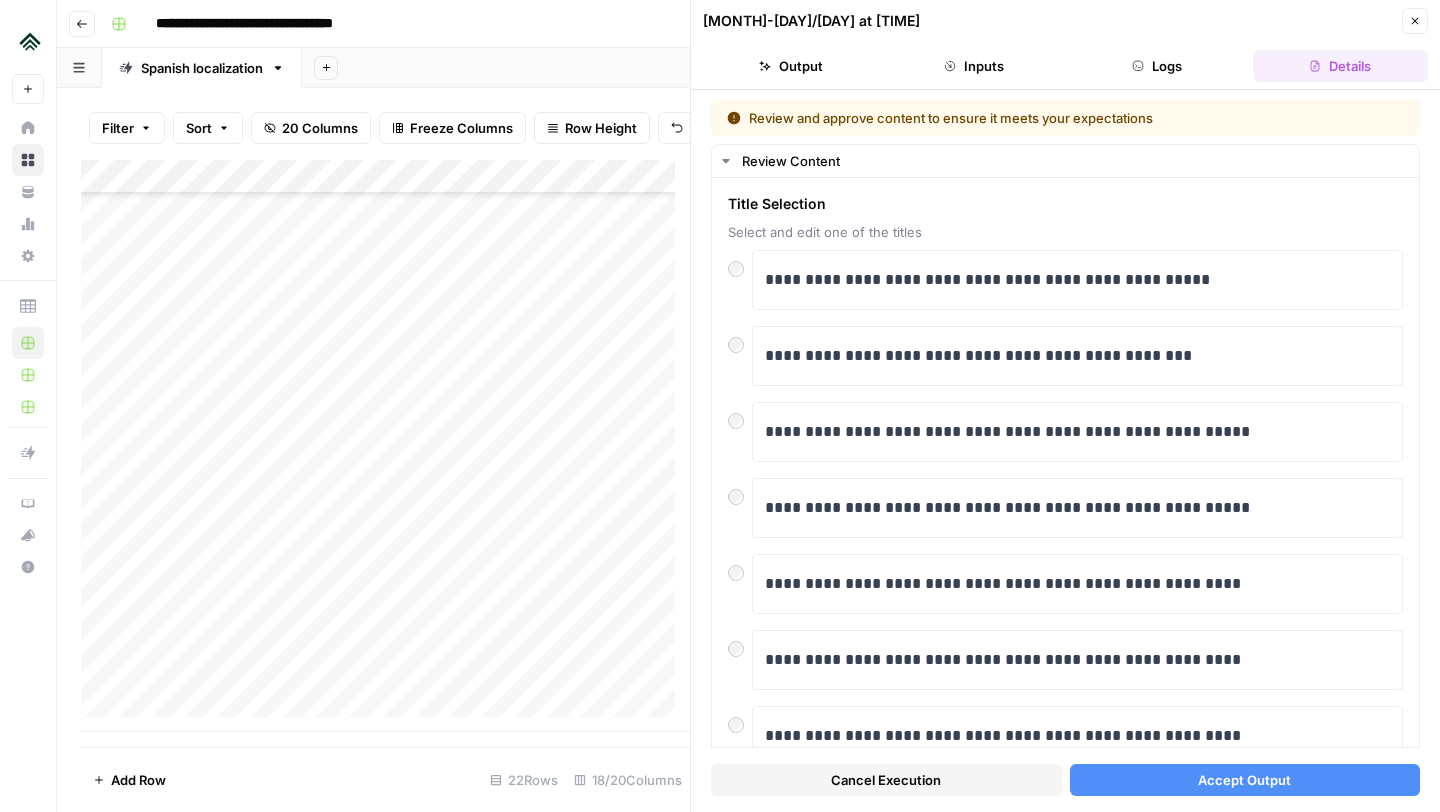 click on "Add Column" at bounding box center [385, 446] 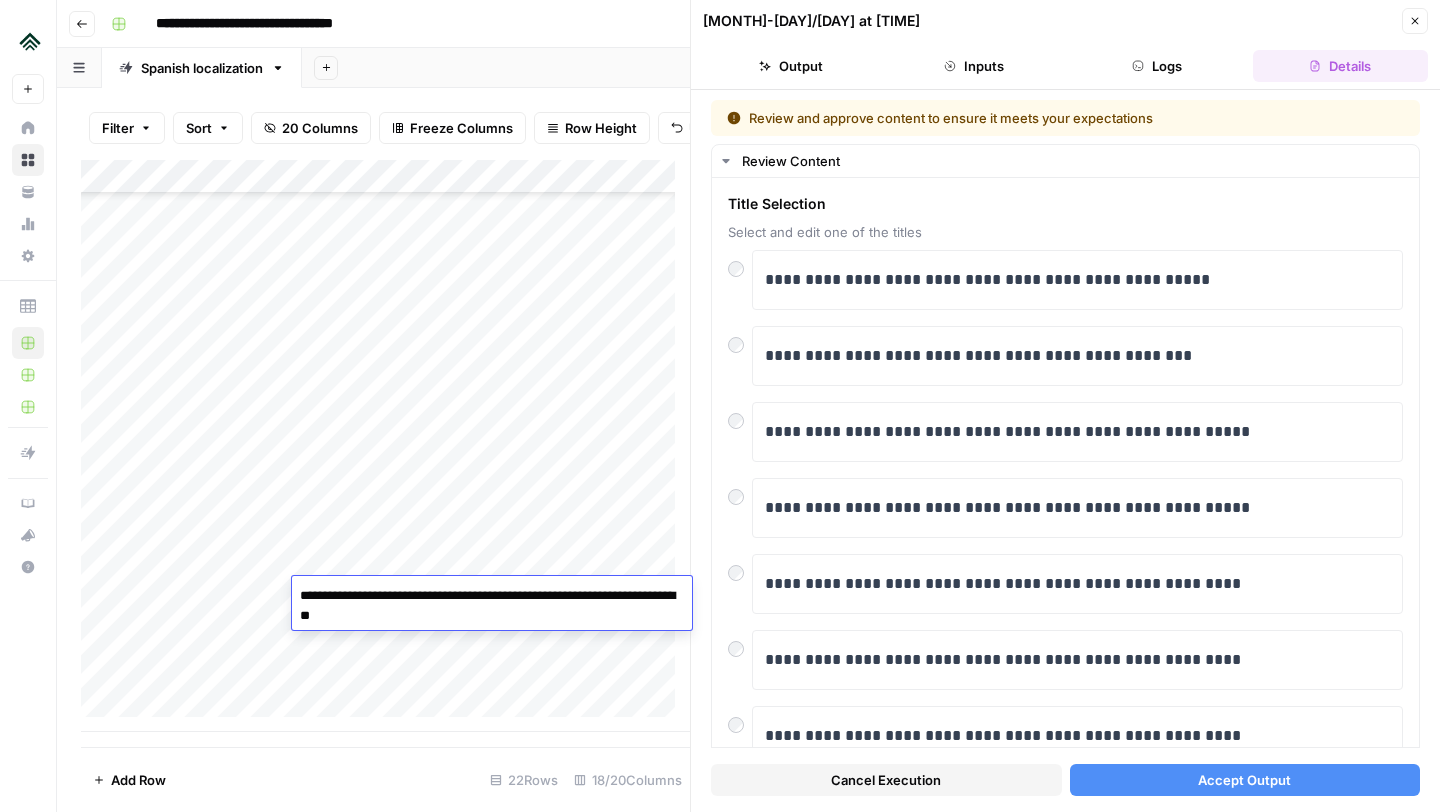 click on "**********" at bounding box center (492, 606) 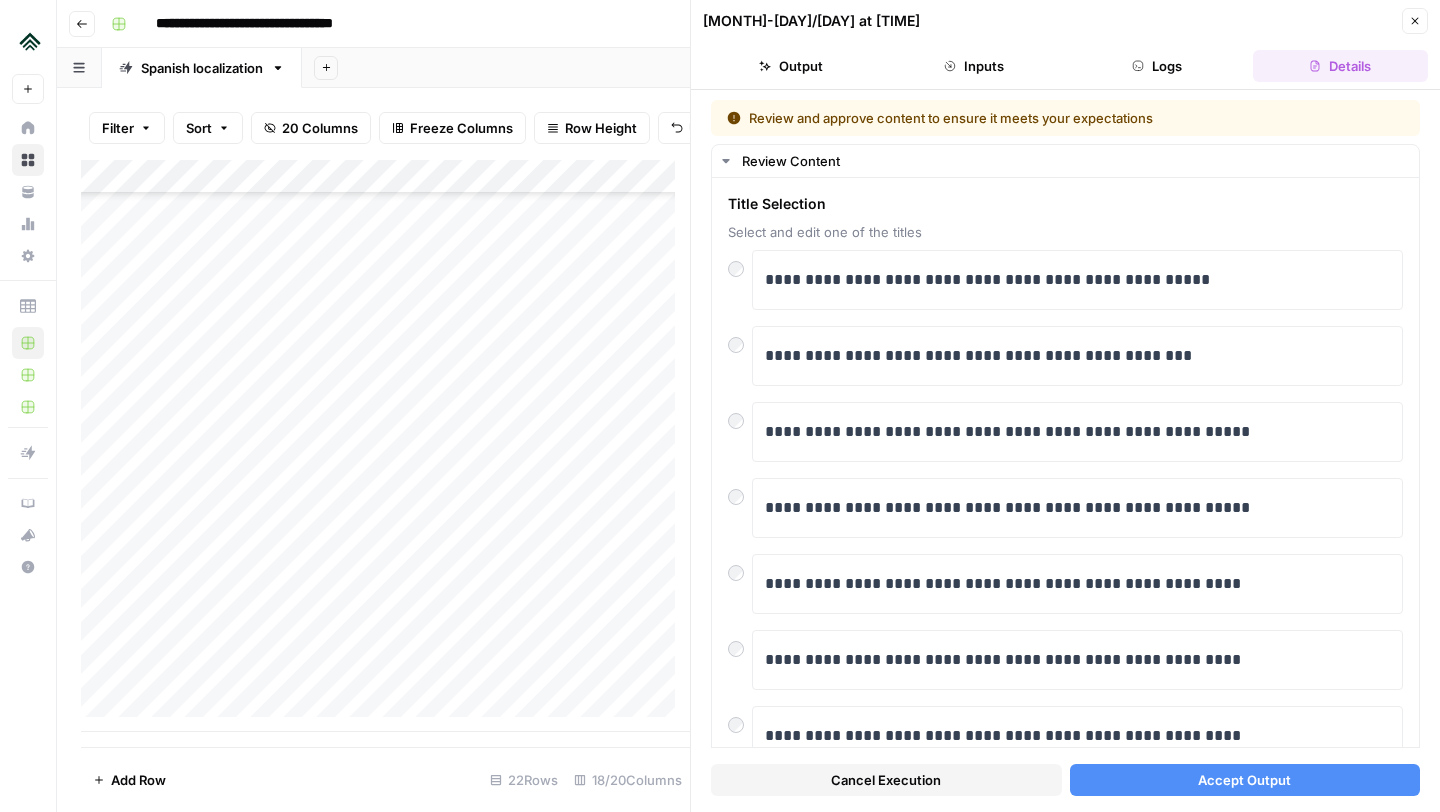 click on "Add Column" at bounding box center (385, 446) 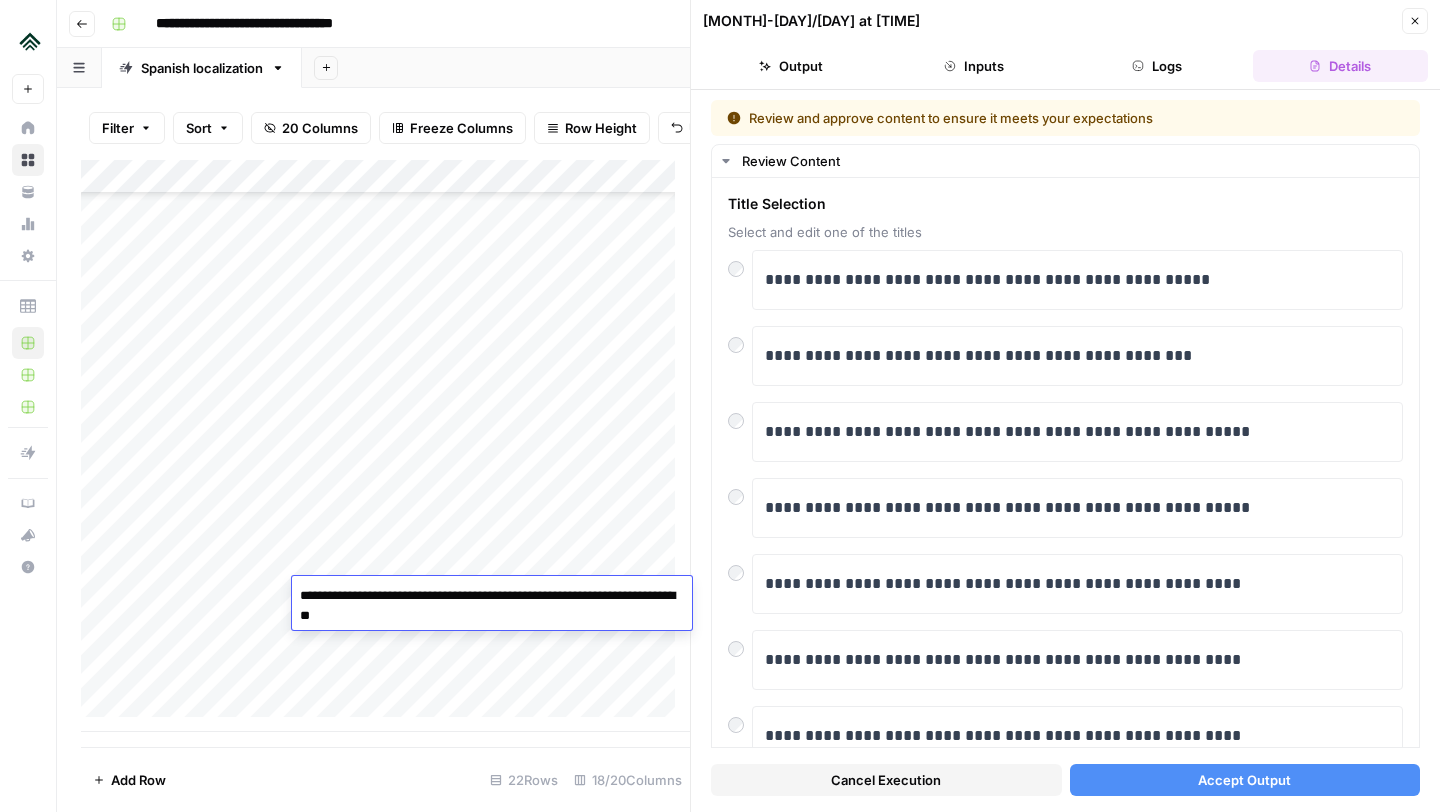 click on "**********" at bounding box center (492, 606) 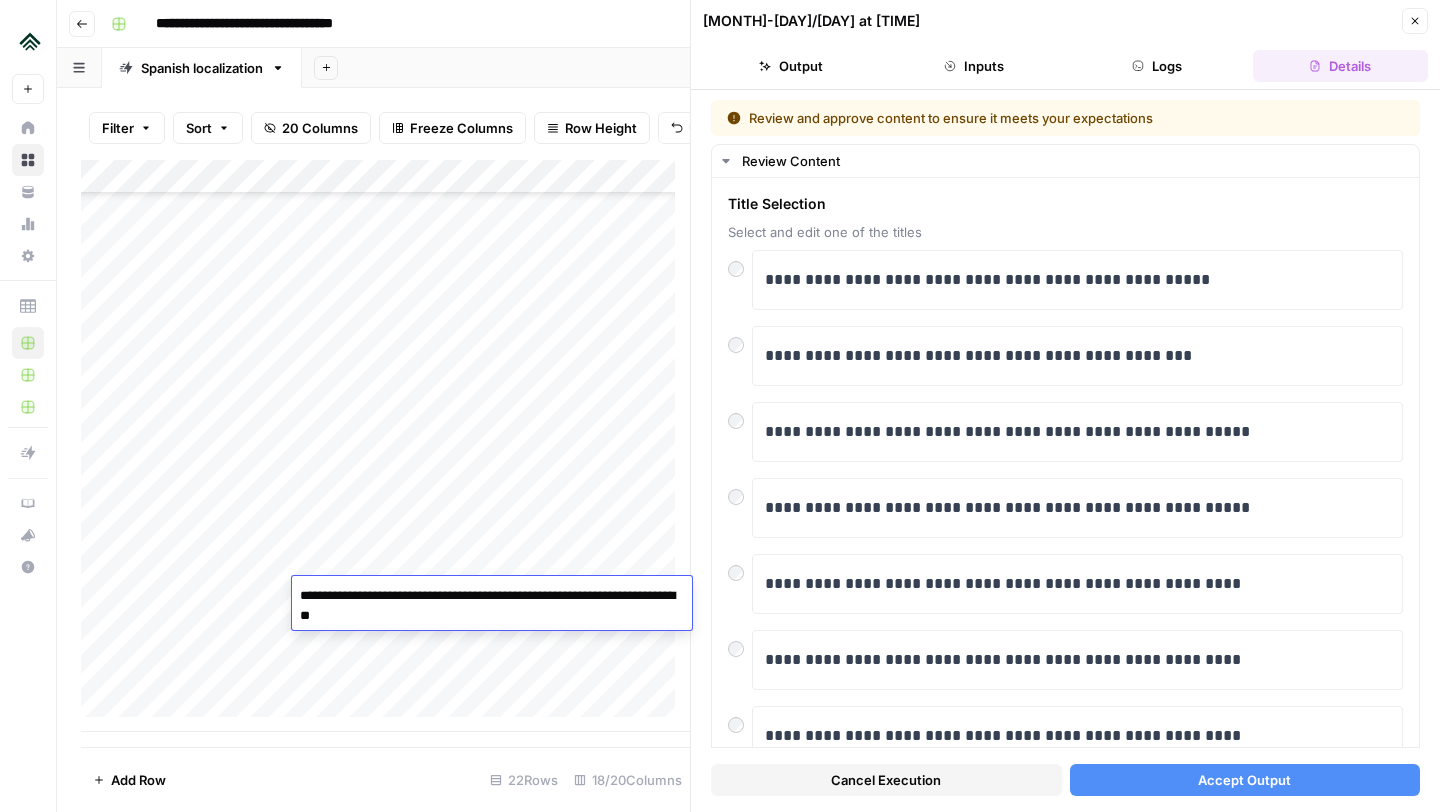 click on "Close" at bounding box center [1415, 21] 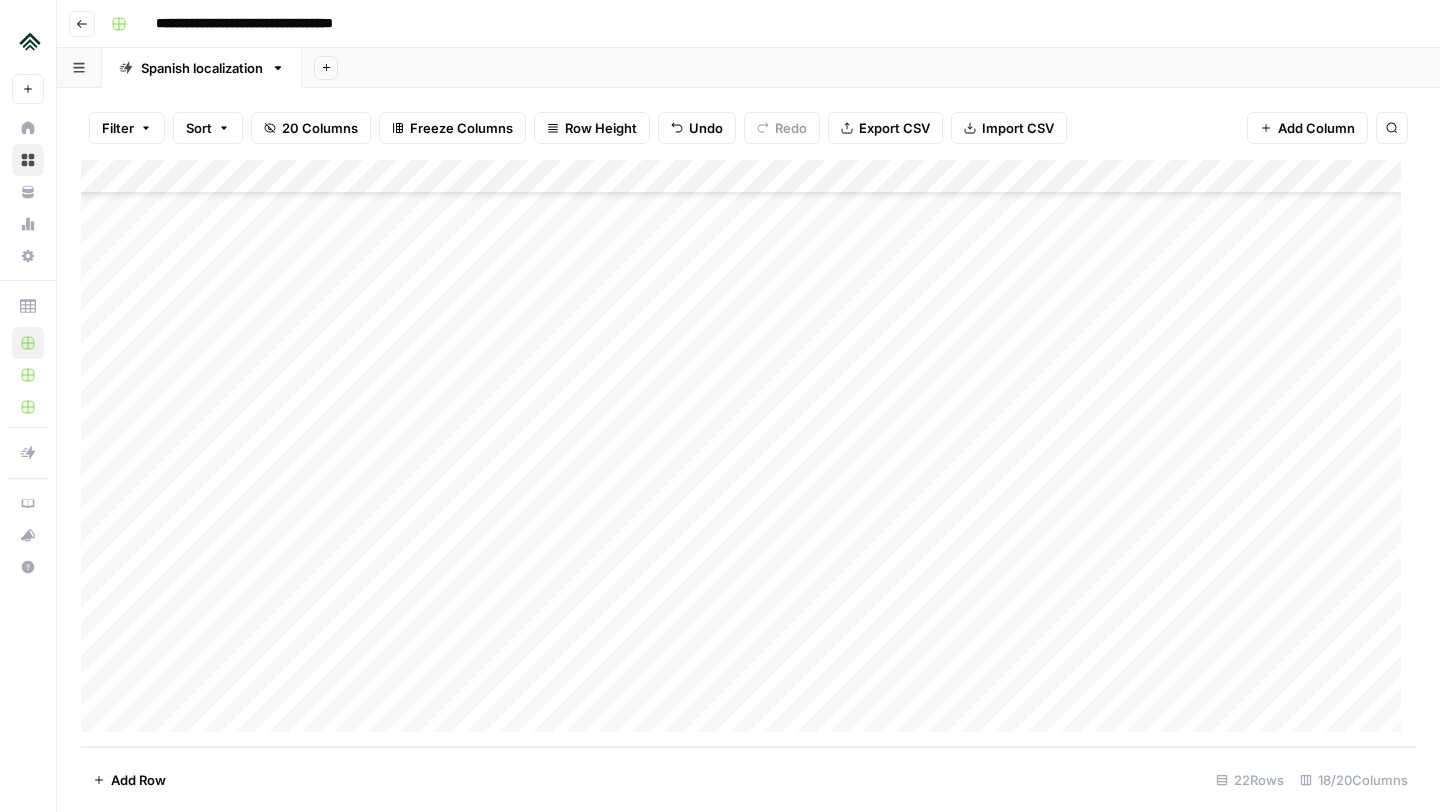 click on "Add Column" at bounding box center [748, 453] 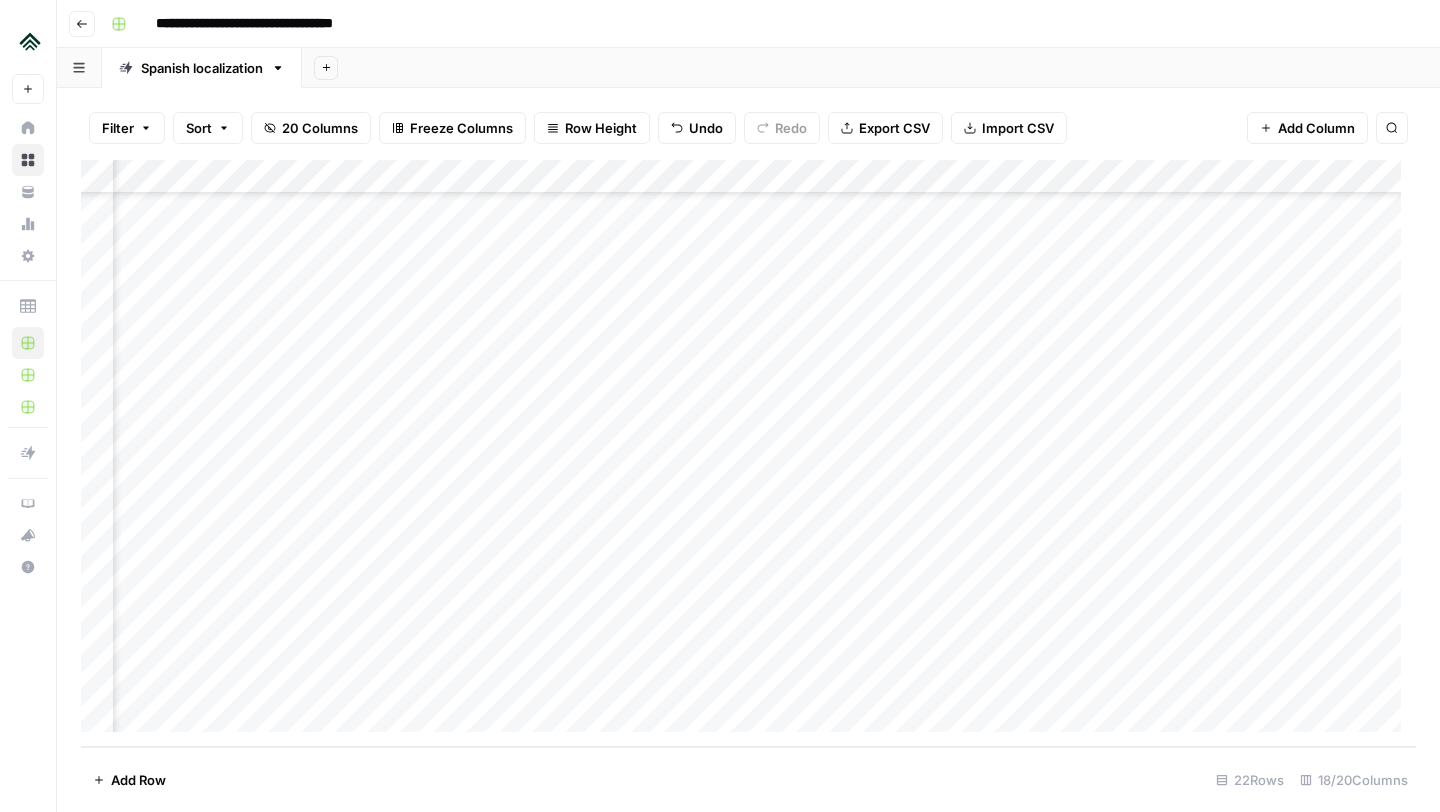 scroll, scrollTop: 242, scrollLeft: 2064, axis: both 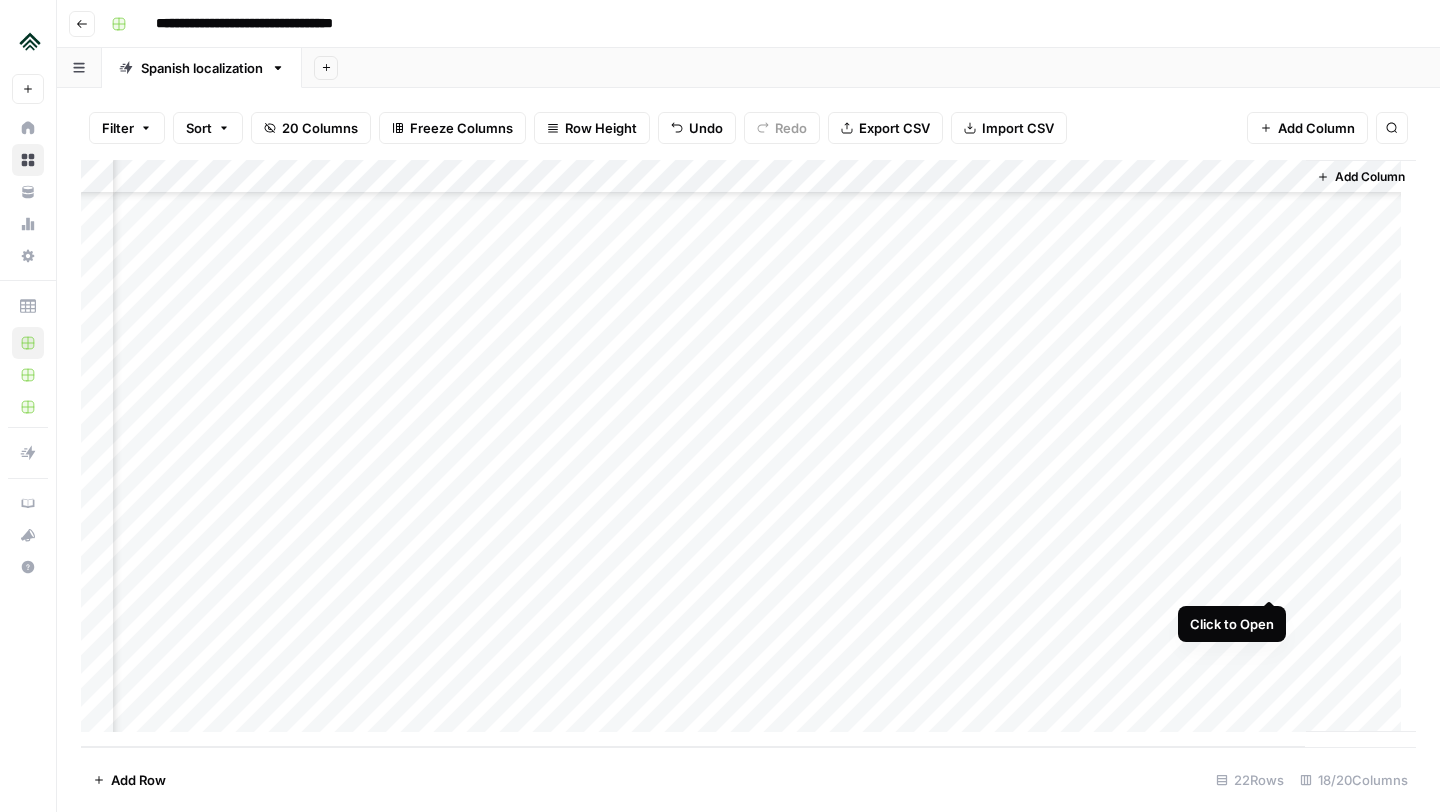 click on "Add Column" at bounding box center (748, 453) 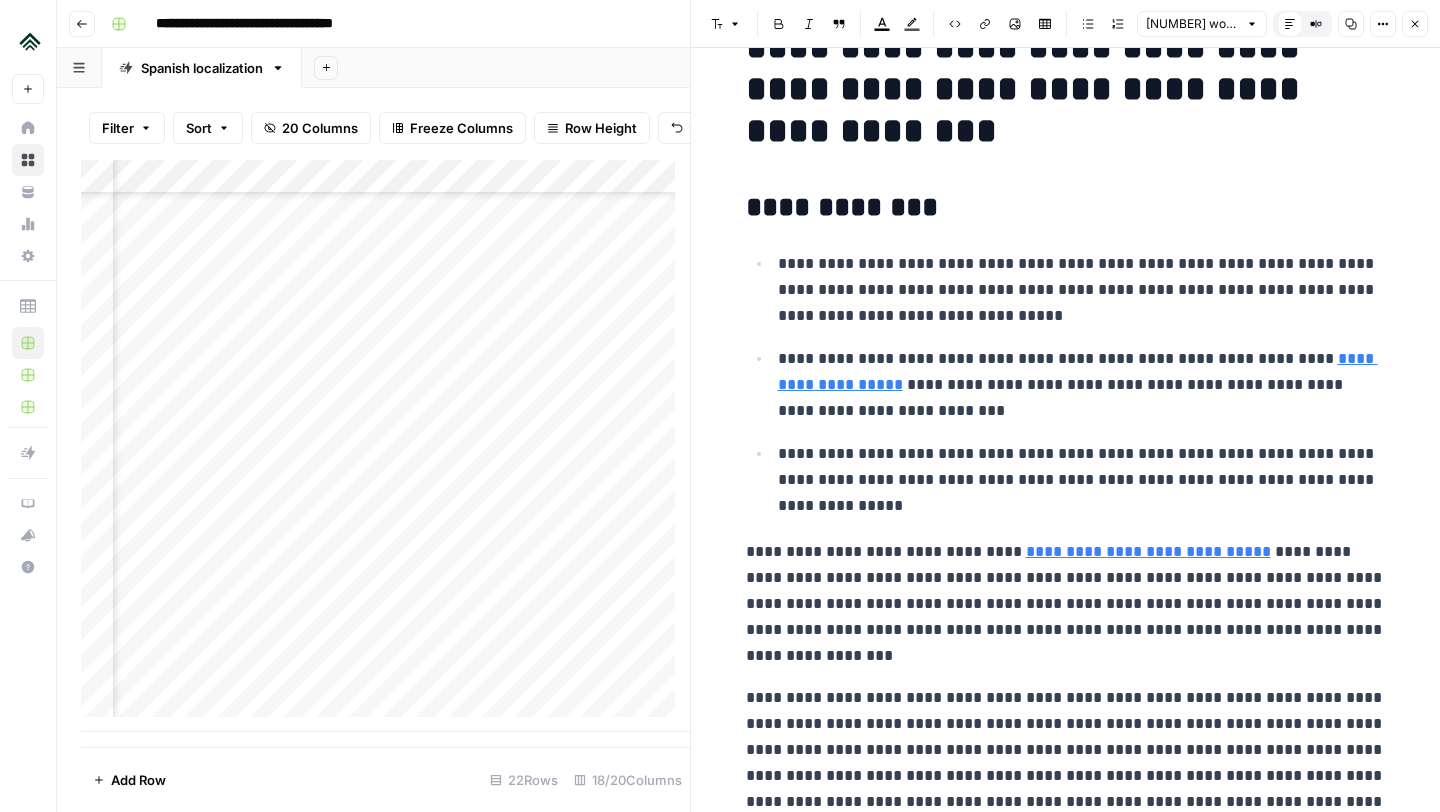 scroll, scrollTop: 0, scrollLeft: 0, axis: both 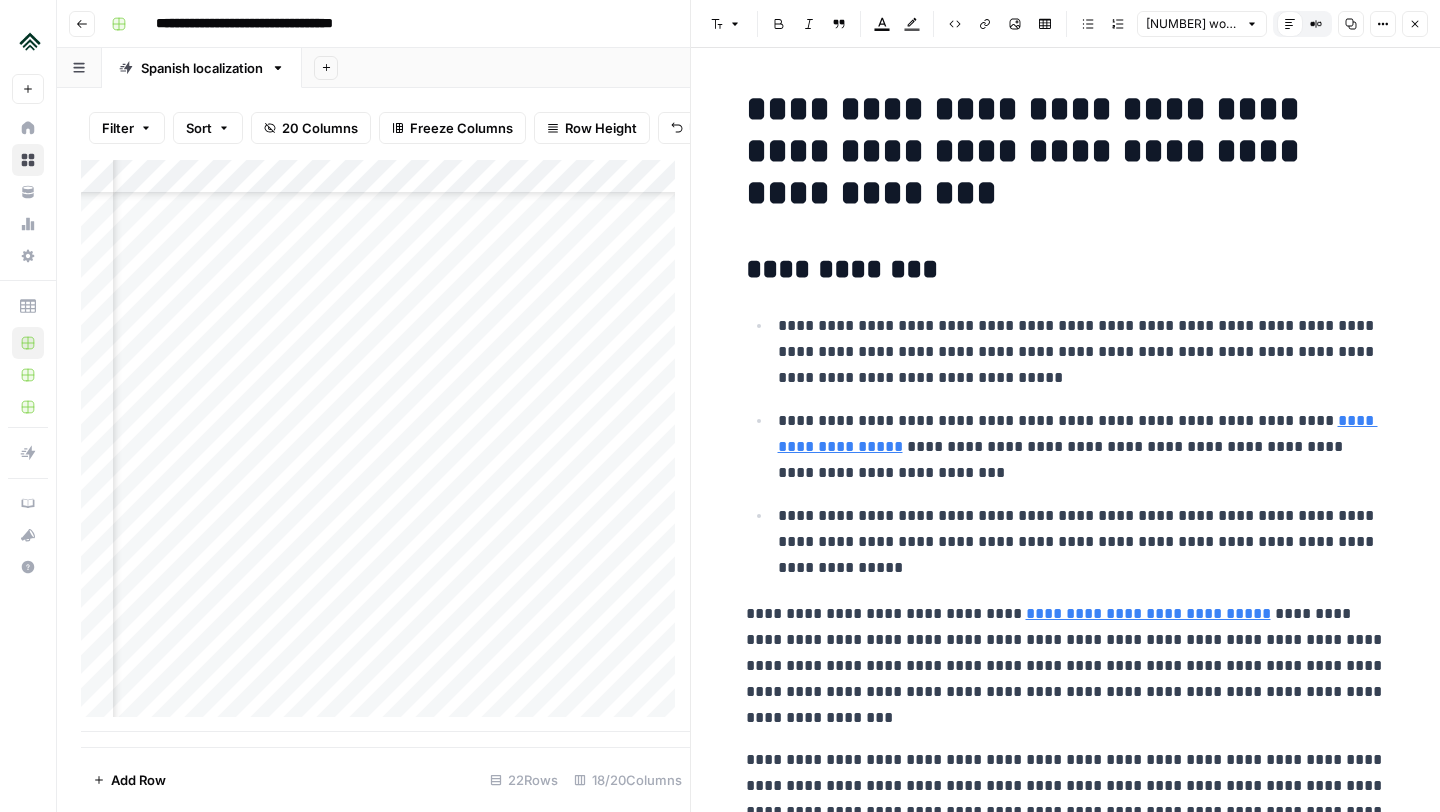 click on "Close" at bounding box center (1415, 24) 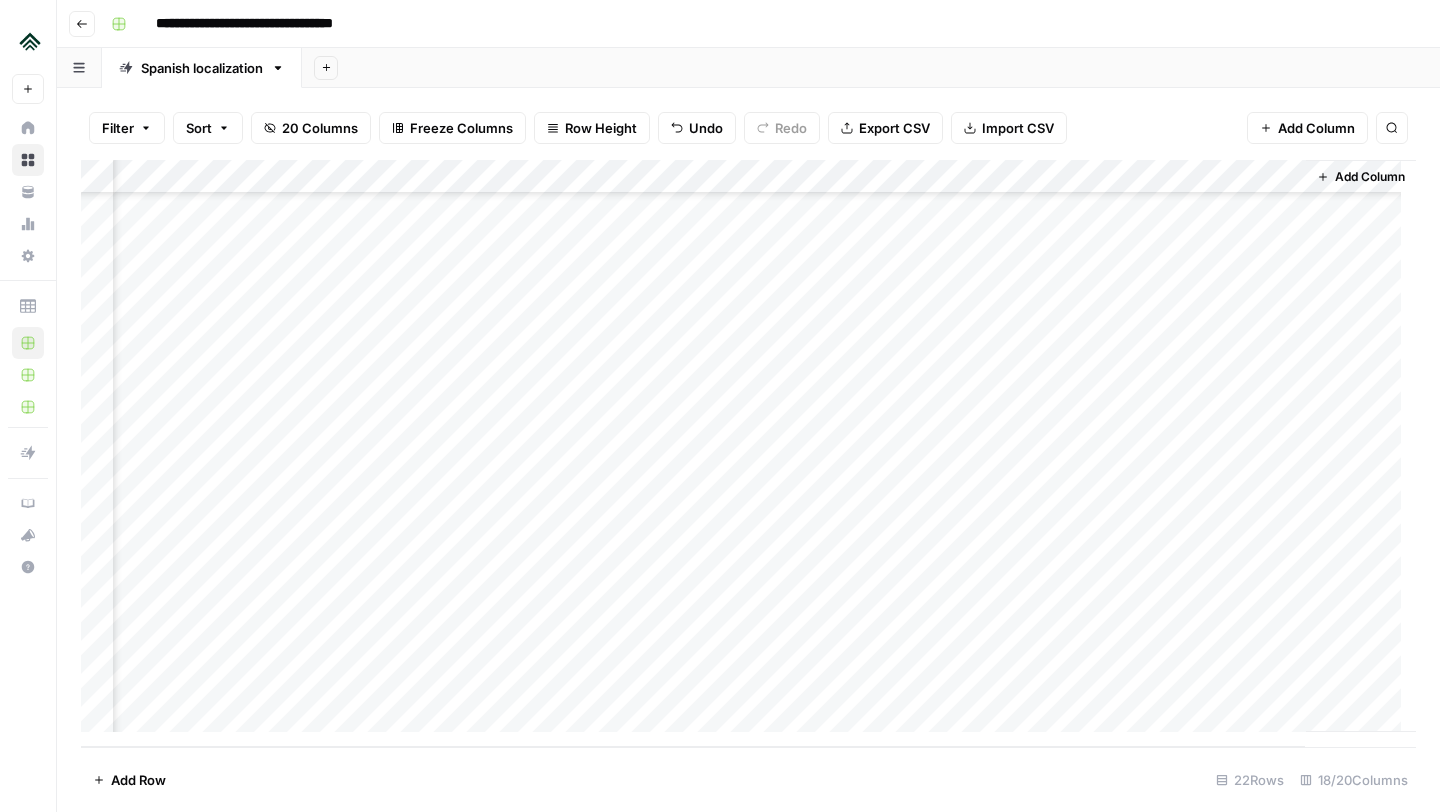 scroll, scrollTop: 242, scrollLeft: 2040, axis: both 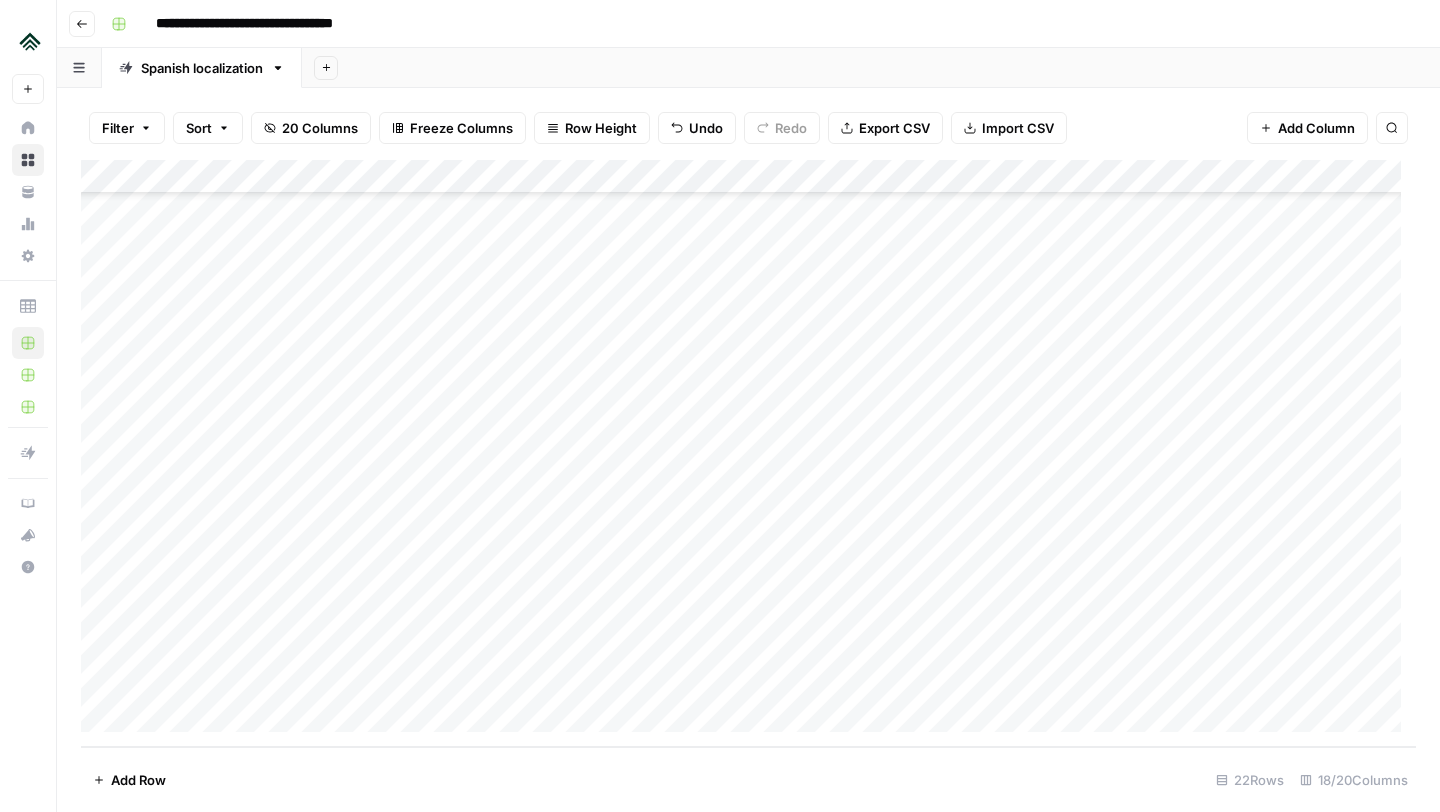 click on "Add Column" at bounding box center [748, 453] 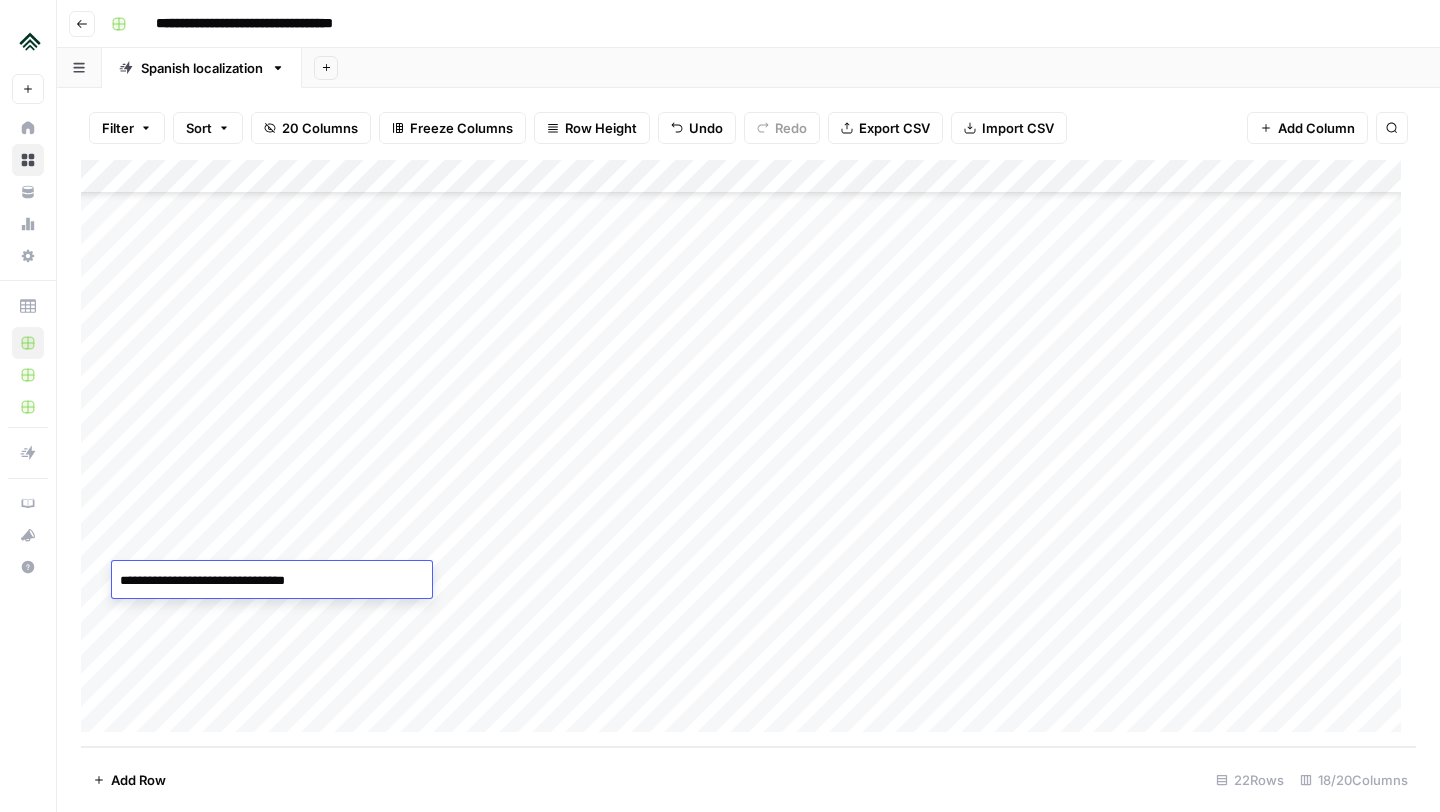 click on "**********" at bounding box center [272, 581] 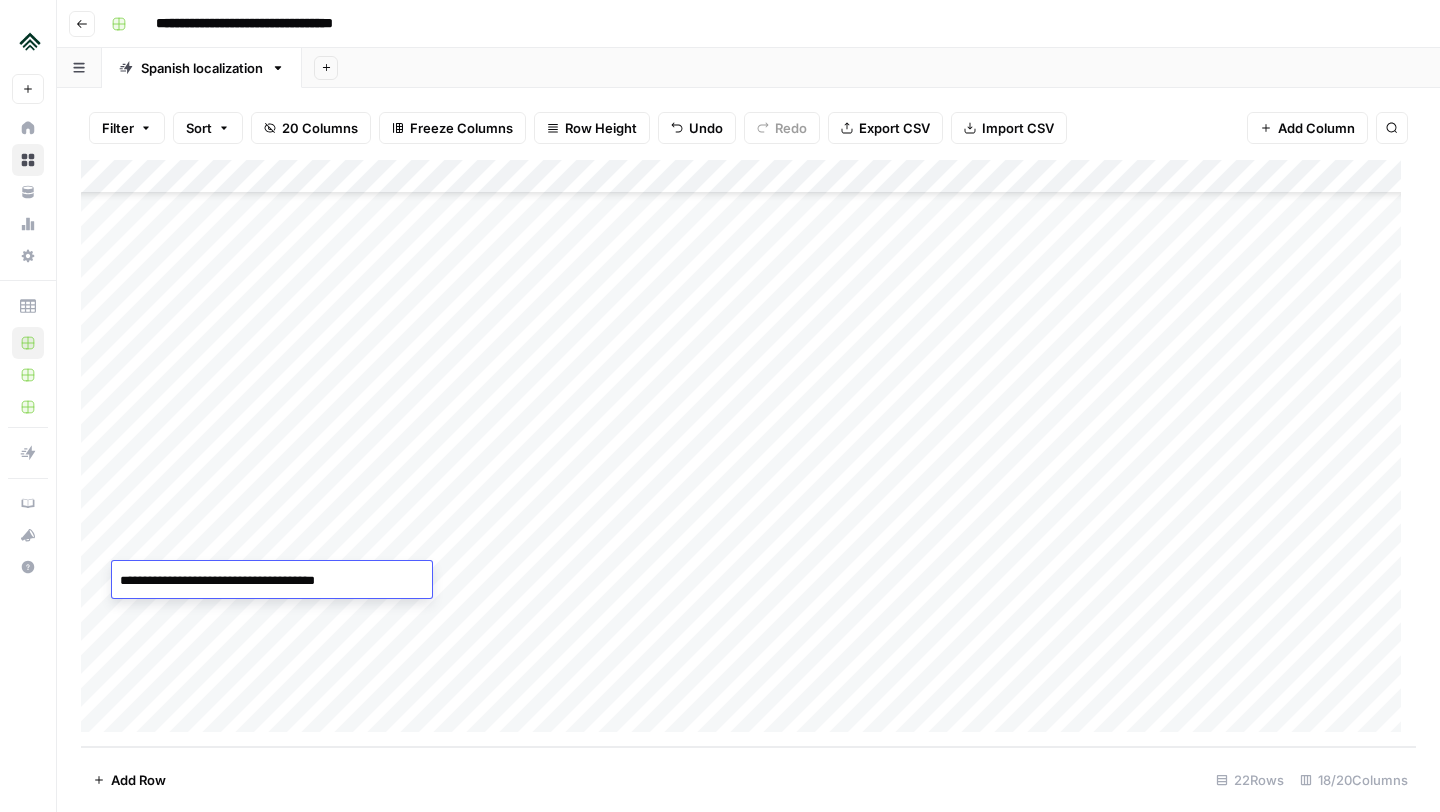 type on "**********" 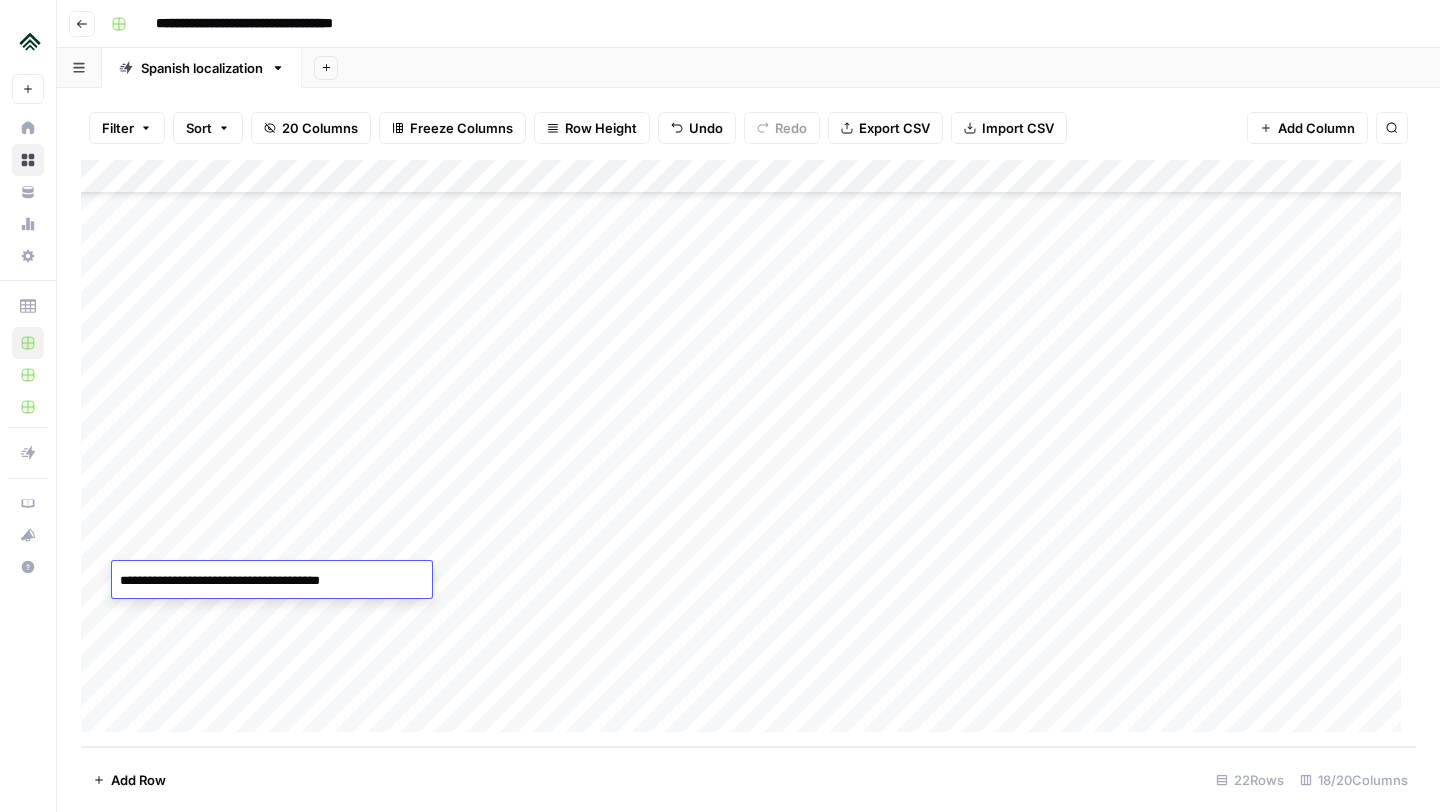 click on "Add Column" at bounding box center [748, 453] 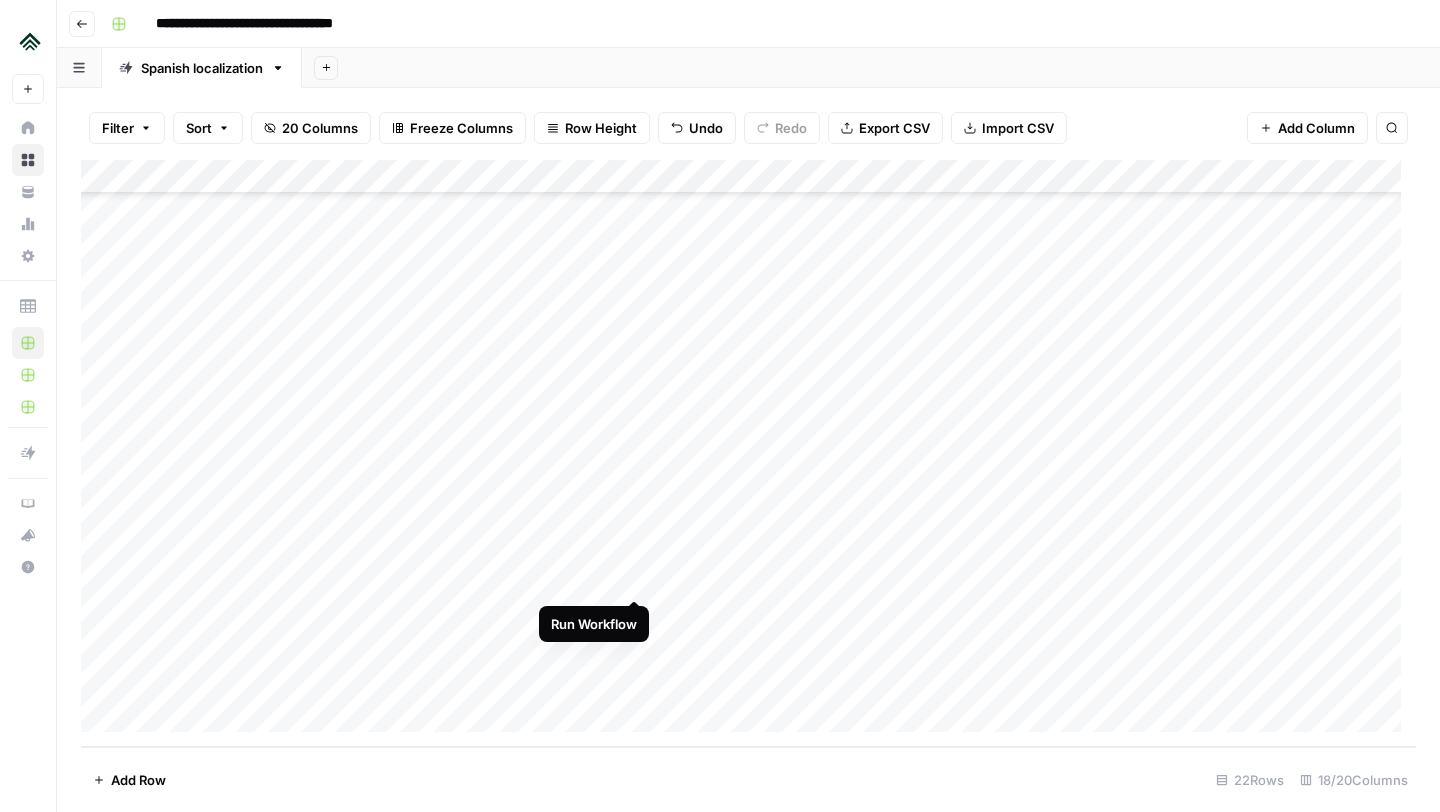 click on "Add Column" at bounding box center [748, 453] 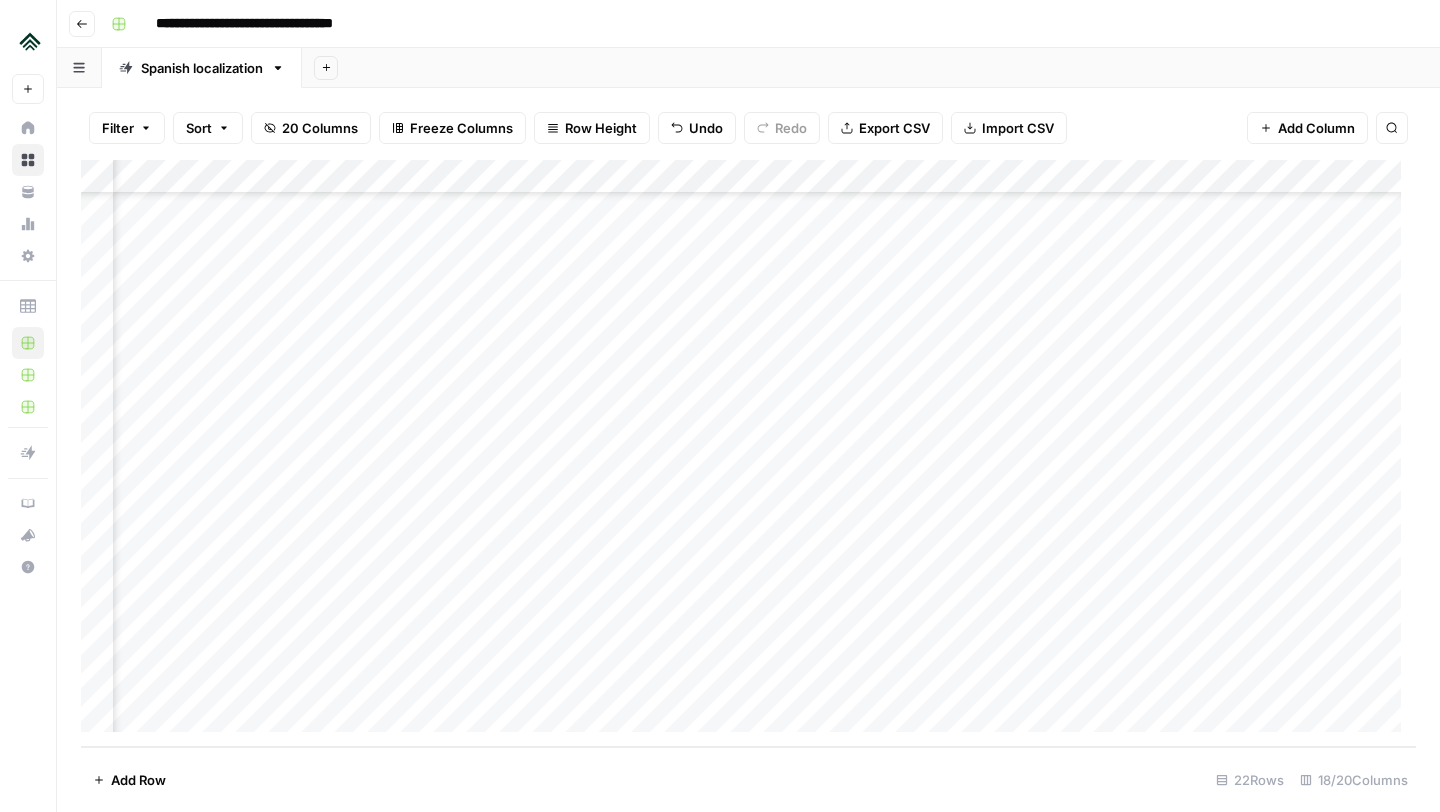 scroll, scrollTop: 242, scrollLeft: 350, axis: both 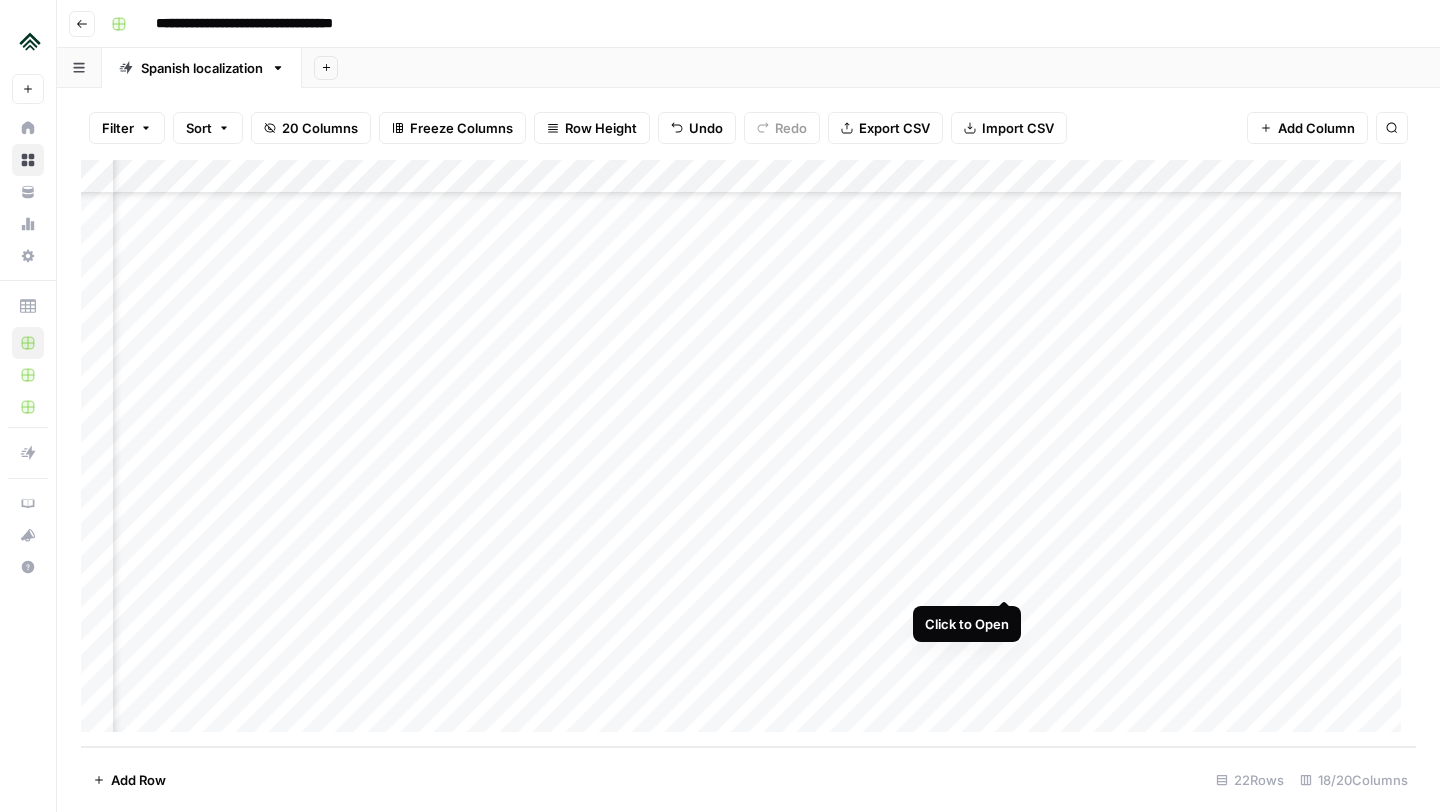 click on "Add Column" at bounding box center [748, 453] 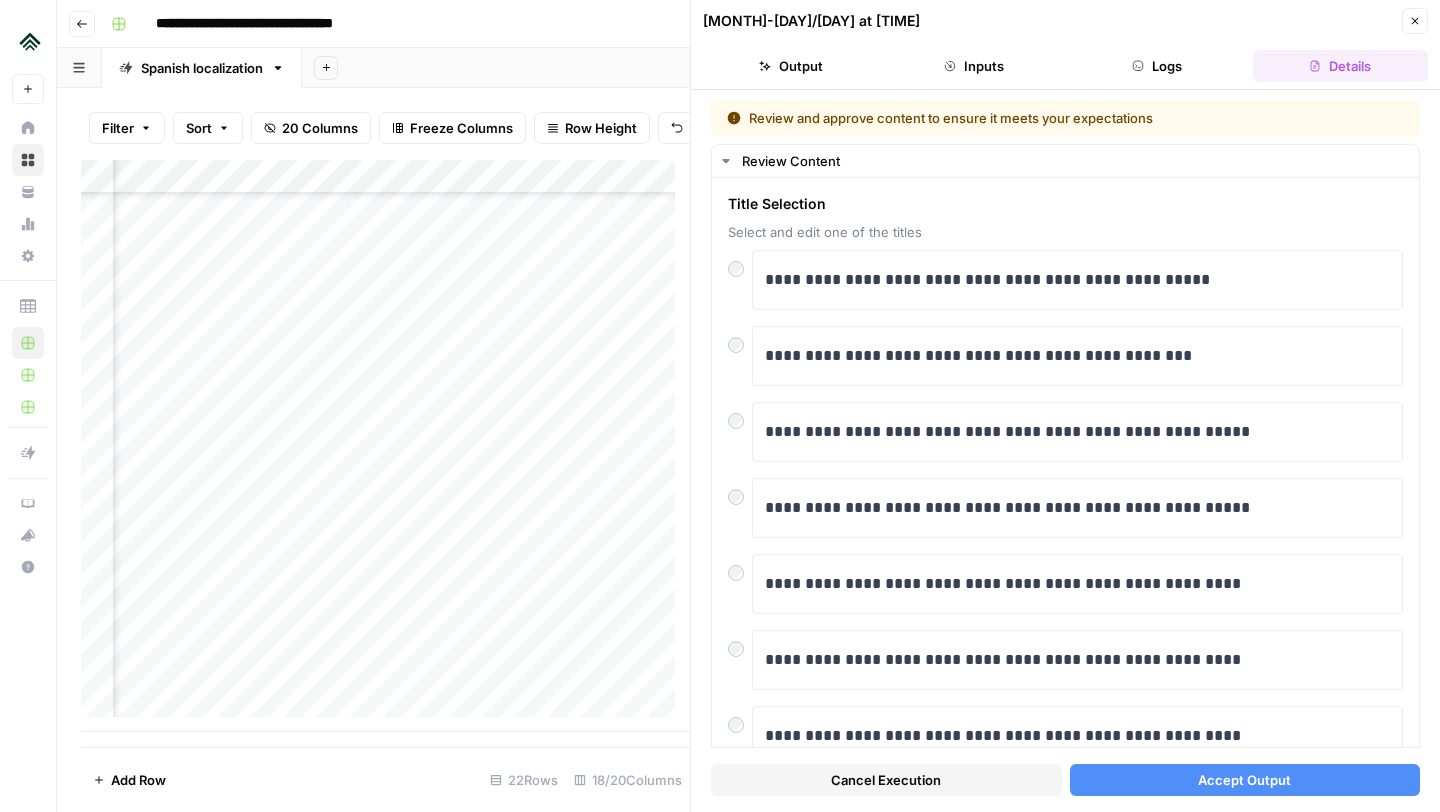 click on "Close" at bounding box center [1415, 21] 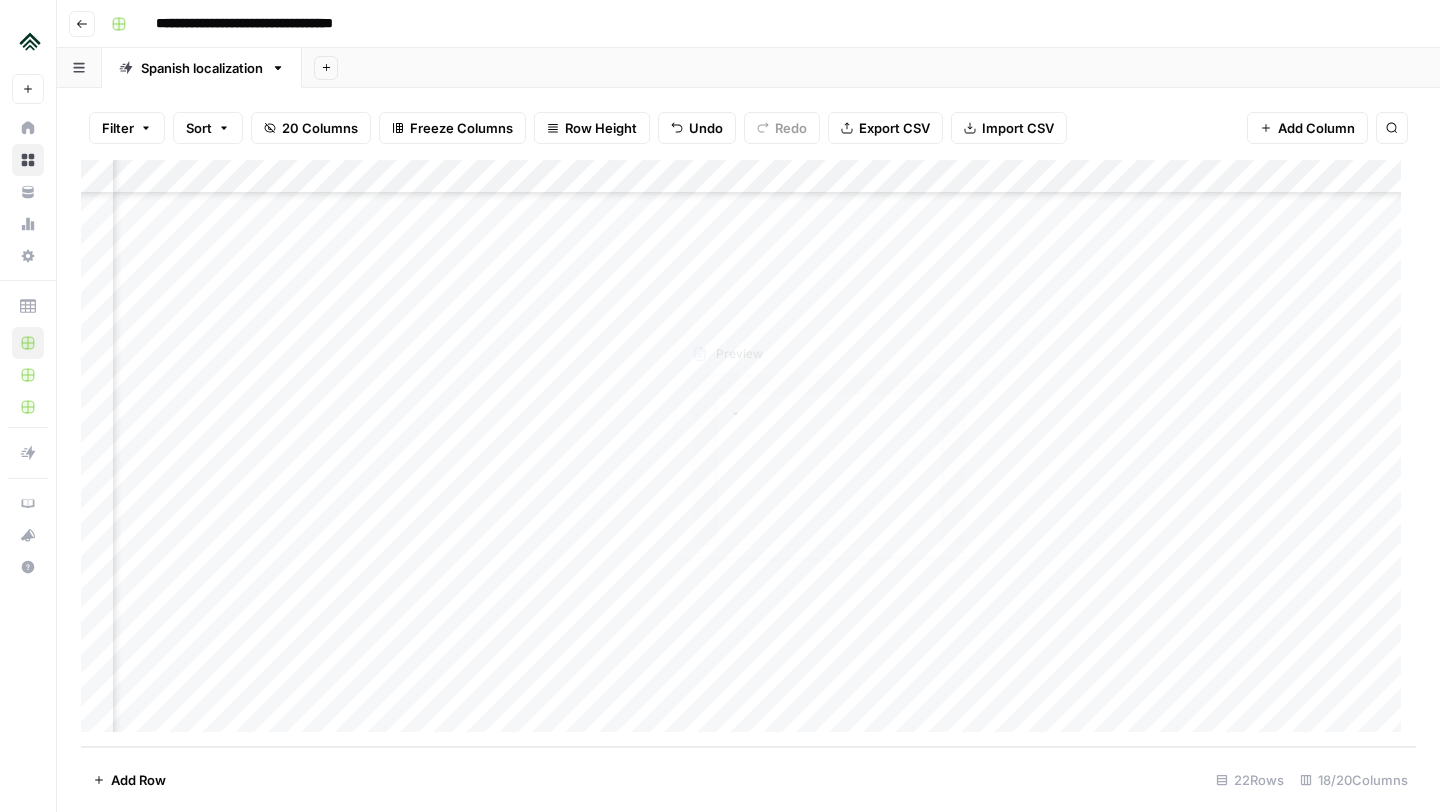 click on "Add Column" at bounding box center [748, 453] 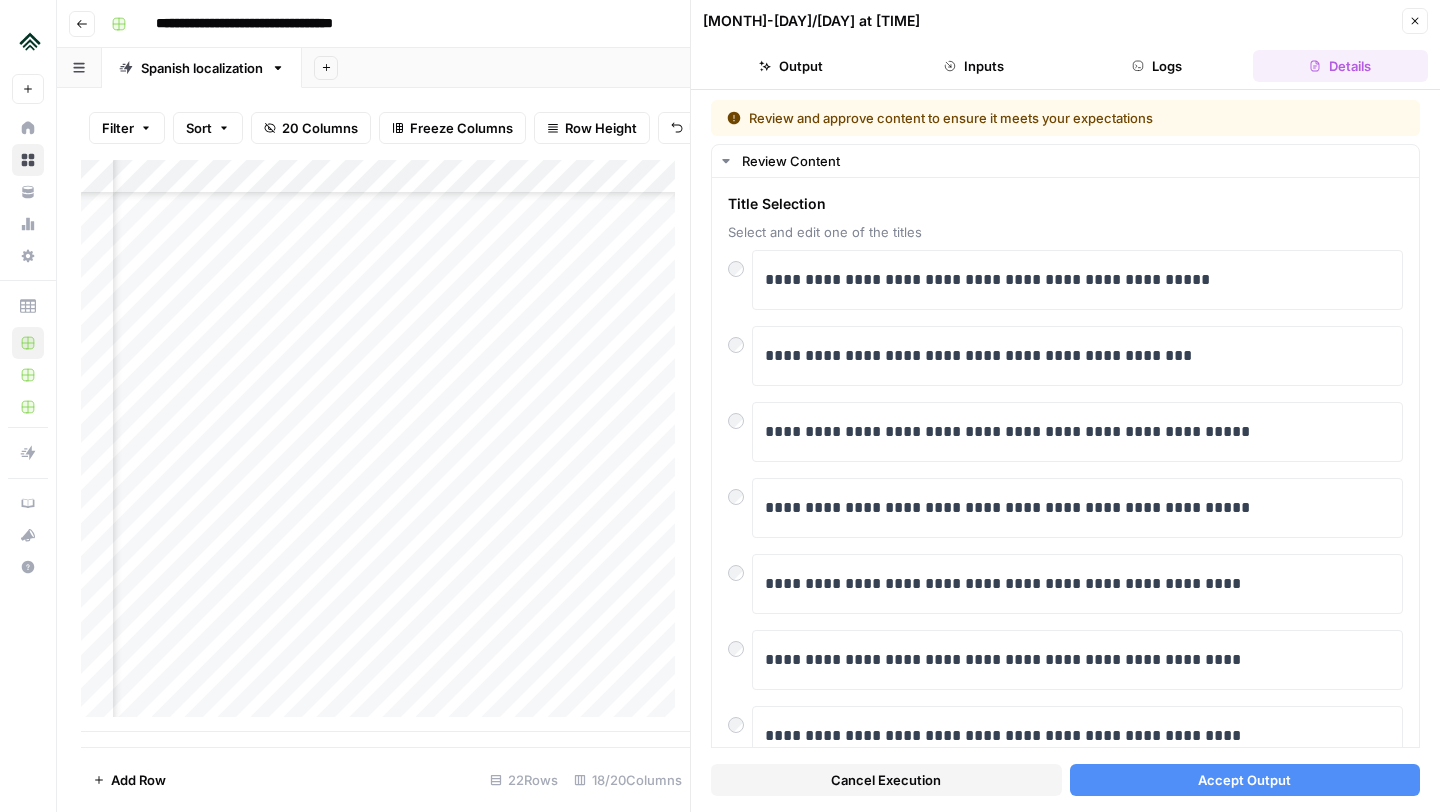 click on "Cancel Execution" at bounding box center (886, 780) 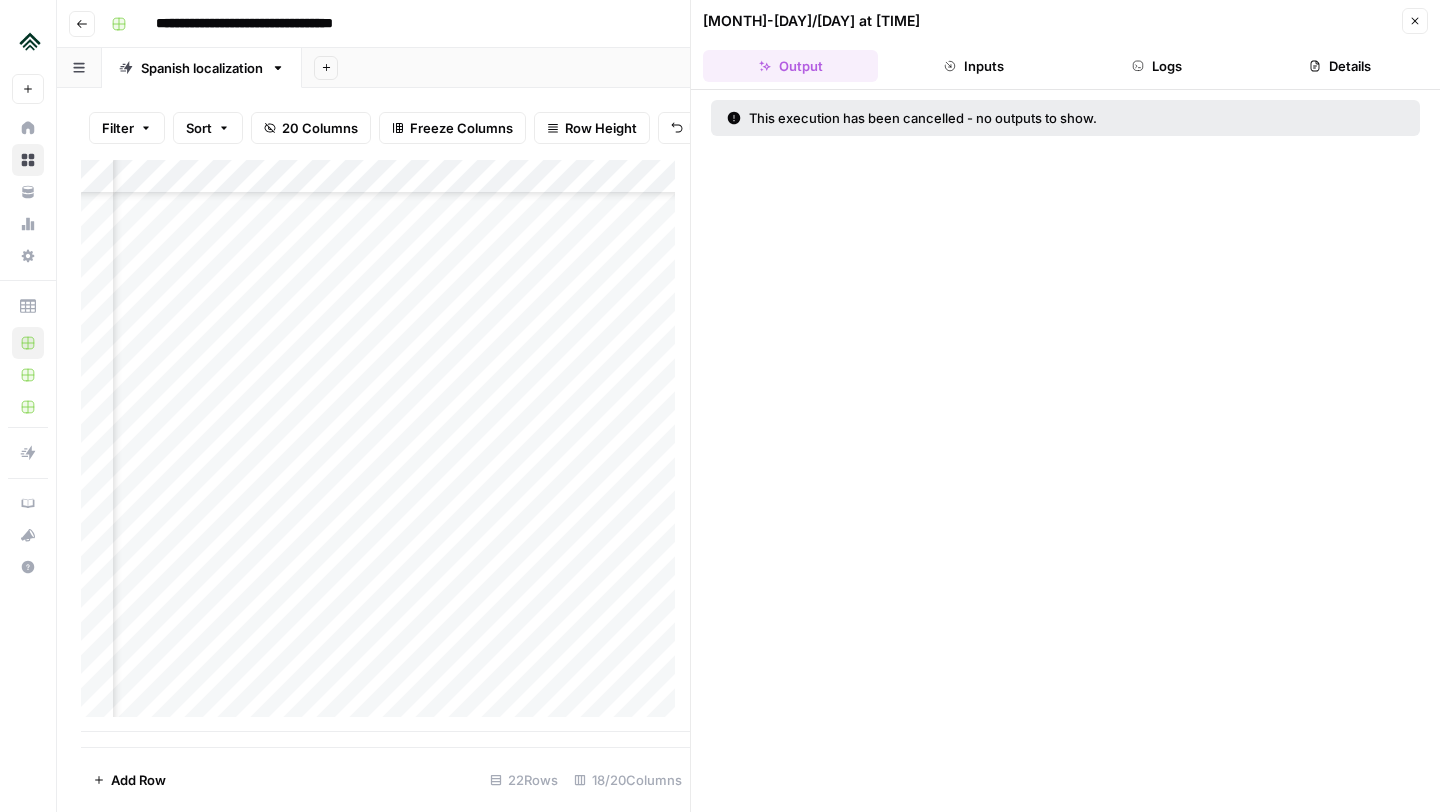 click on "Close" at bounding box center [1415, 21] 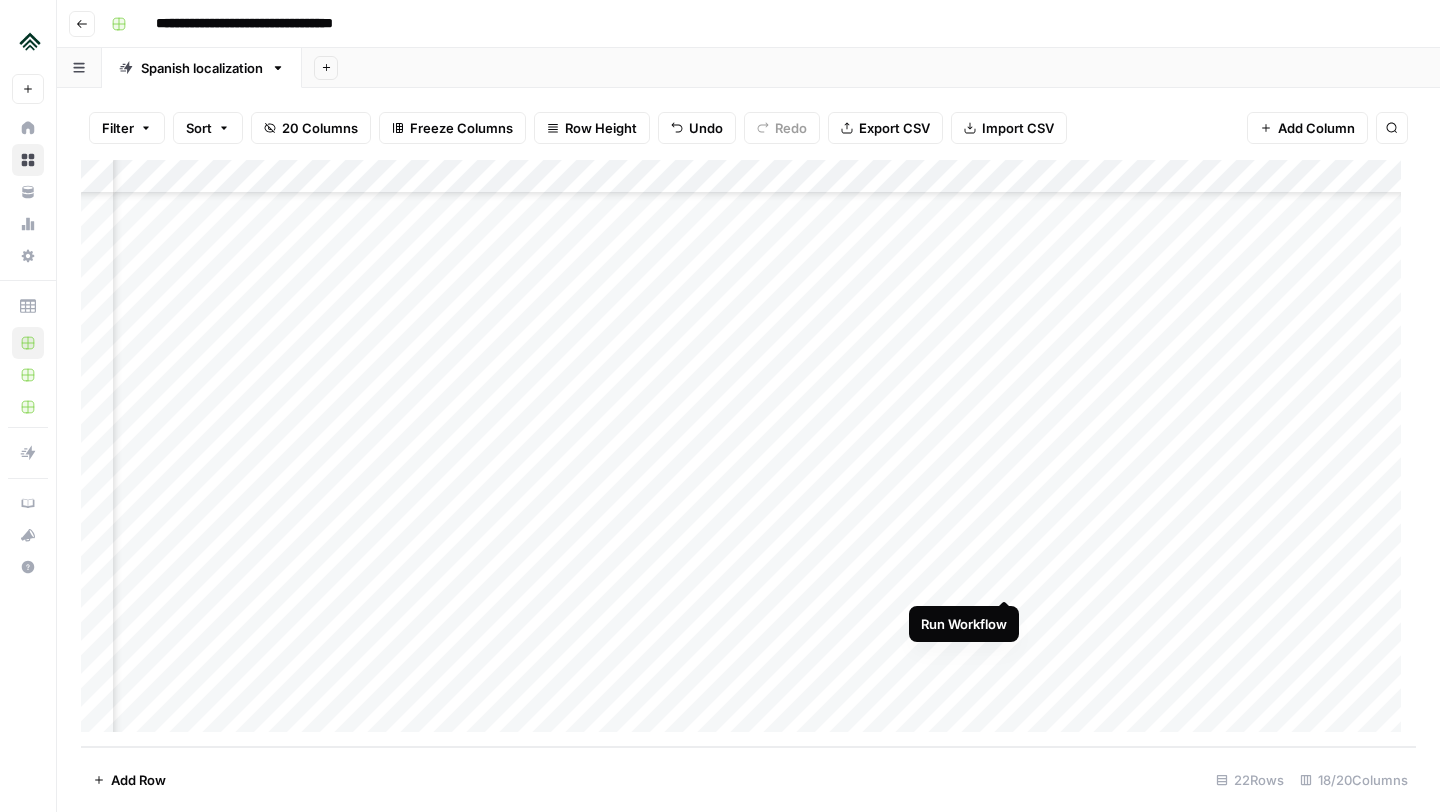 click on "Add Column" at bounding box center (748, 453) 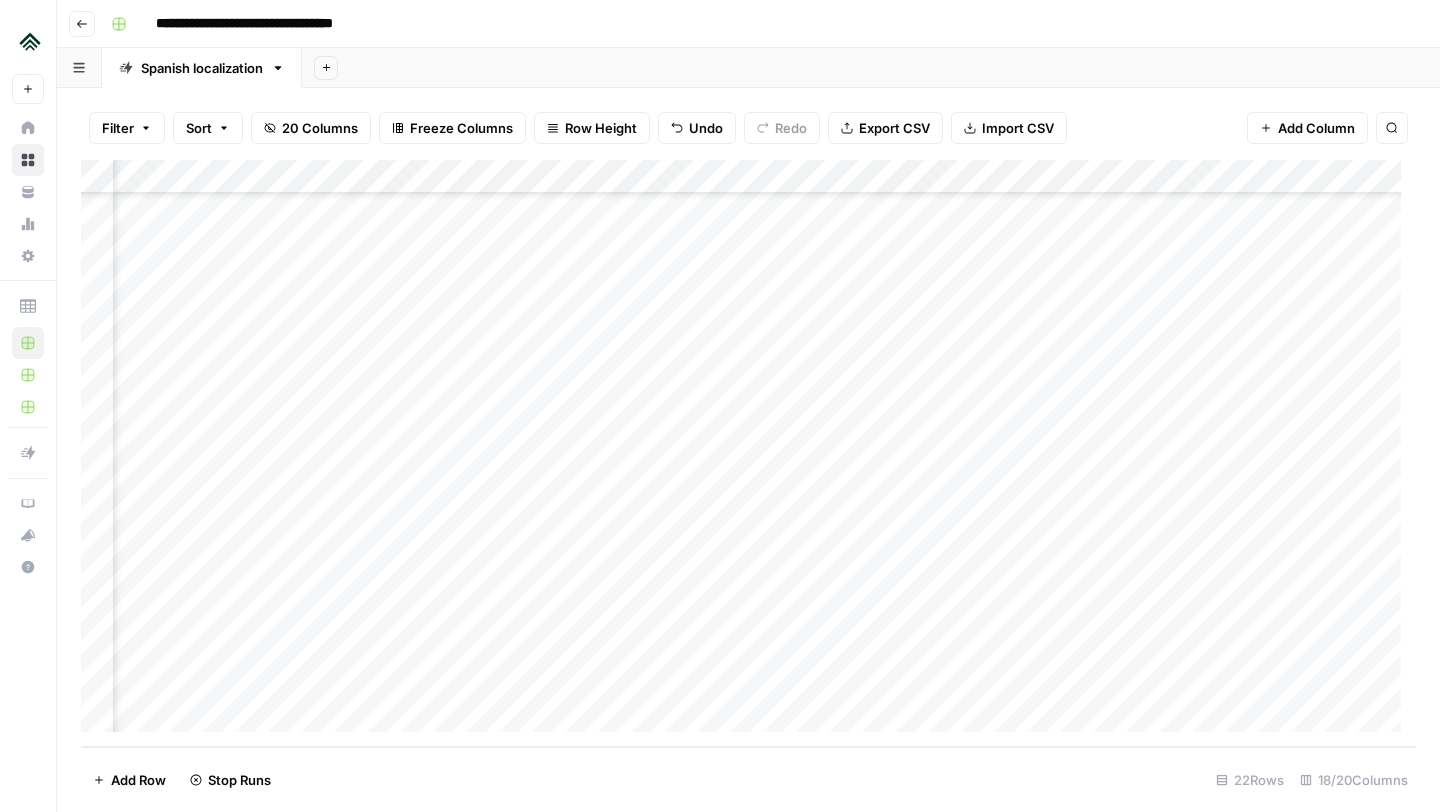 scroll, scrollTop: 242, scrollLeft: 1094, axis: both 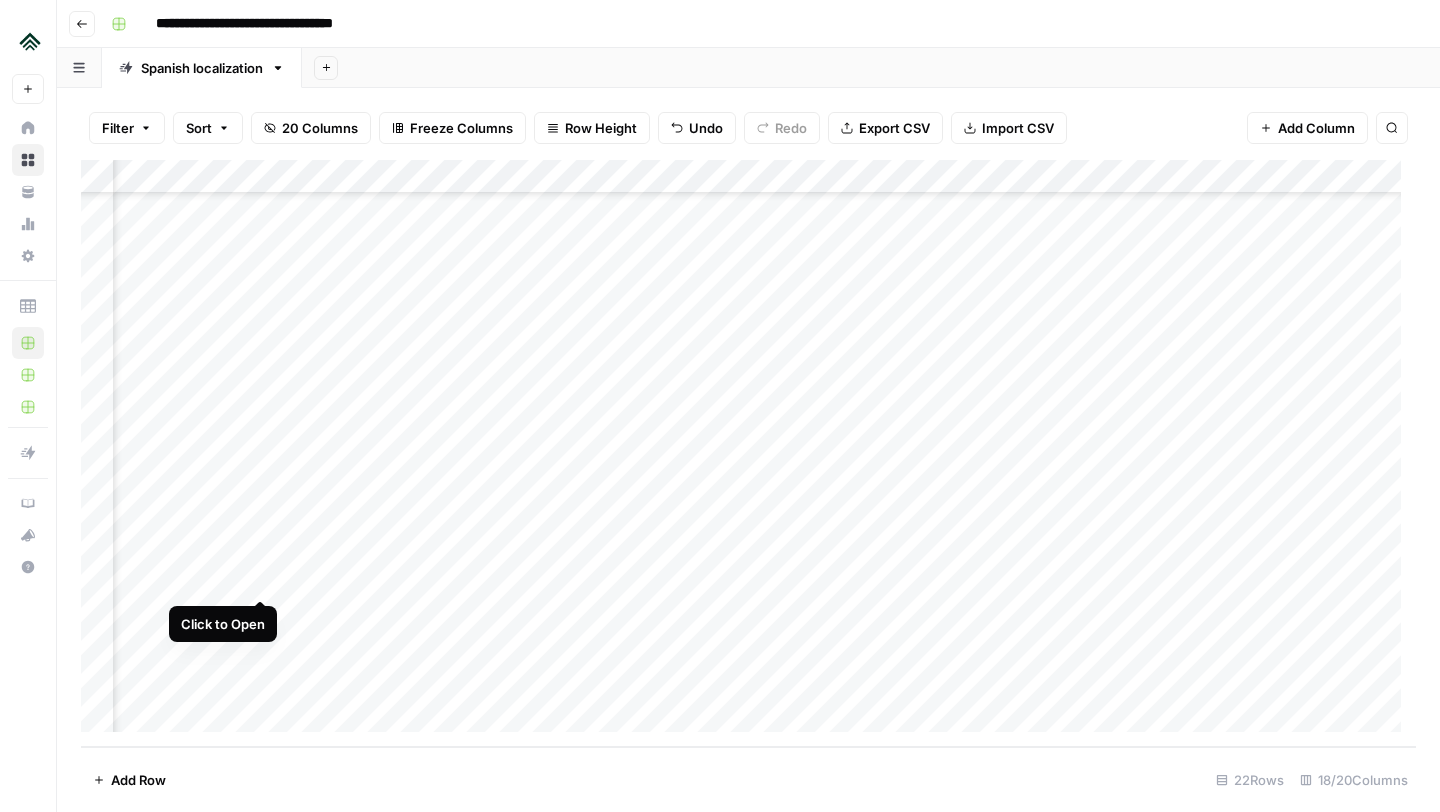 click on "Add Column" at bounding box center [748, 453] 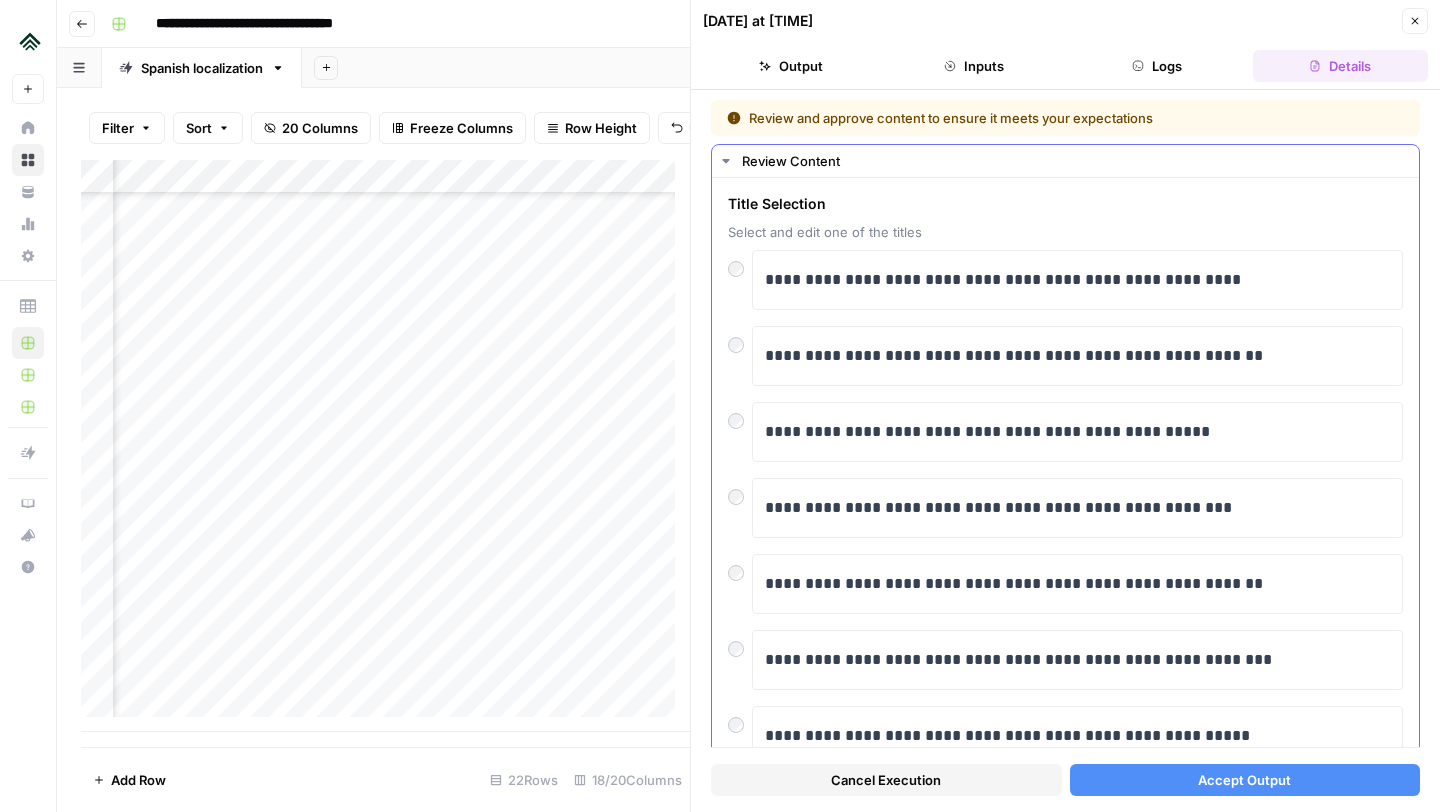 scroll, scrollTop: 0, scrollLeft: 0, axis: both 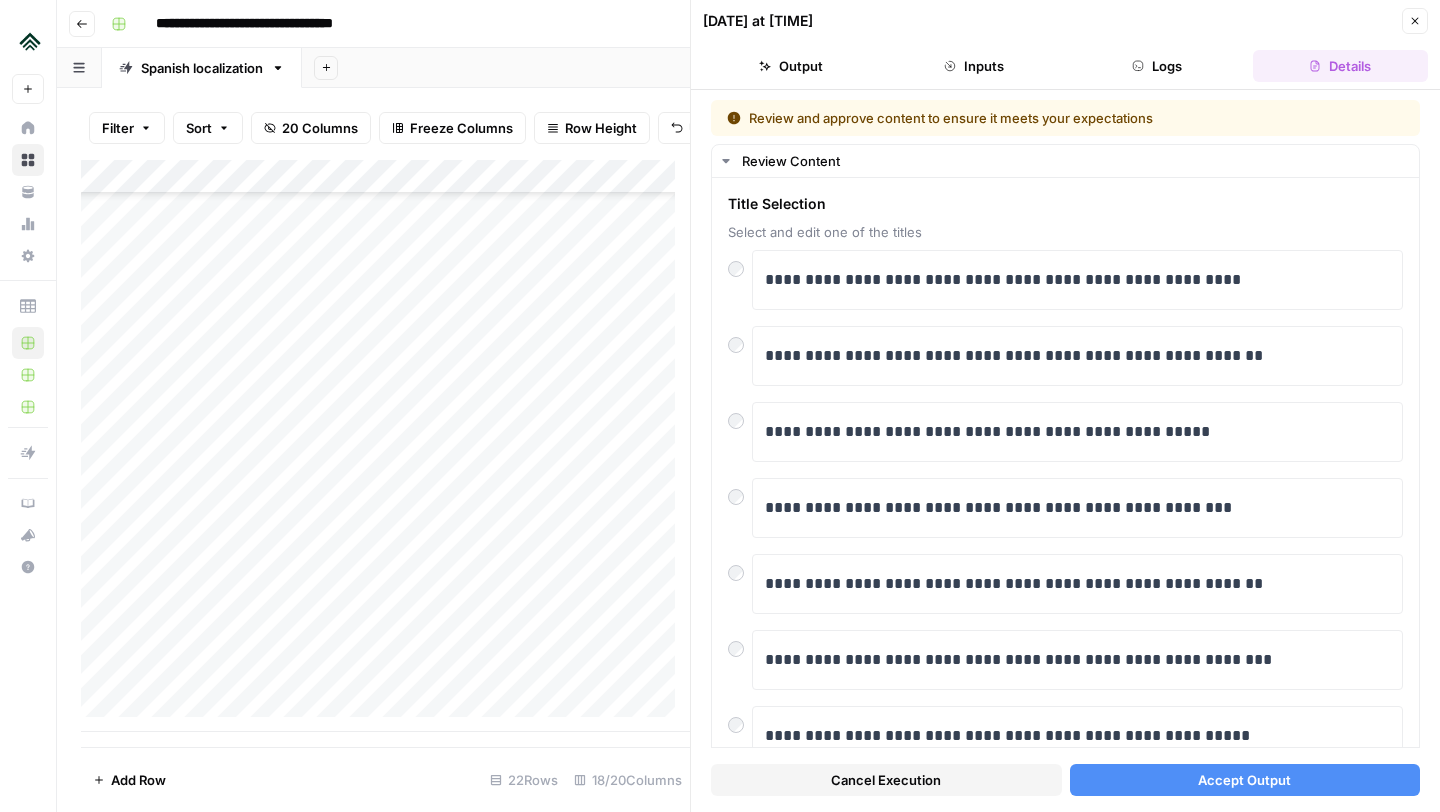 click on "Add Column" at bounding box center [385, 446] 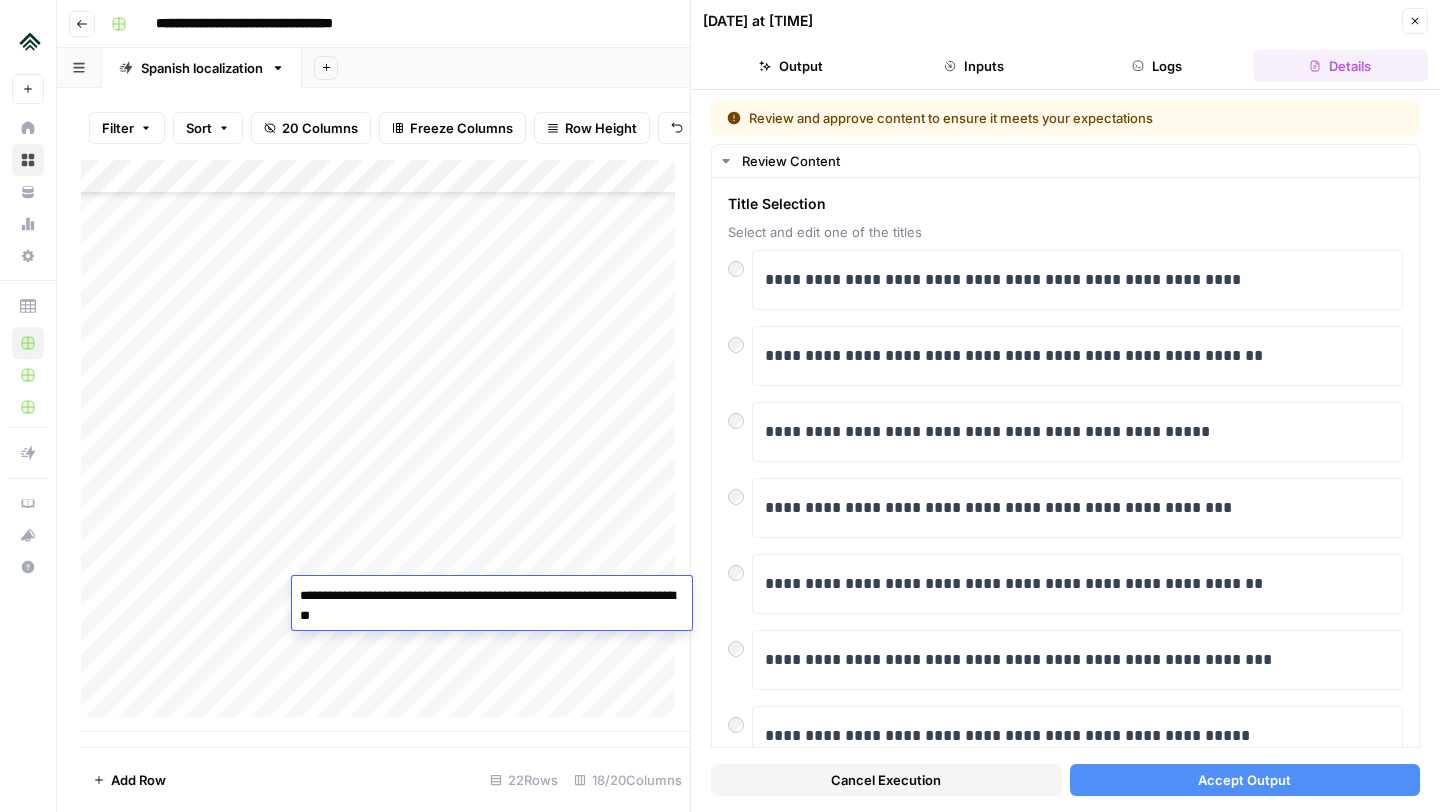 click on "**********" at bounding box center [492, 606] 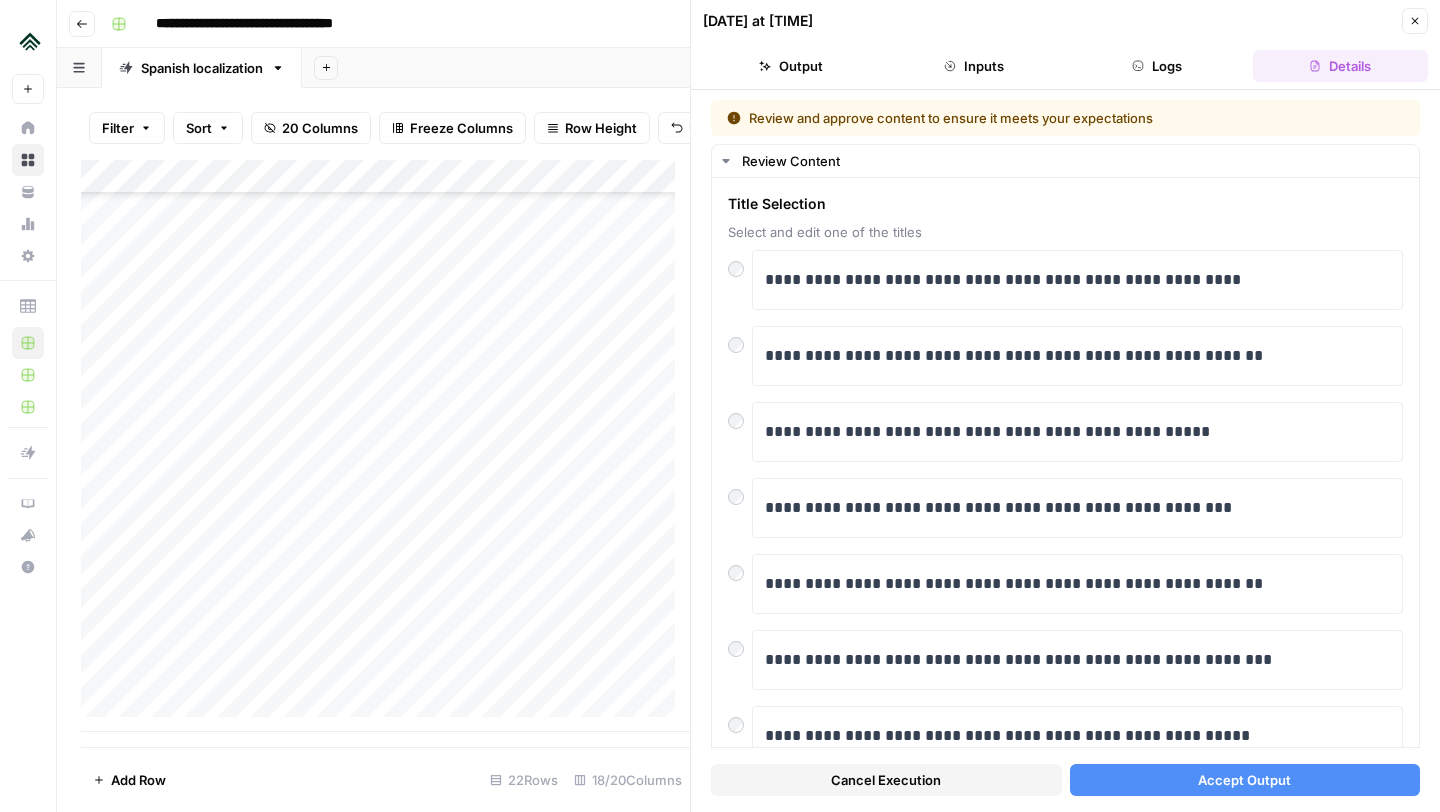 click on "Add Column" at bounding box center [385, 446] 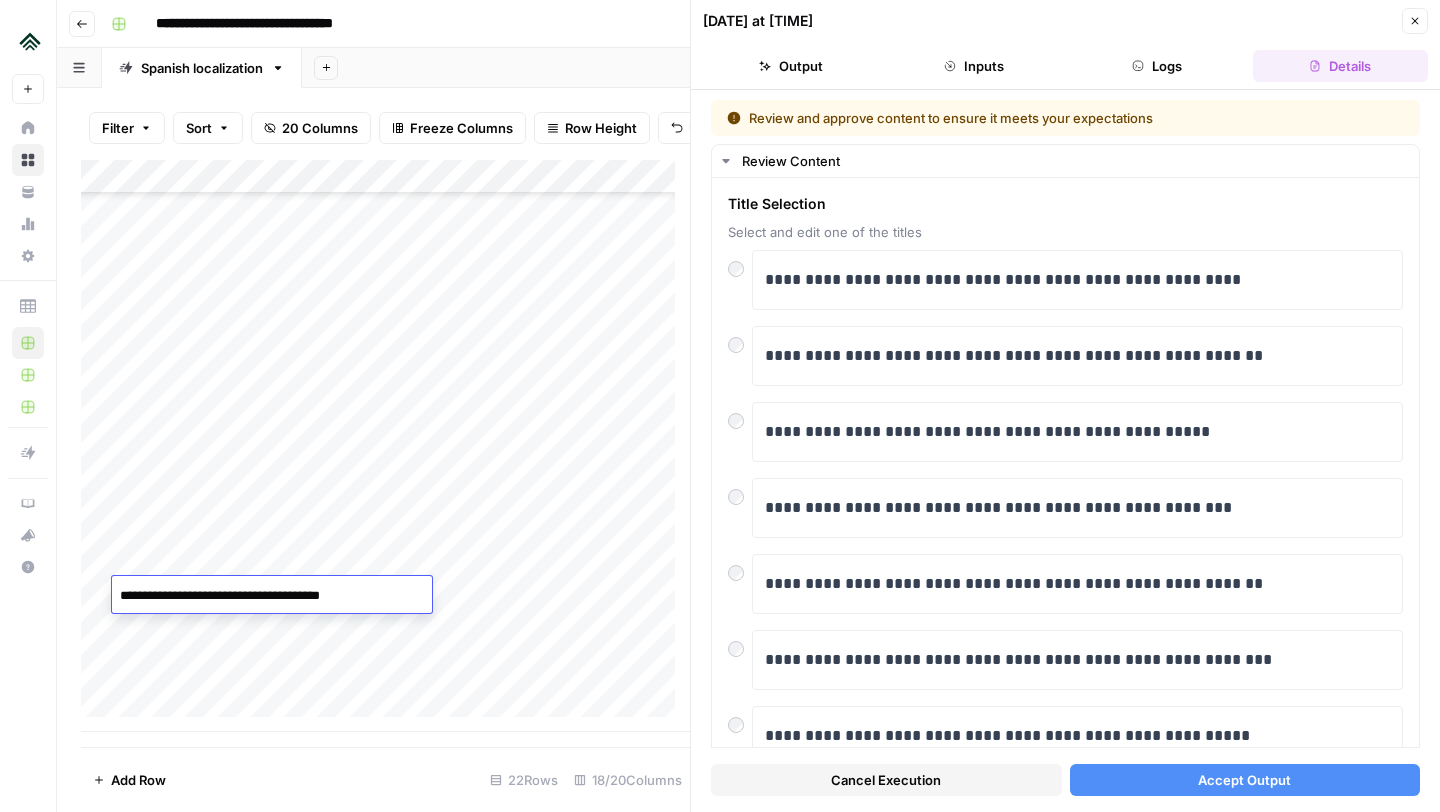 drag, startPoint x: 173, startPoint y: 599, endPoint x: 120, endPoint y: 592, distance: 53.460266 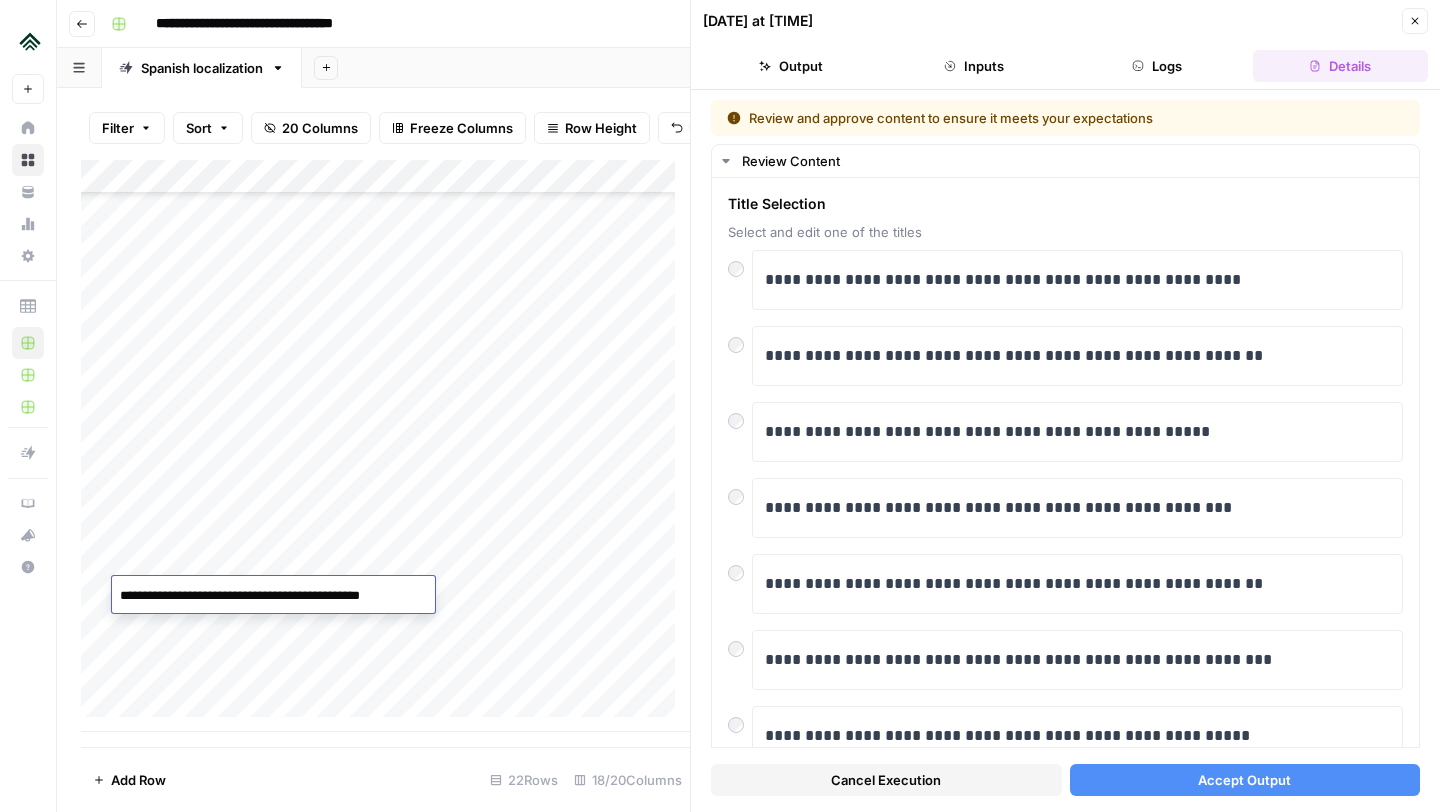 type on "**********" 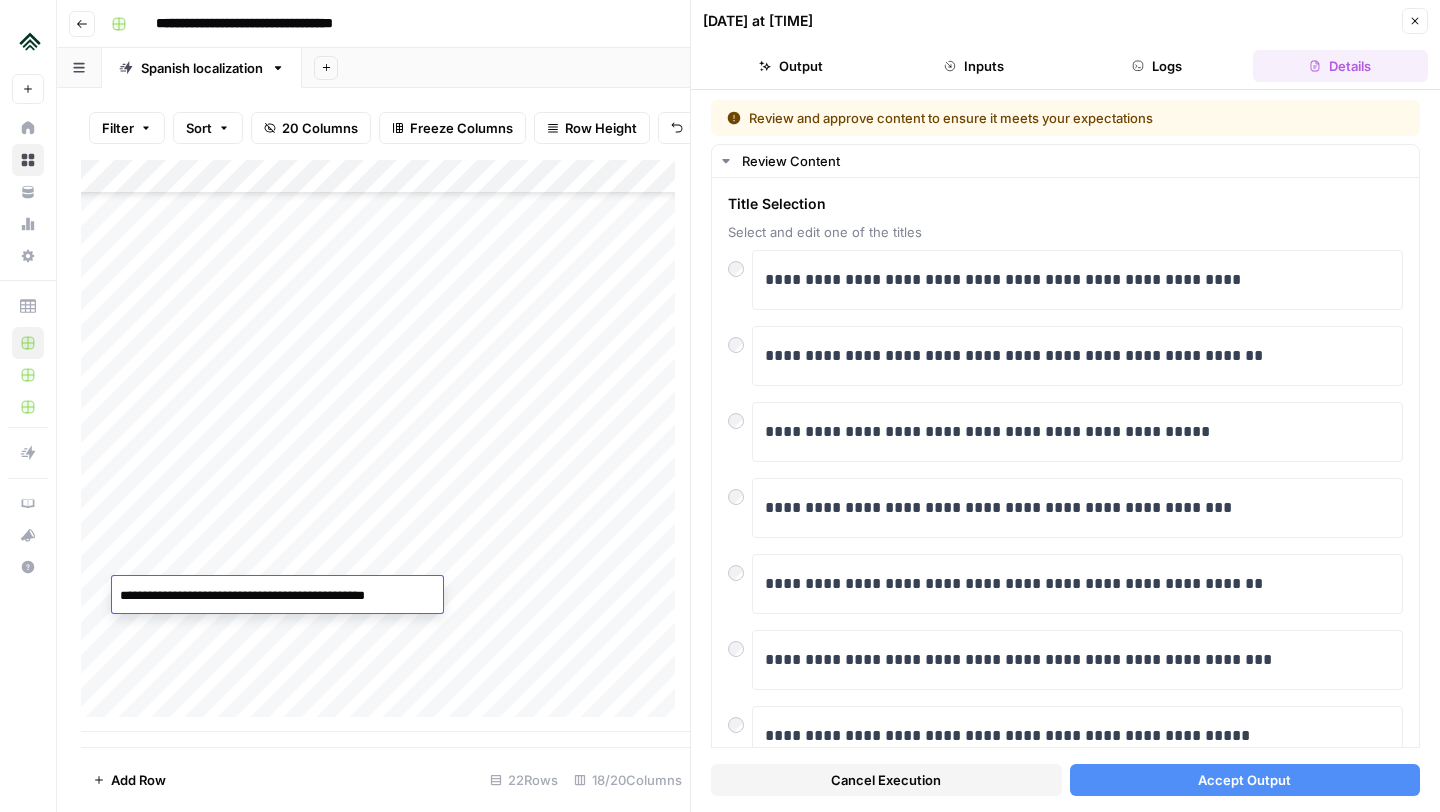click on "Cancel Execution" at bounding box center [886, 780] 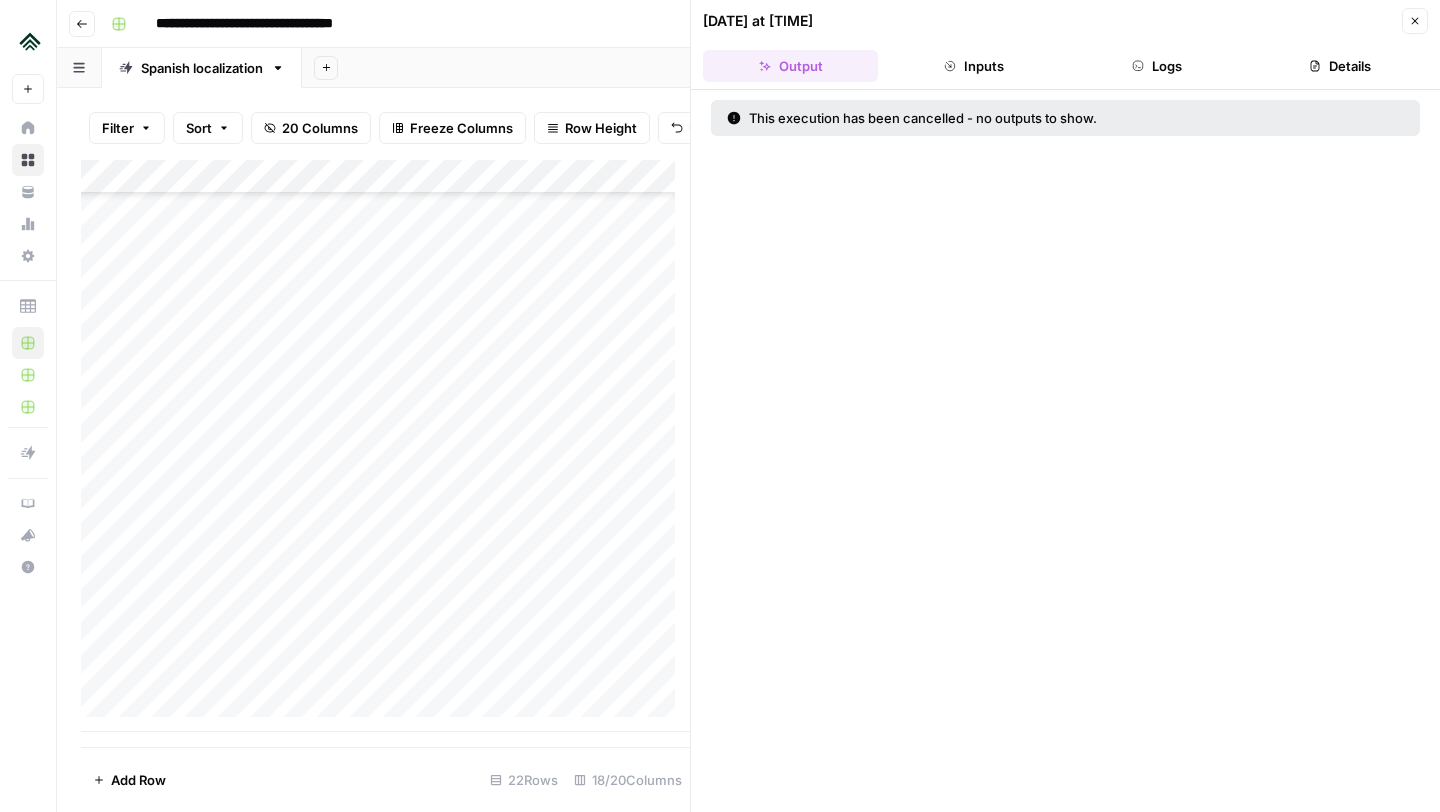 click 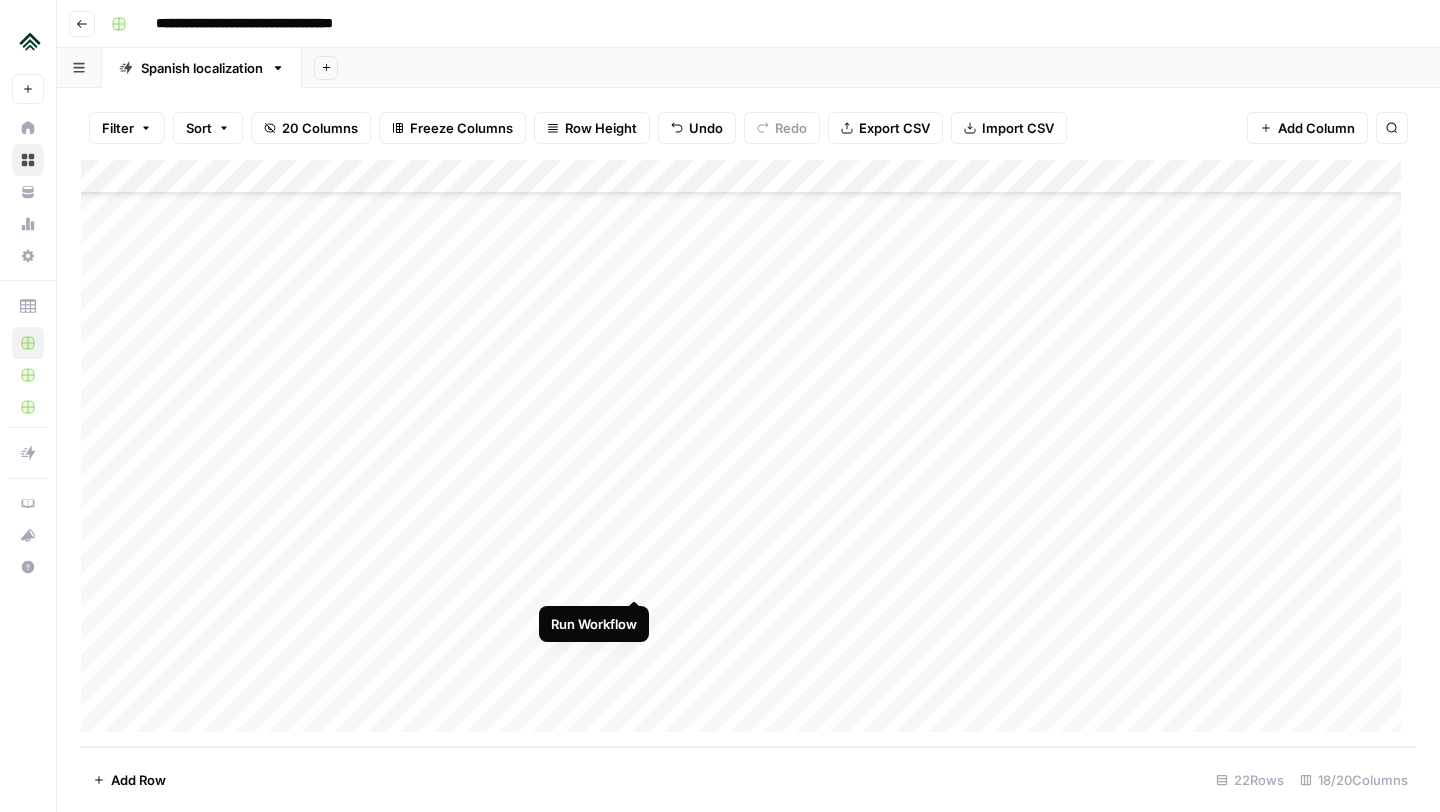 click on "Add Column" at bounding box center [748, 453] 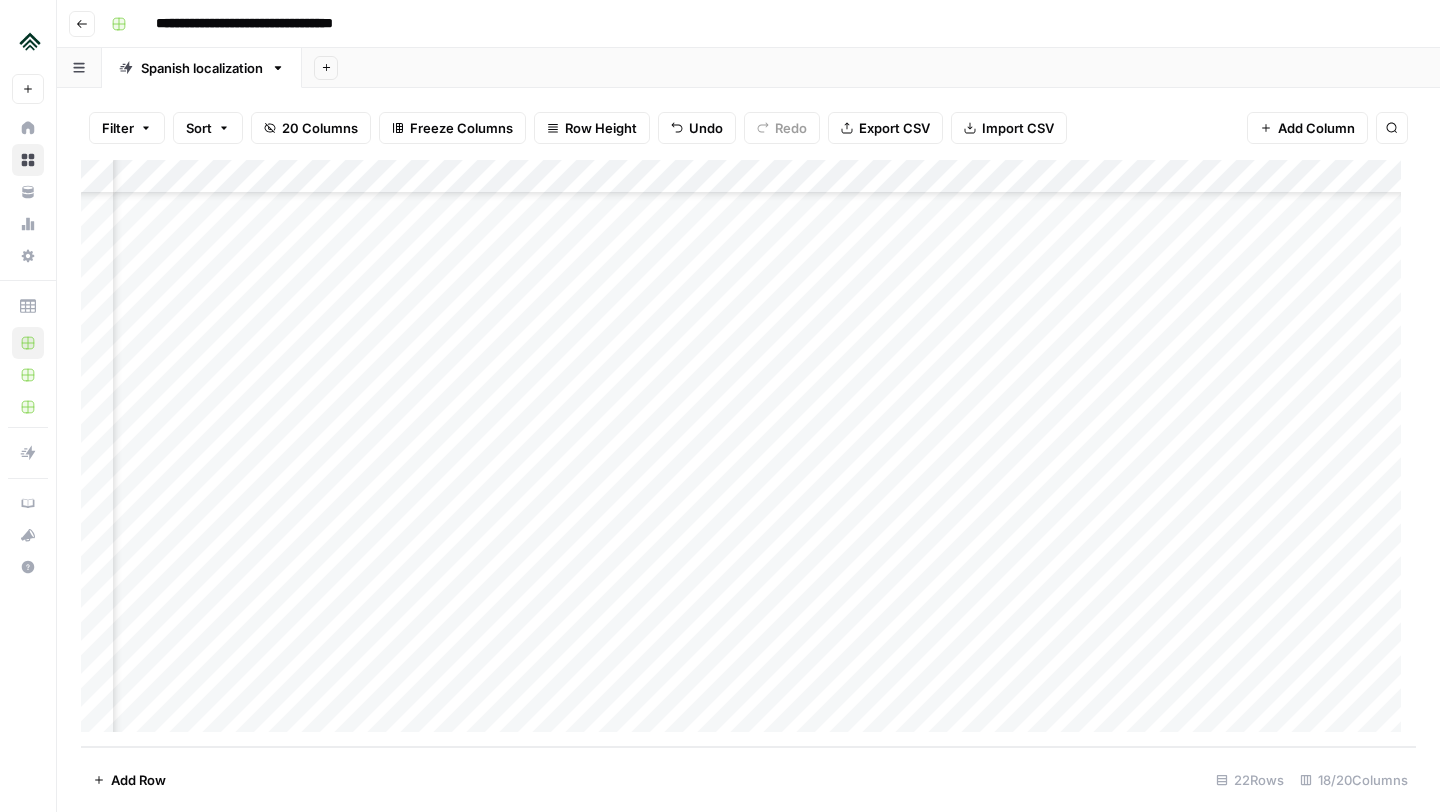 scroll, scrollTop: 242, scrollLeft: 323, axis: both 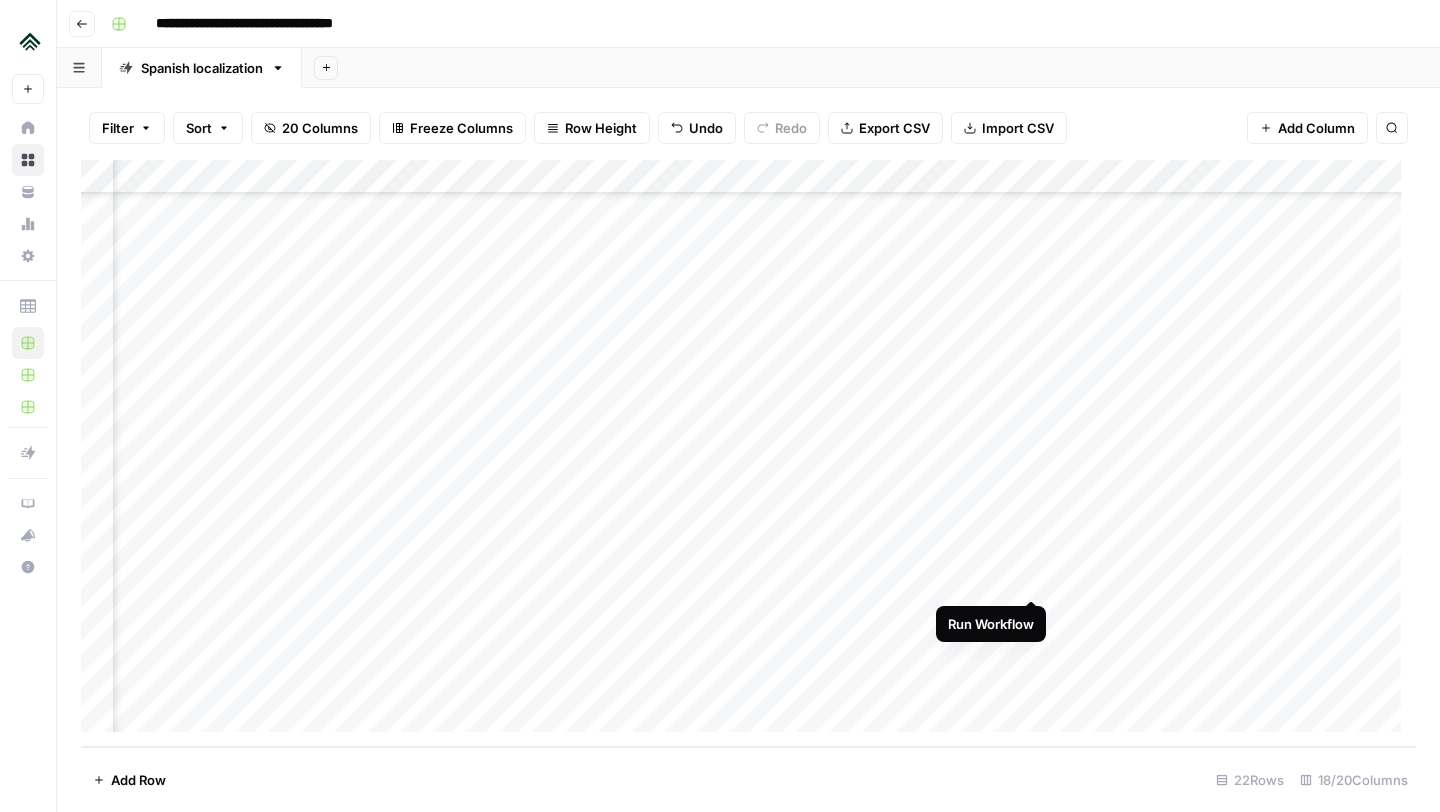 click on "Add Column" at bounding box center (748, 453) 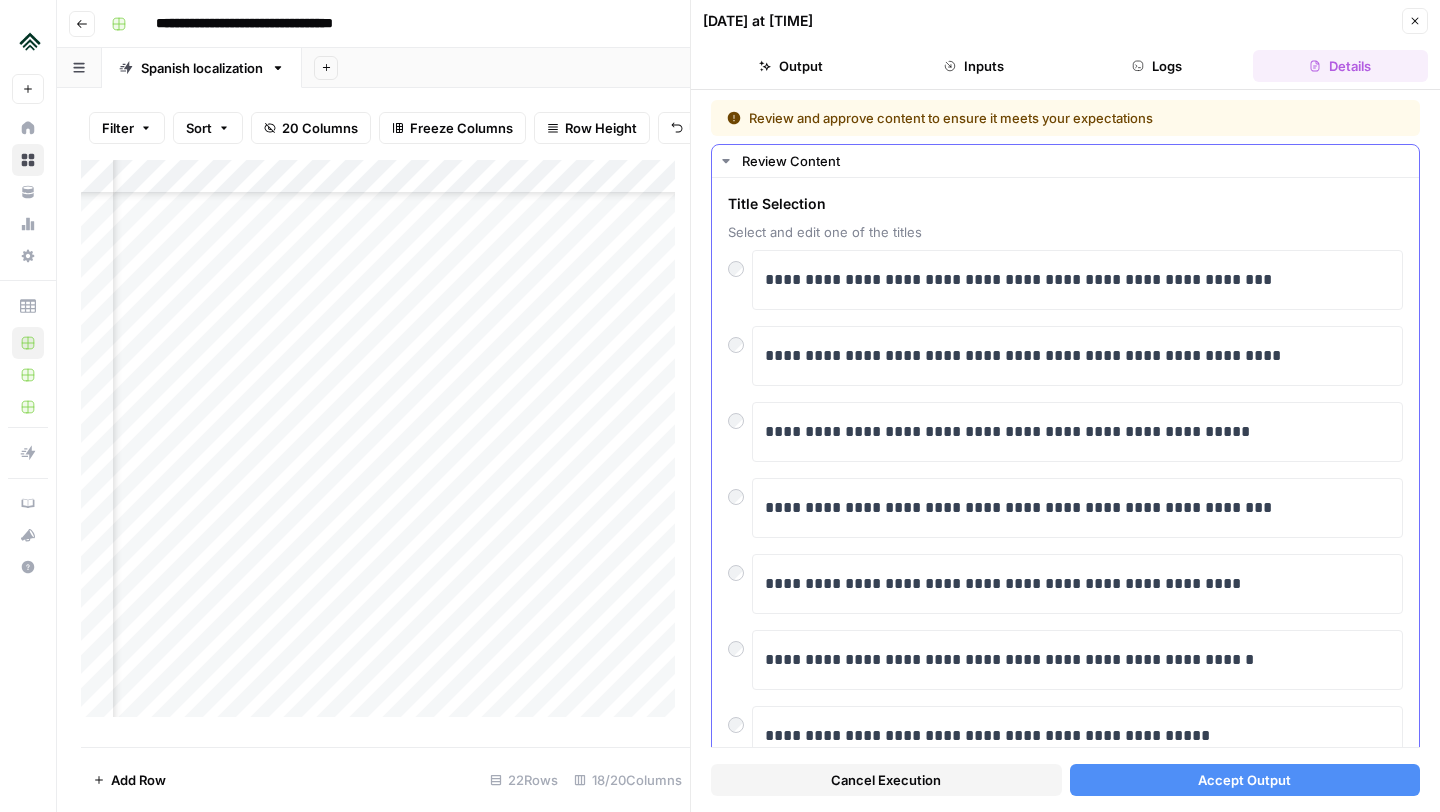 scroll, scrollTop: 0, scrollLeft: 0, axis: both 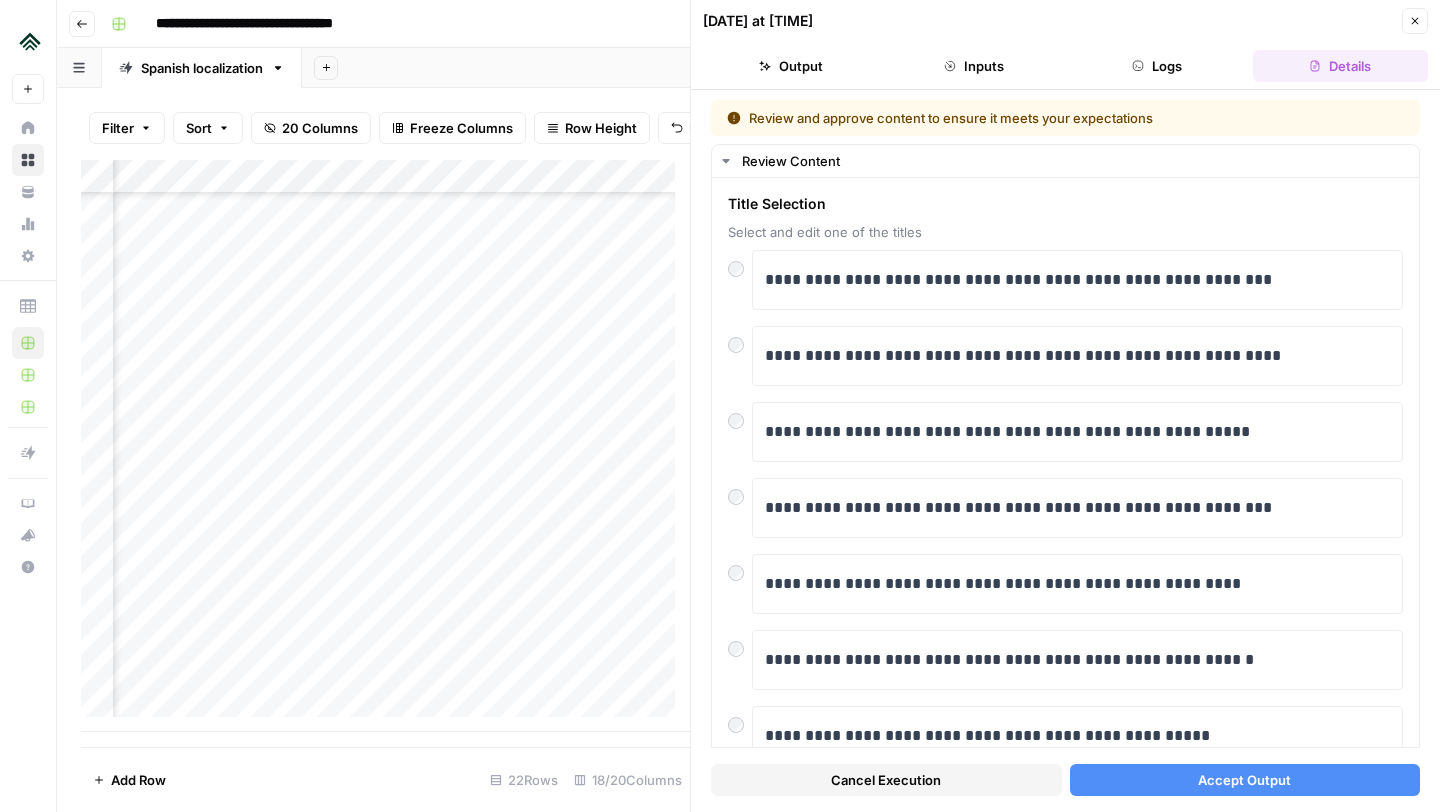 click on "Accept Output" at bounding box center [1244, 780] 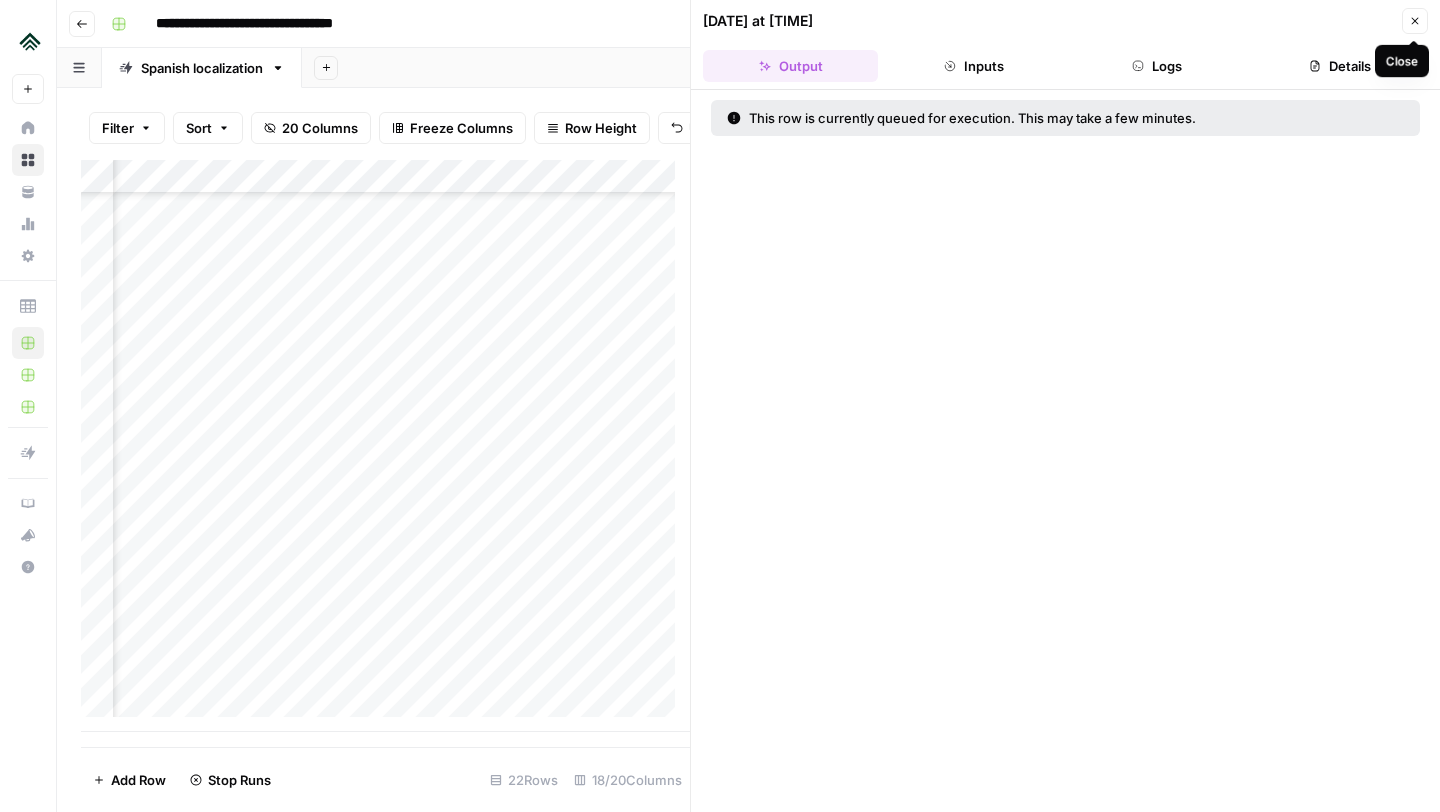 click on "Close" at bounding box center (1415, 21) 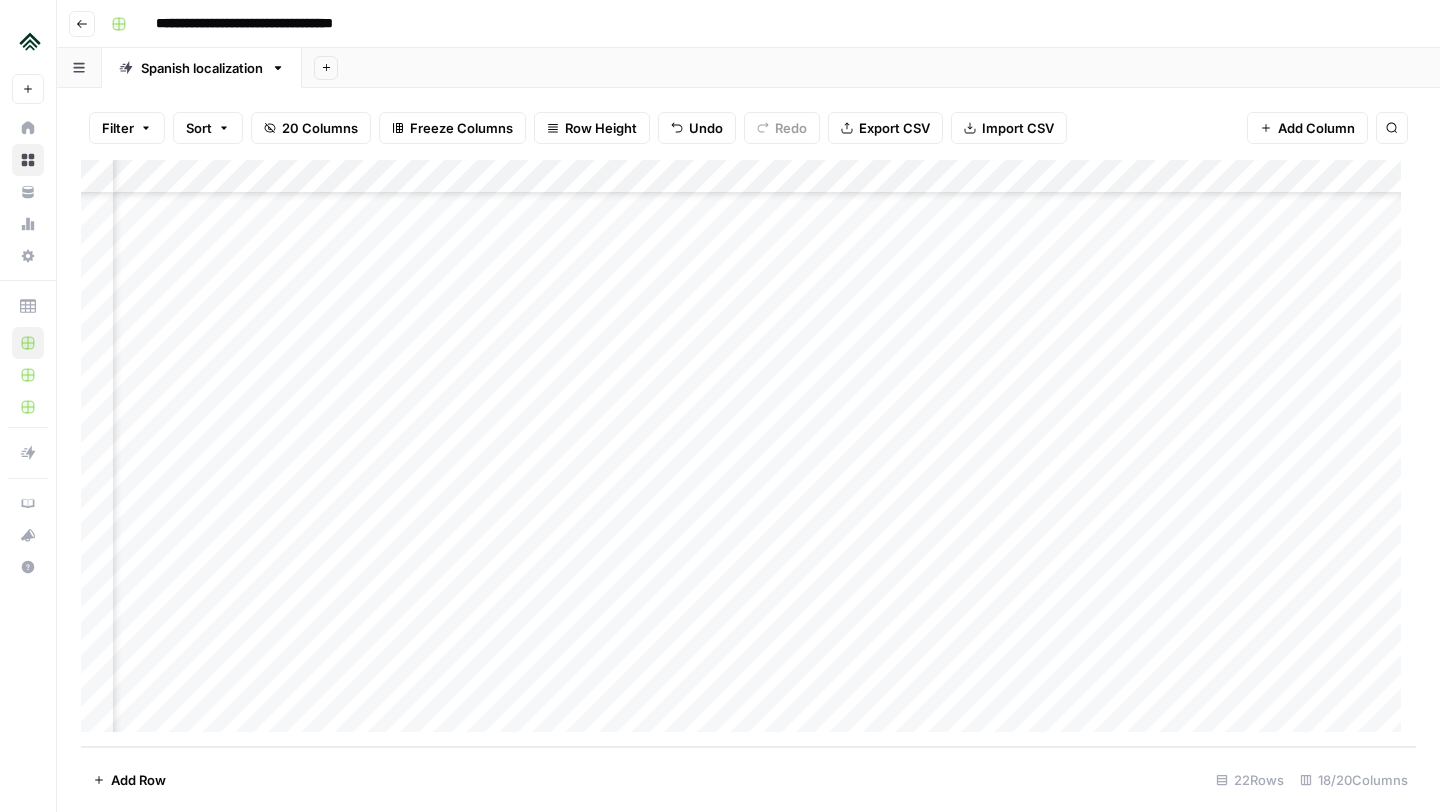 scroll, scrollTop: 242, scrollLeft: 1196, axis: both 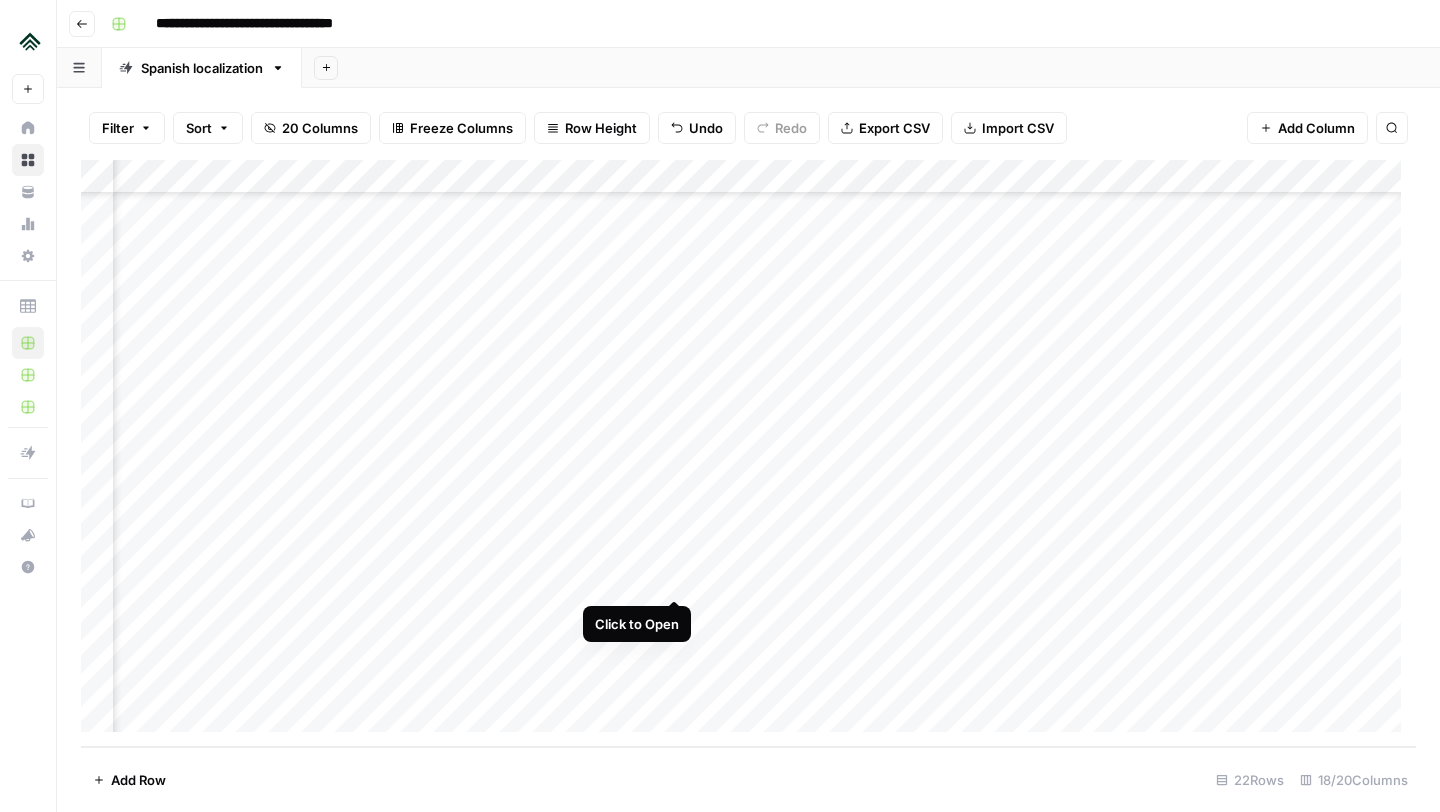click on "Add Column" at bounding box center (748, 453) 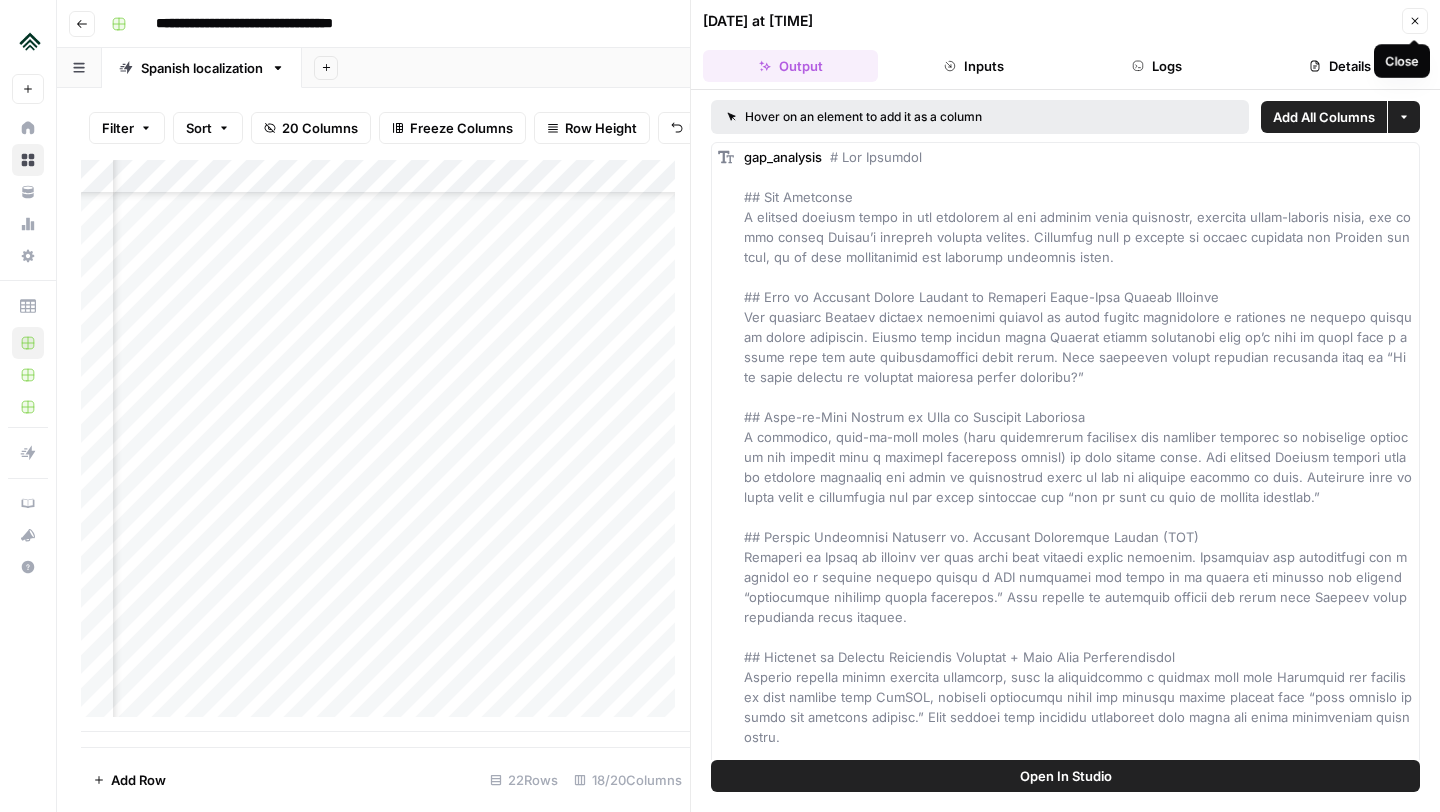 click 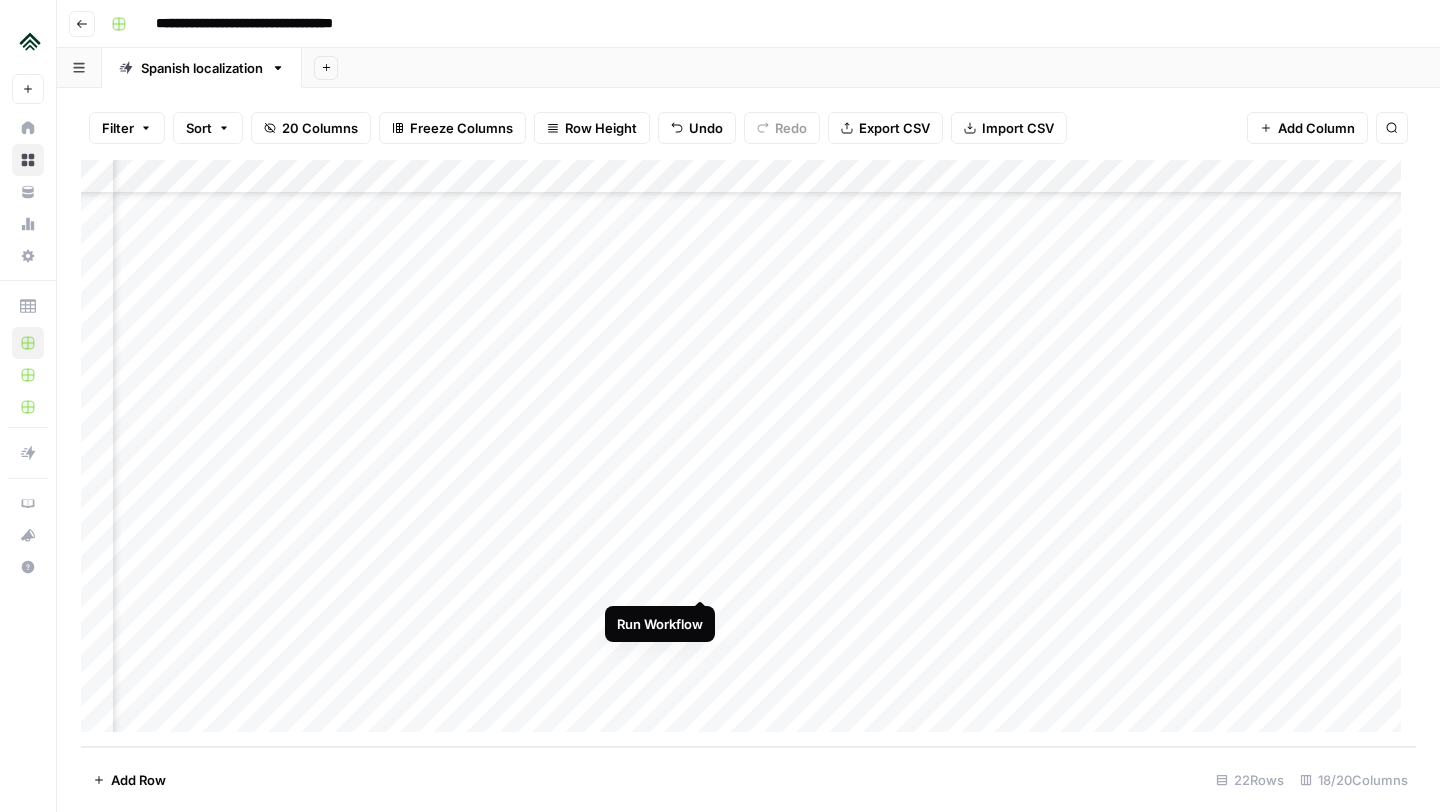 click on "Add Column" at bounding box center [748, 453] 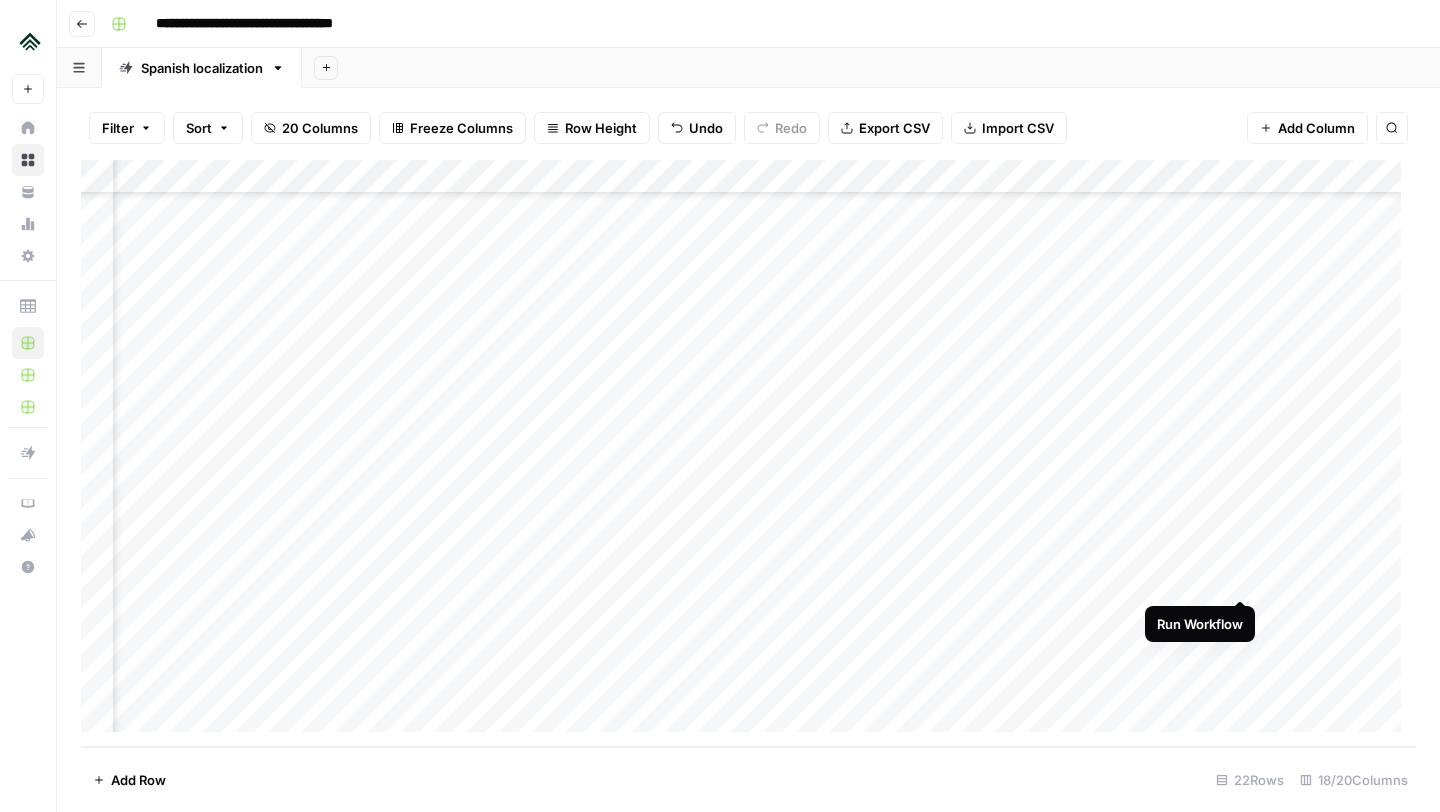click on "Add Column" at bounding box center [748, 453] 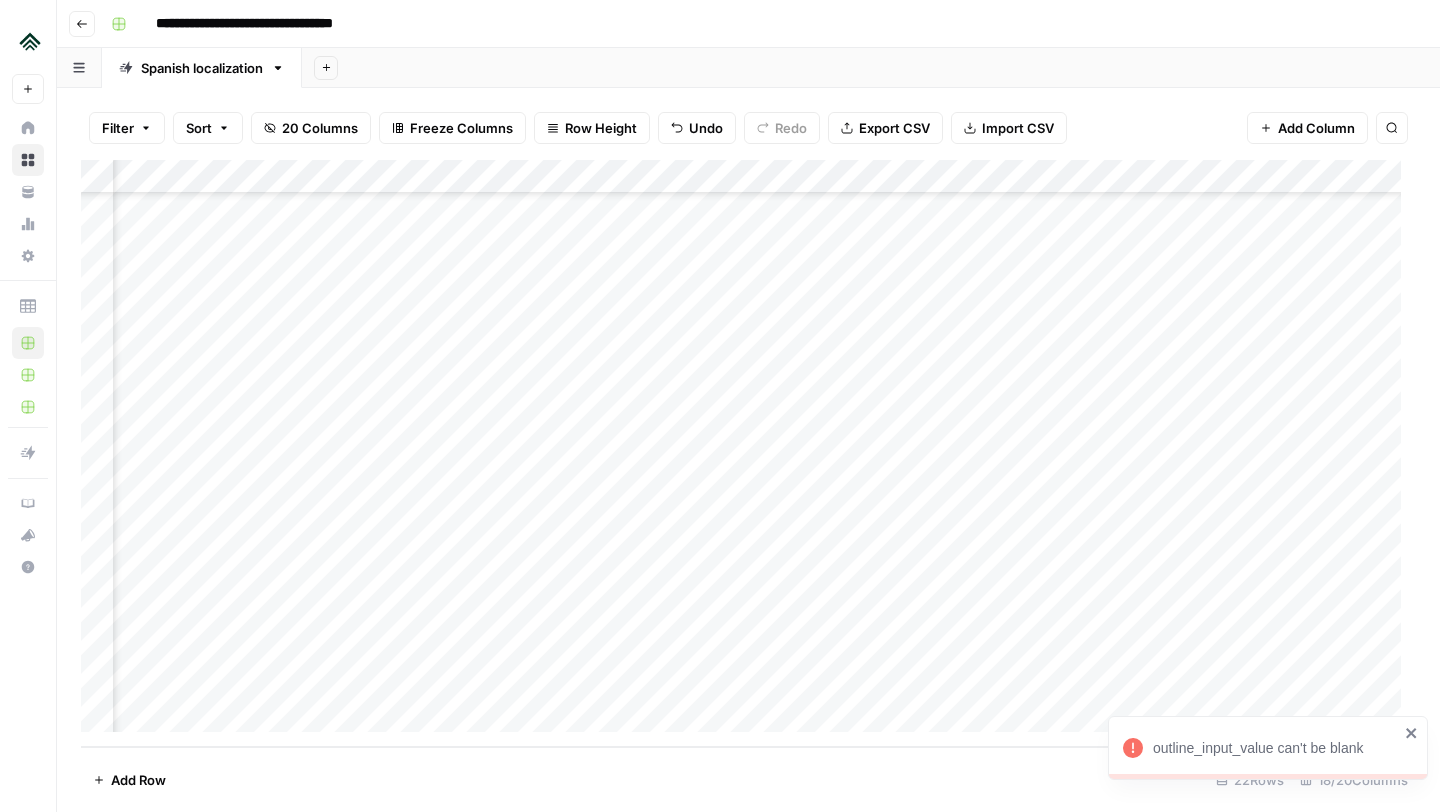 click 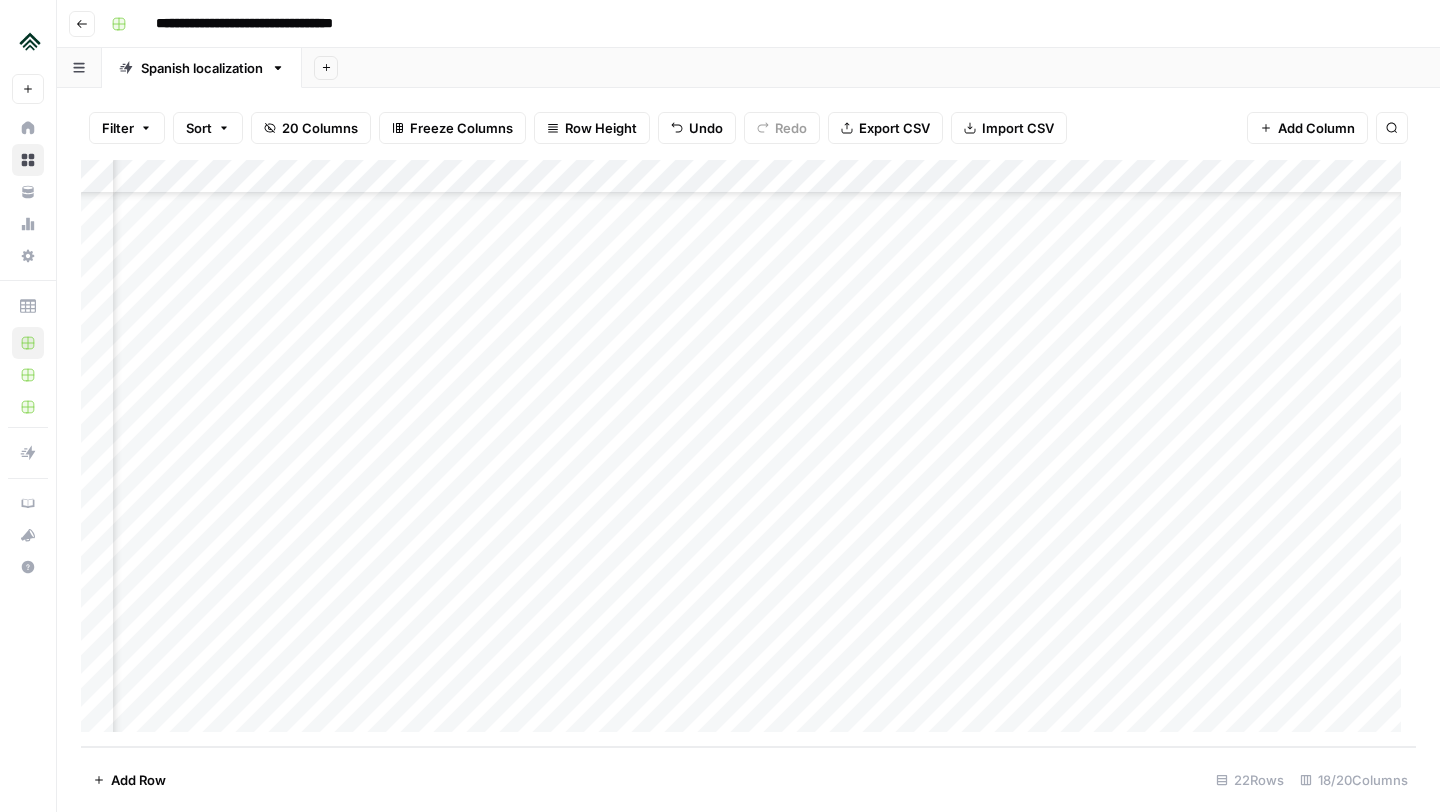 scroll, scrollTop: 242, scrollLeft: 2064, axis: both 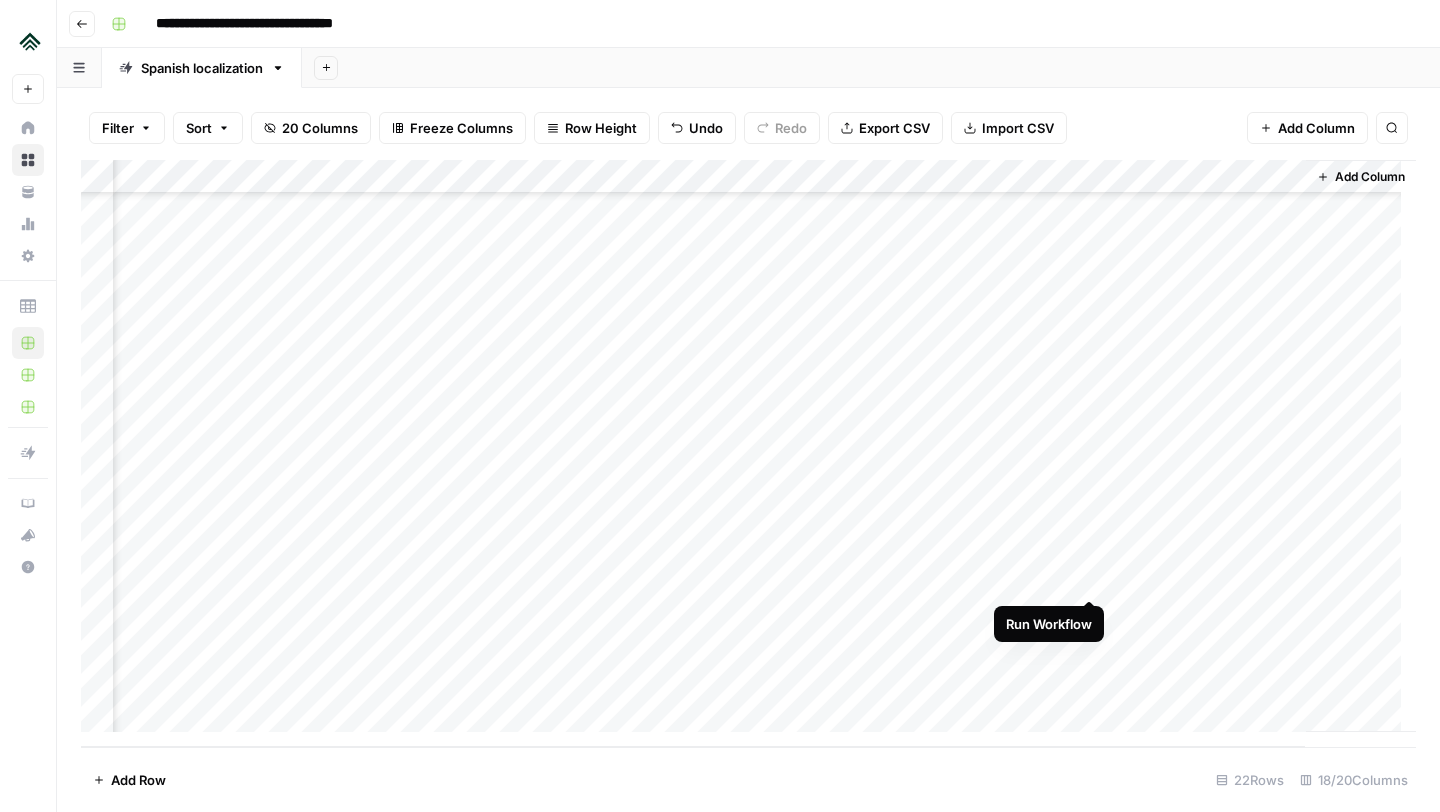 click on "Add Column" at bounding box center (748, 453) 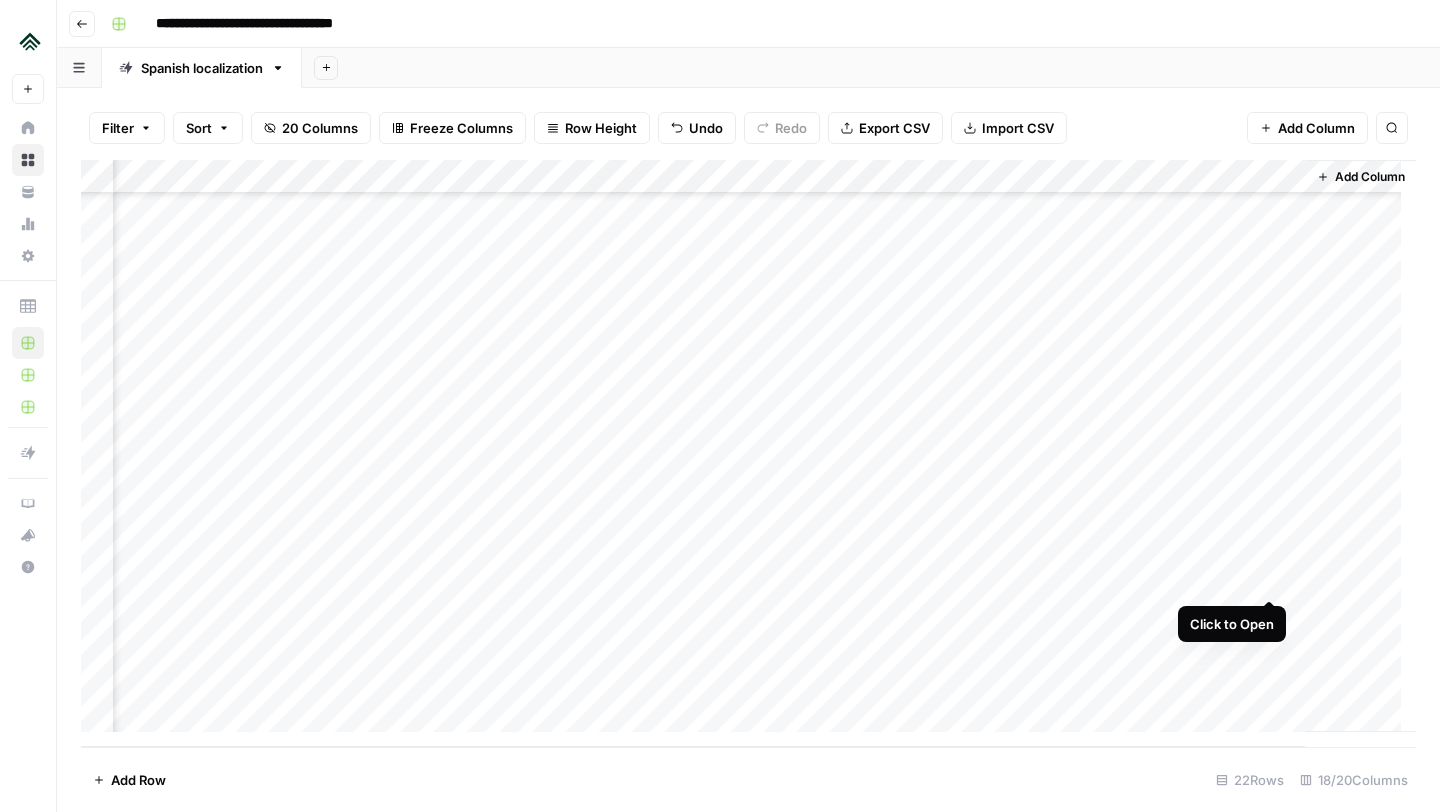 click on "Add Column" at bounding box center [748, 453] 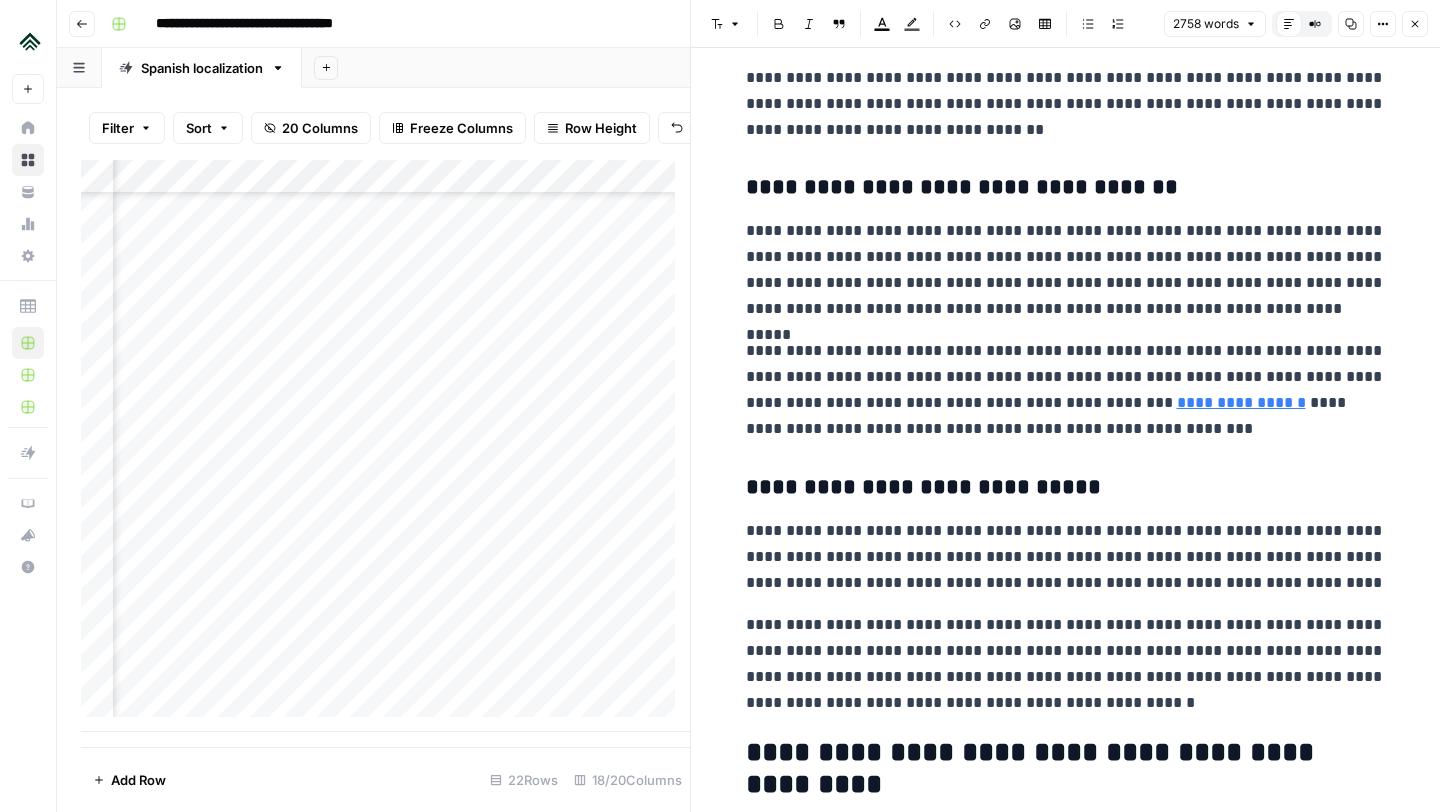 scroll, scrollTop: 9809, scrollLeft: 0, axis: vertical 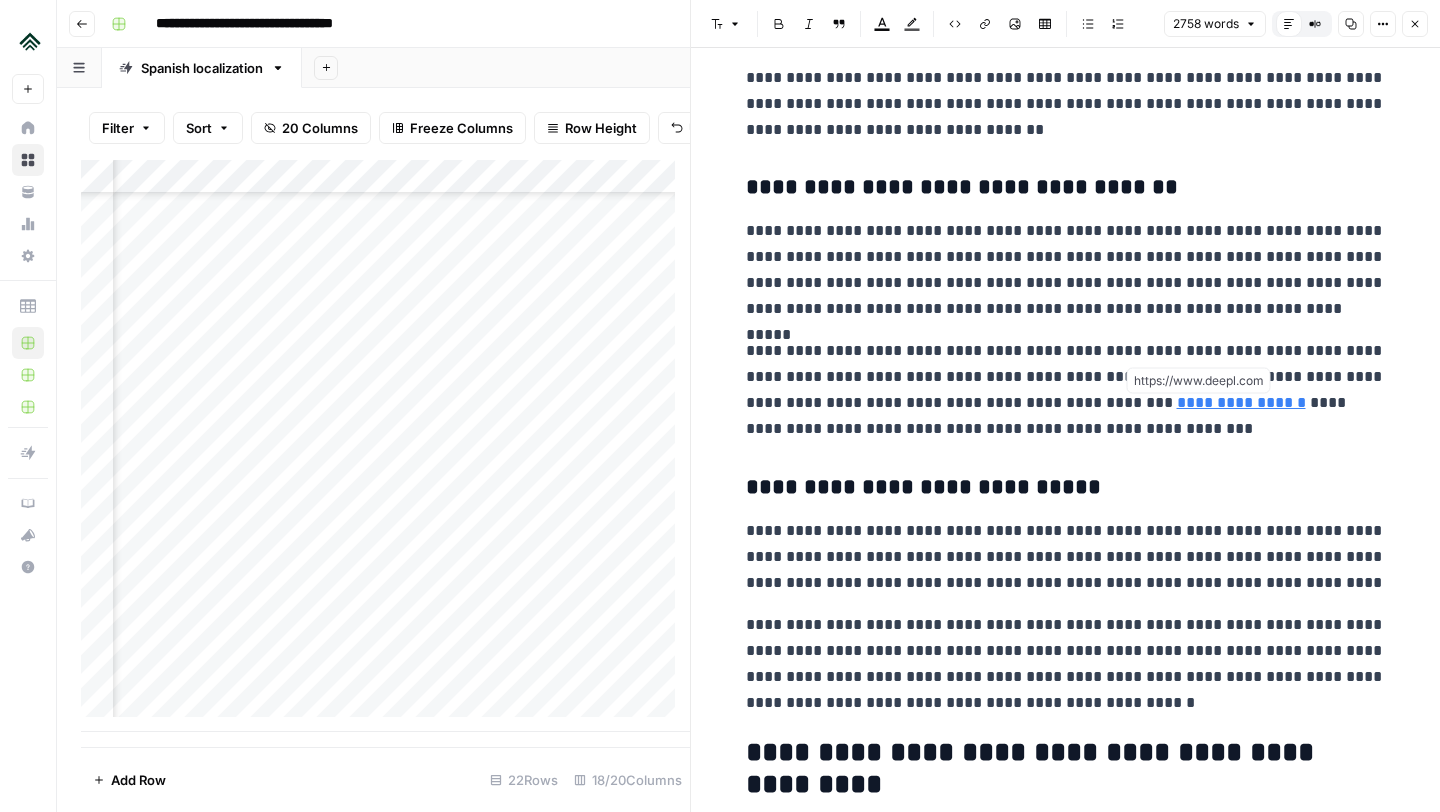 click on "**********" at bounding box center (1241, 402) 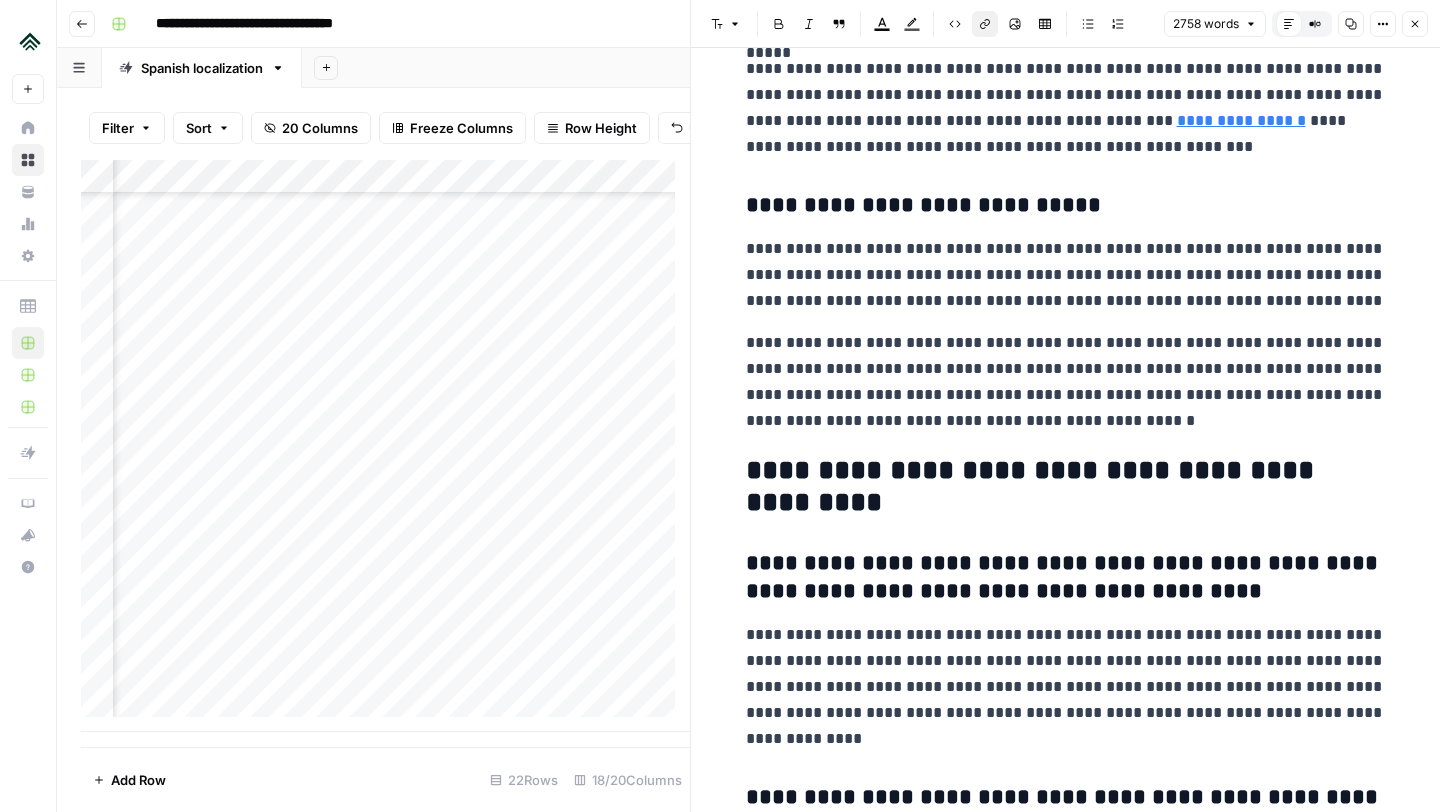 scroll, scrollTop: 10274, scrollLeft: 0, axis: vertical 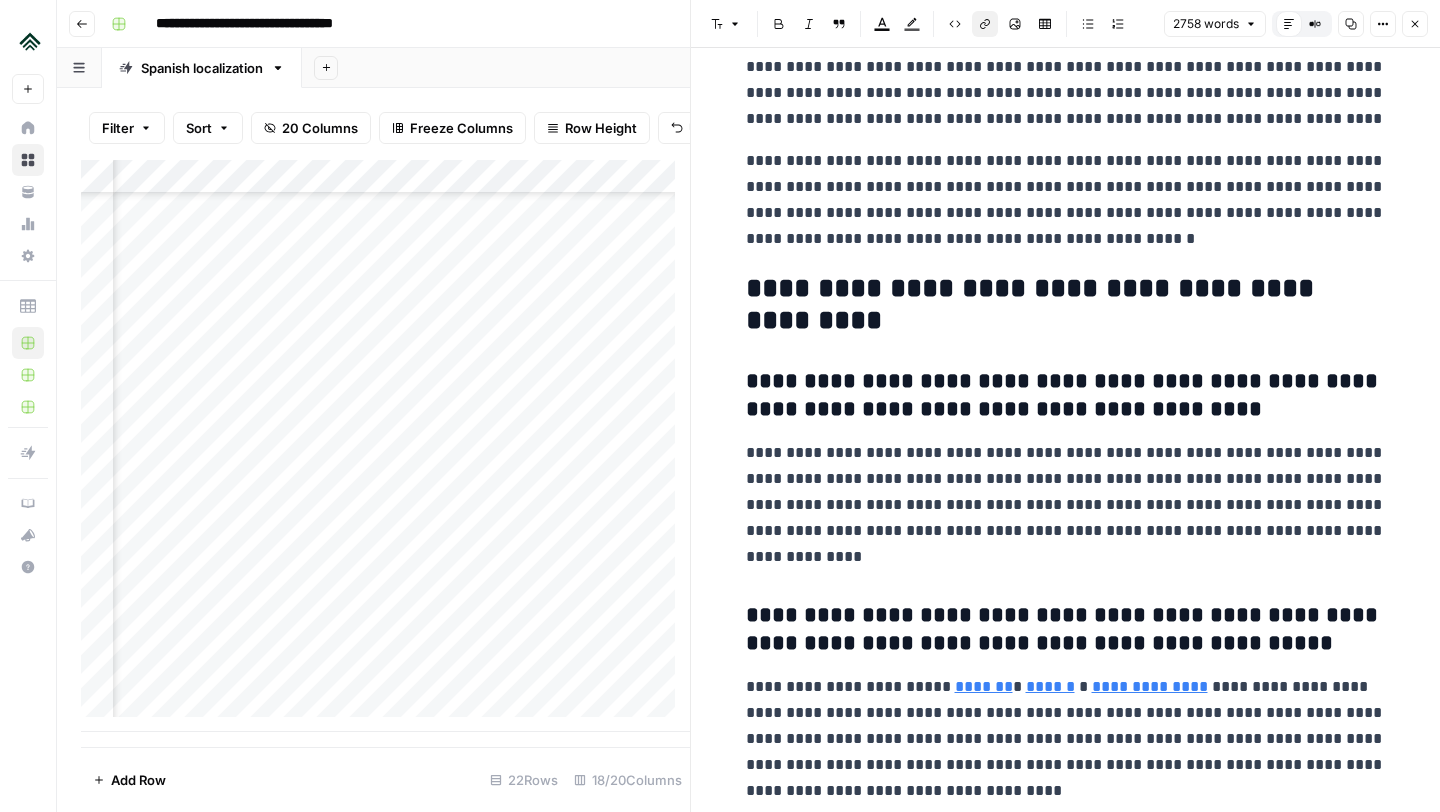 click 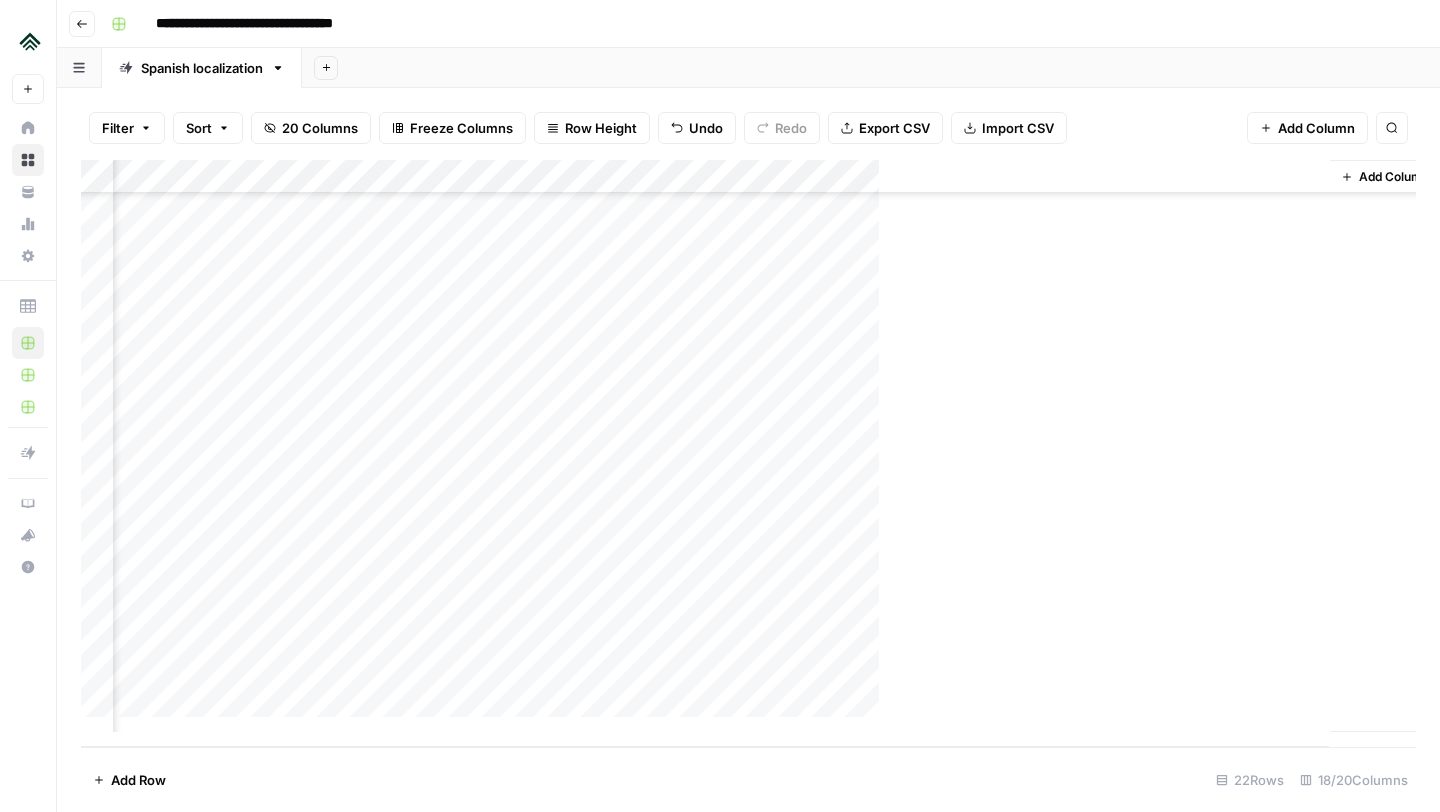 scroll, scrollTop: 242, scrollLeft: 2040, axis: both 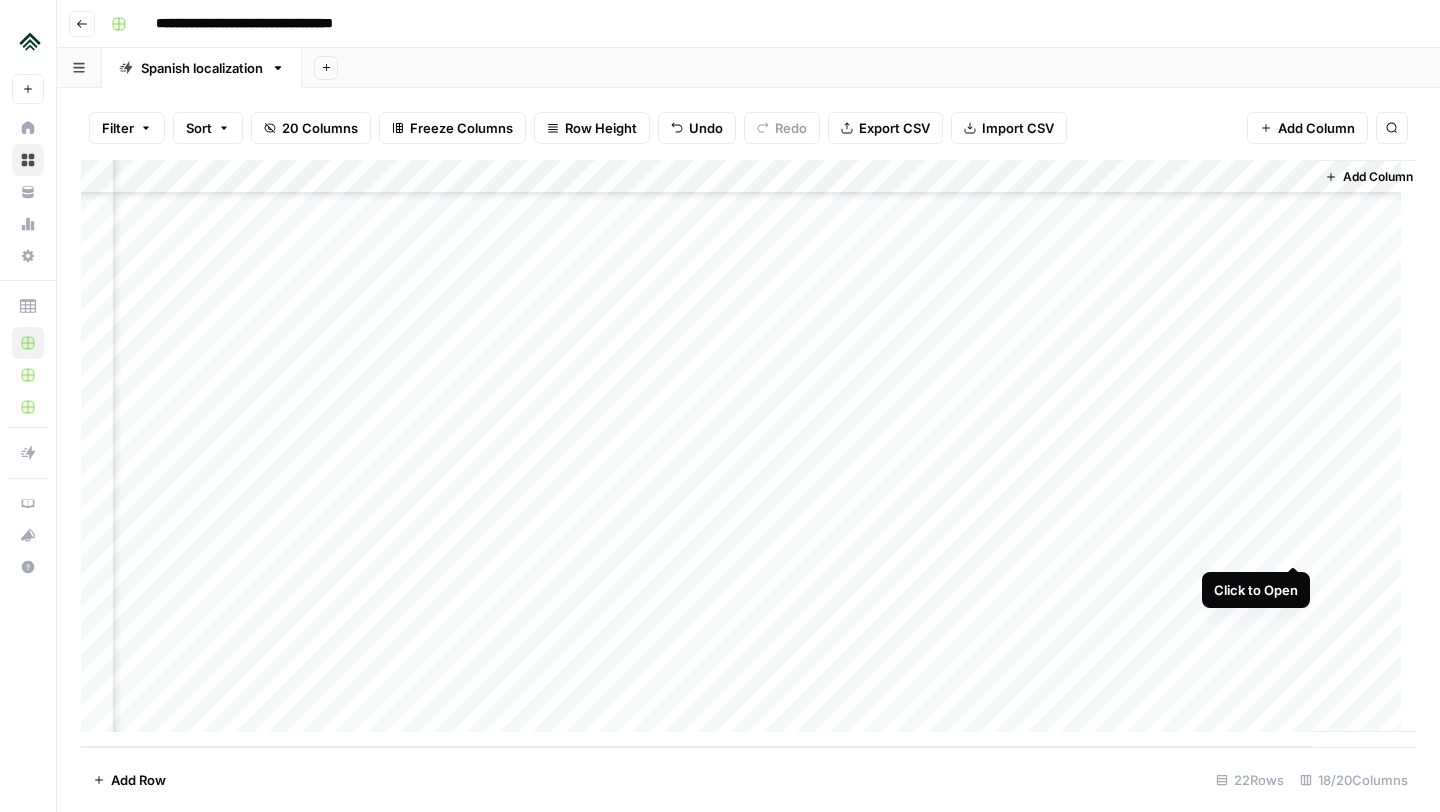click on "Add Column" at bounding box center (748, 453) 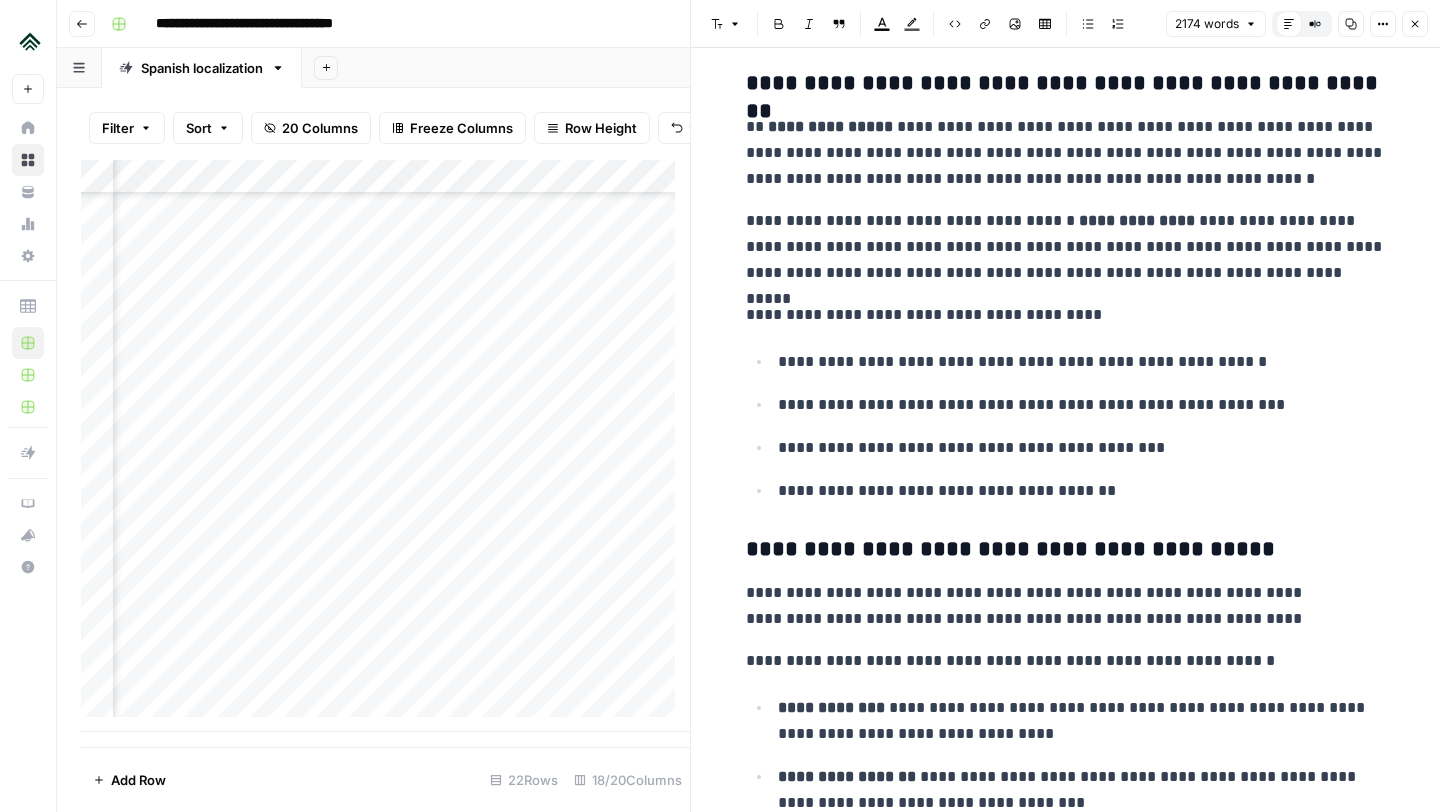 scroll, scrollTop: 2902, scrollLeft: 0, axis: vertical 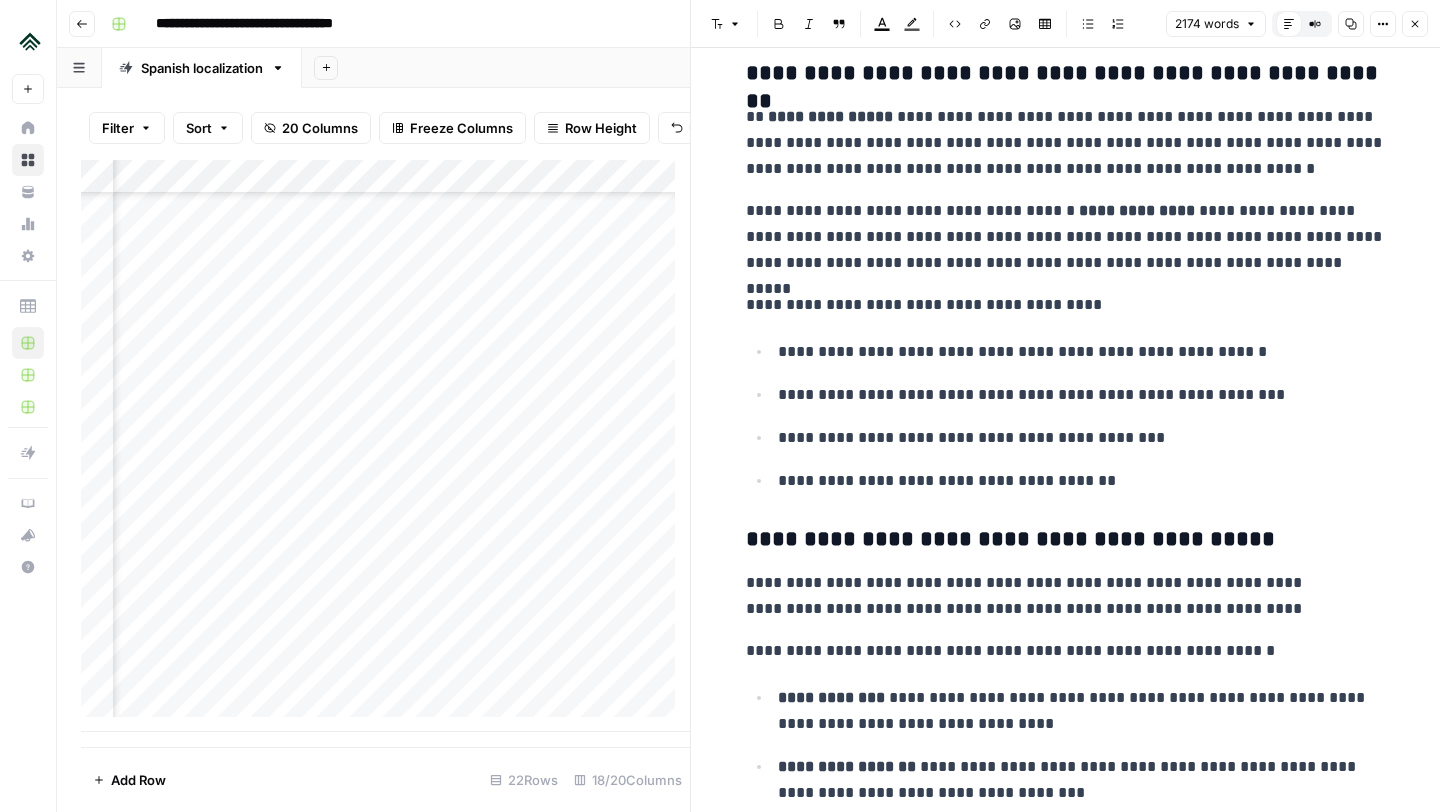 click 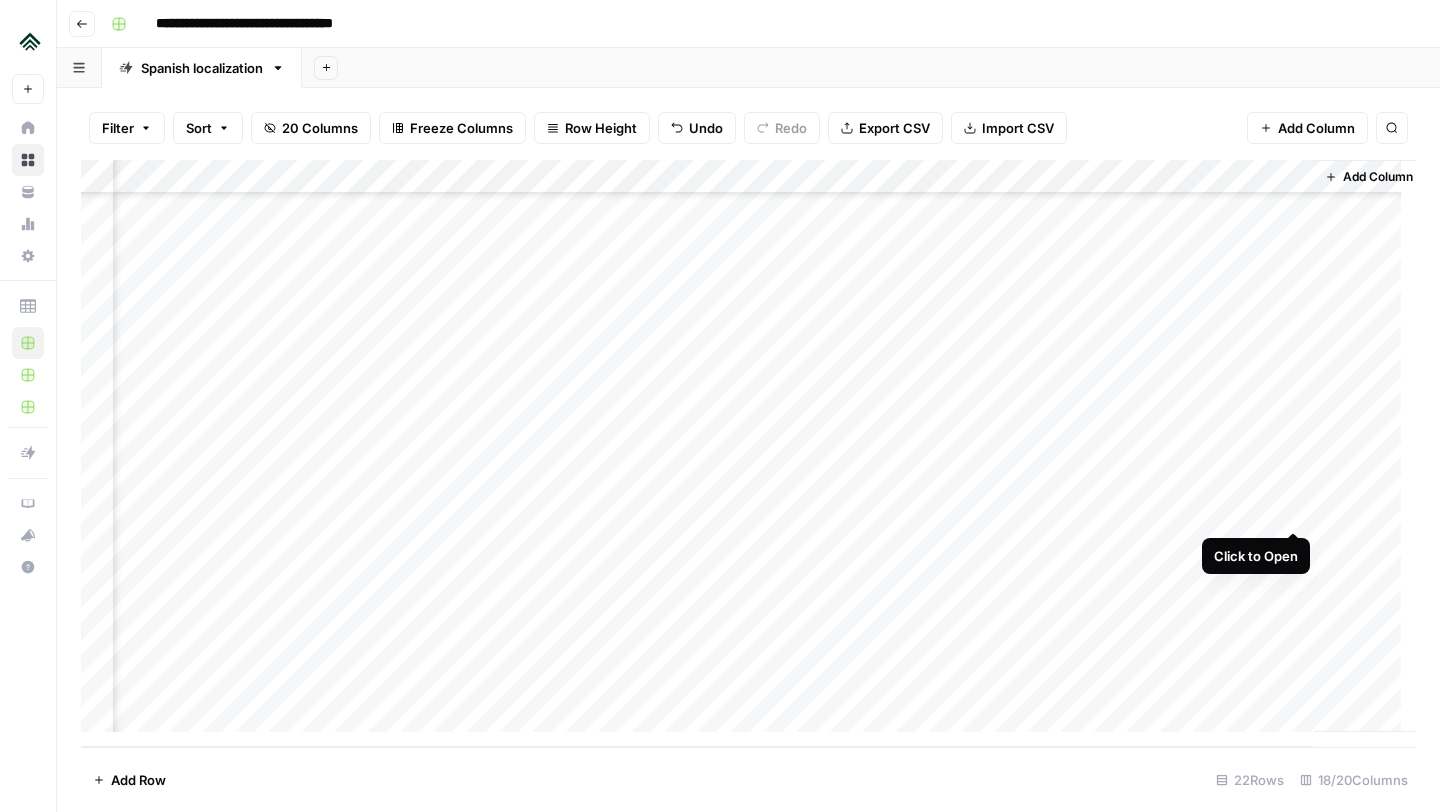 click on "Add Column" at bounding box center [748, 453] 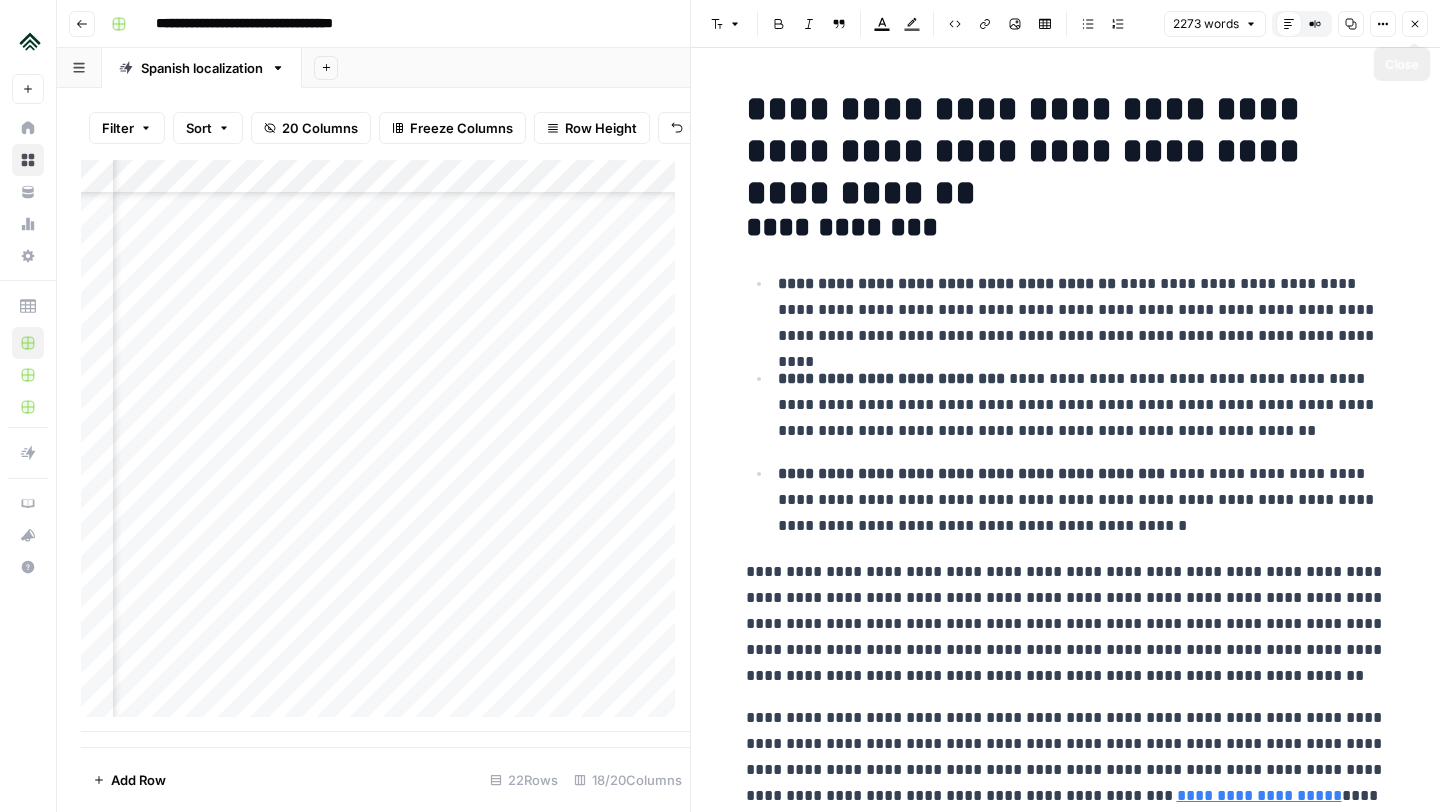 click on "Close" at bounding box center (1415, 24) 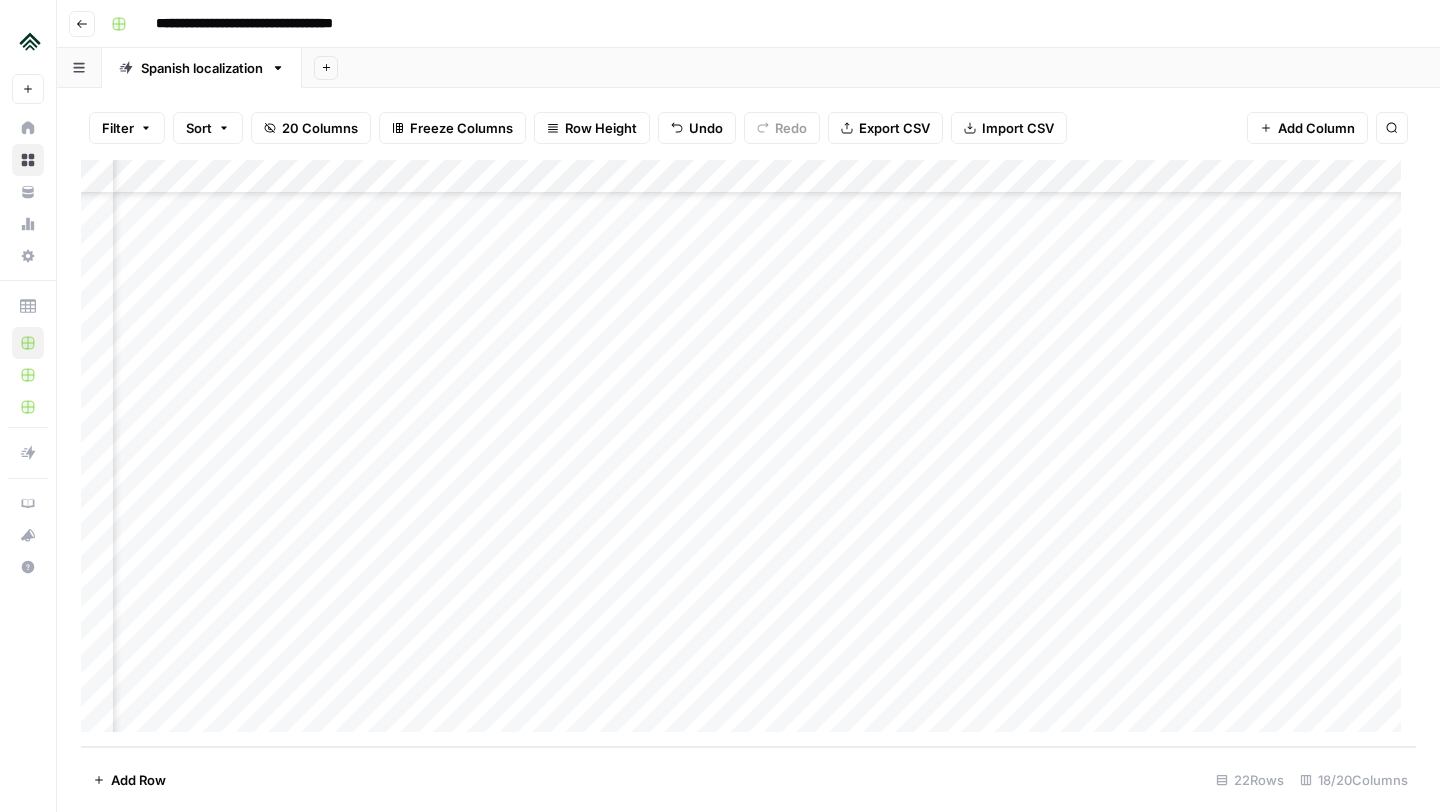 scroll, scrollTop: 242, scrollLeft: 0, axis: vertical 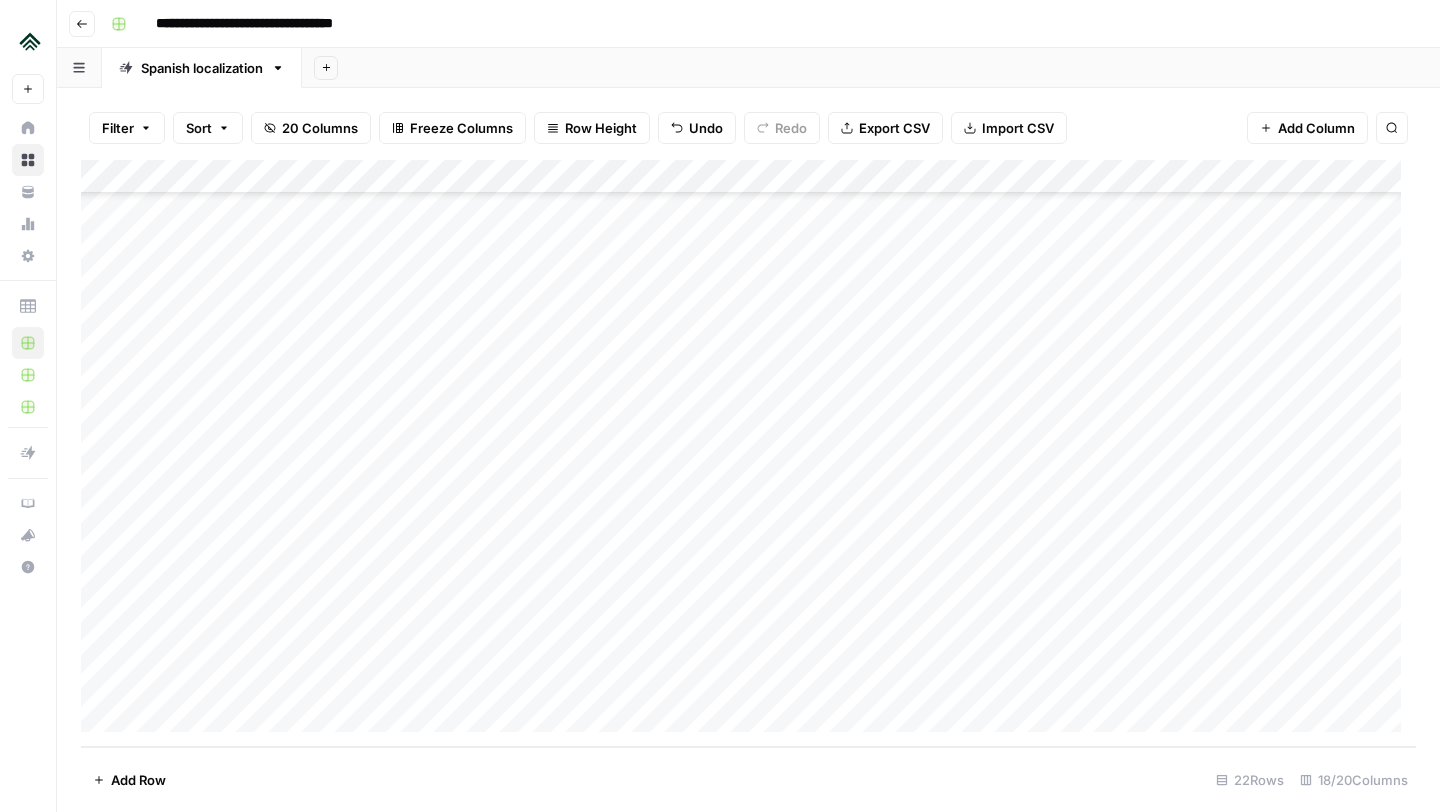 click on "Add Column" at bounding box center [748, 453] 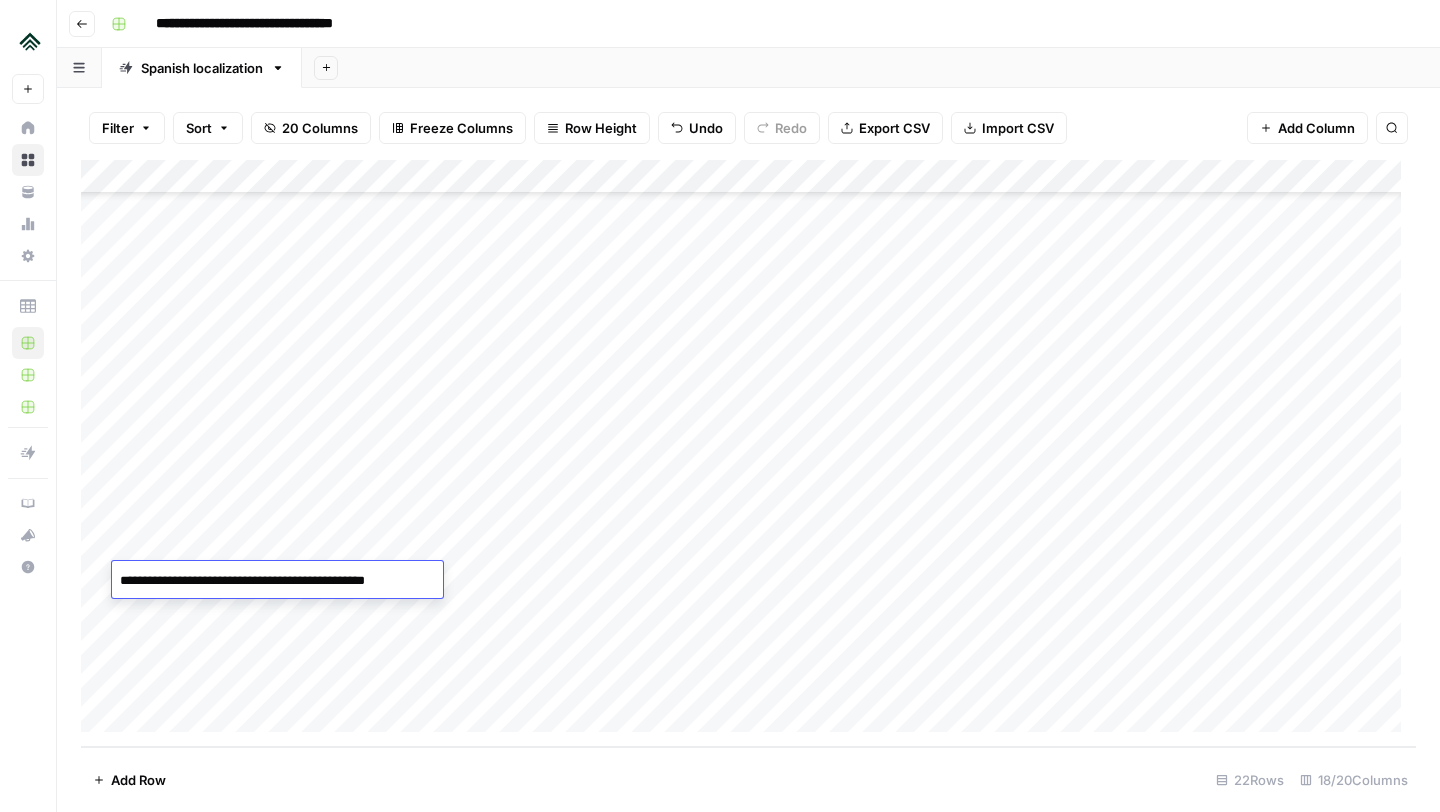 click on "**********" at bounding box center [277, 581] 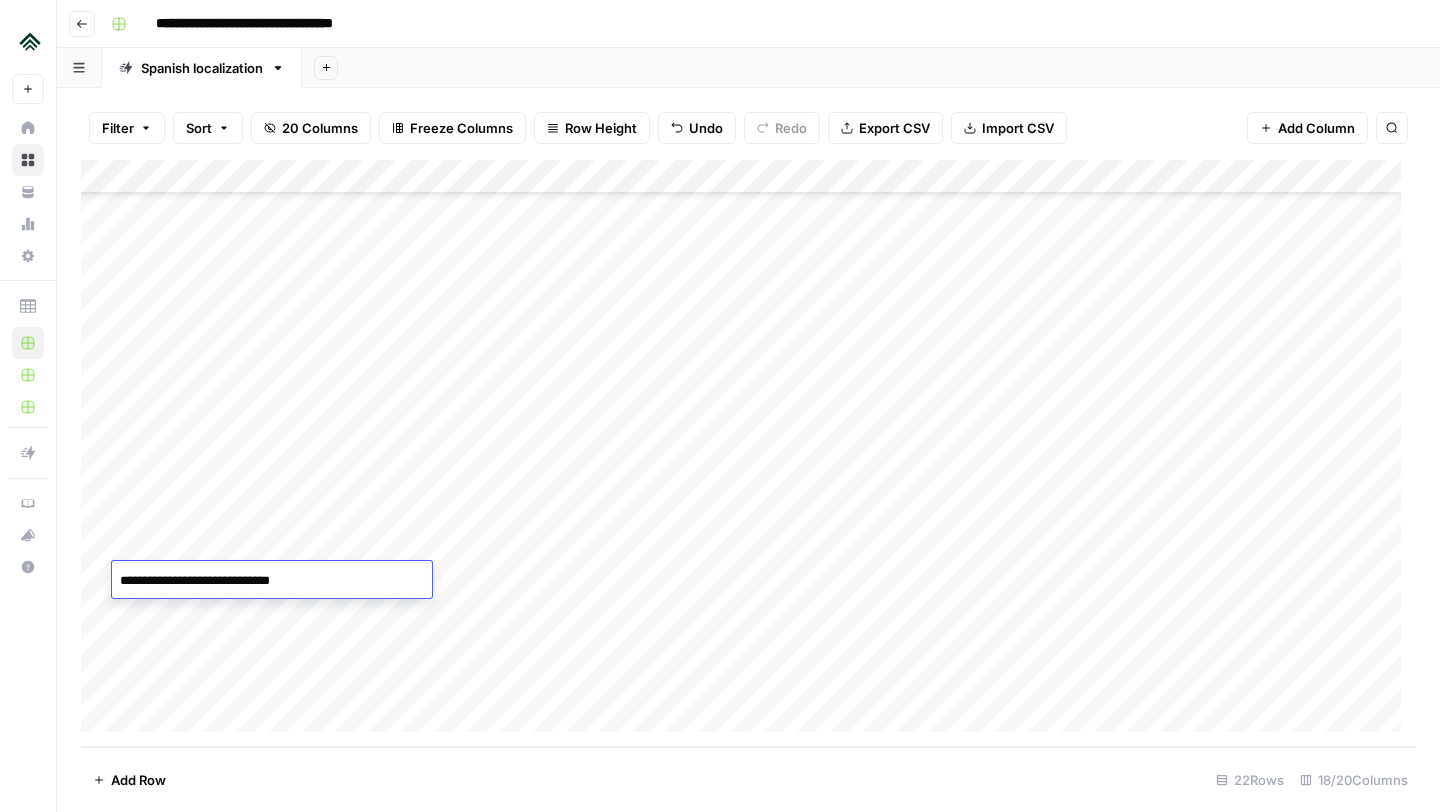 click on "Add Column" at bounding box center [748, 453] 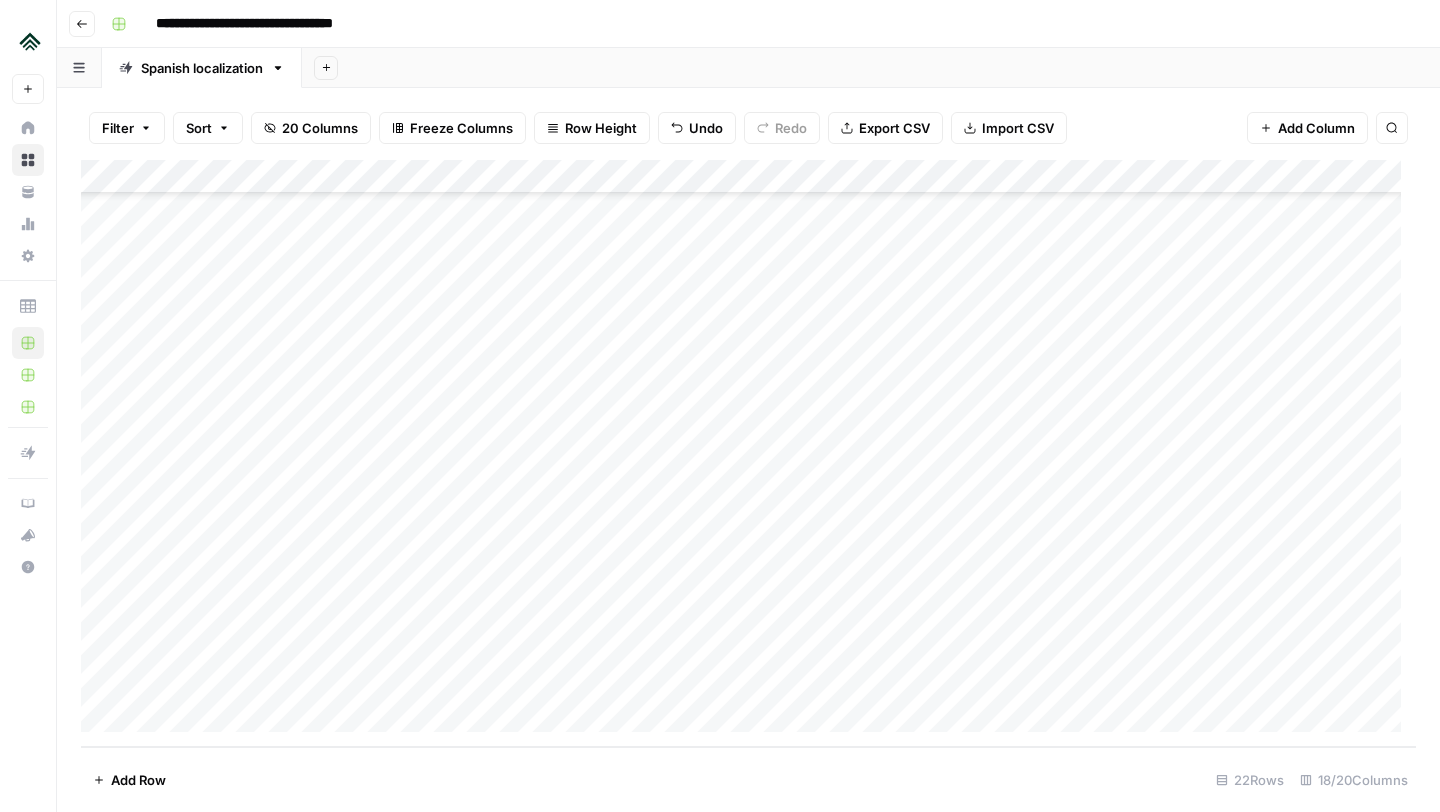 click on "Add Column" at bounding box center (748, 453) 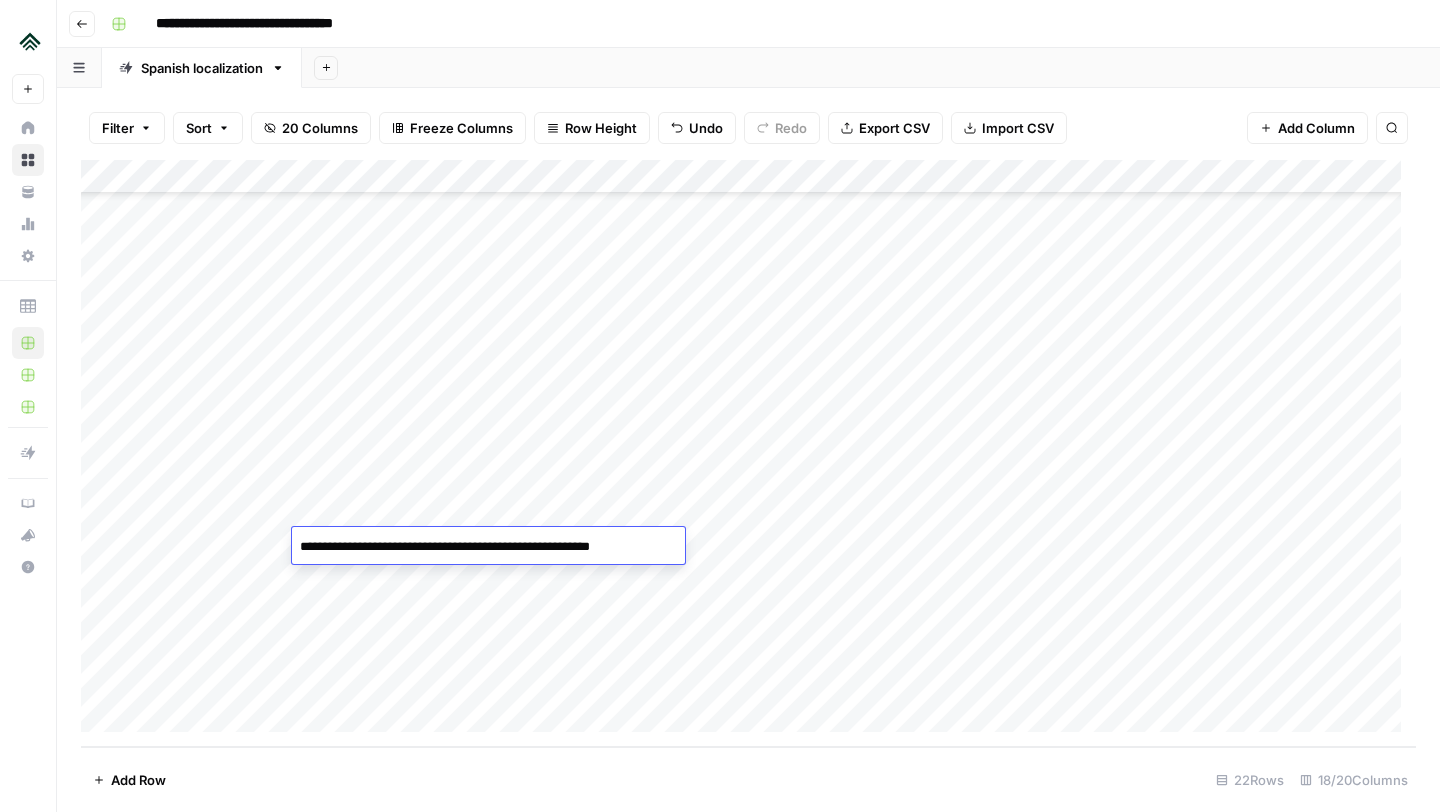 click on "**********" at bounding box center [485, 547] 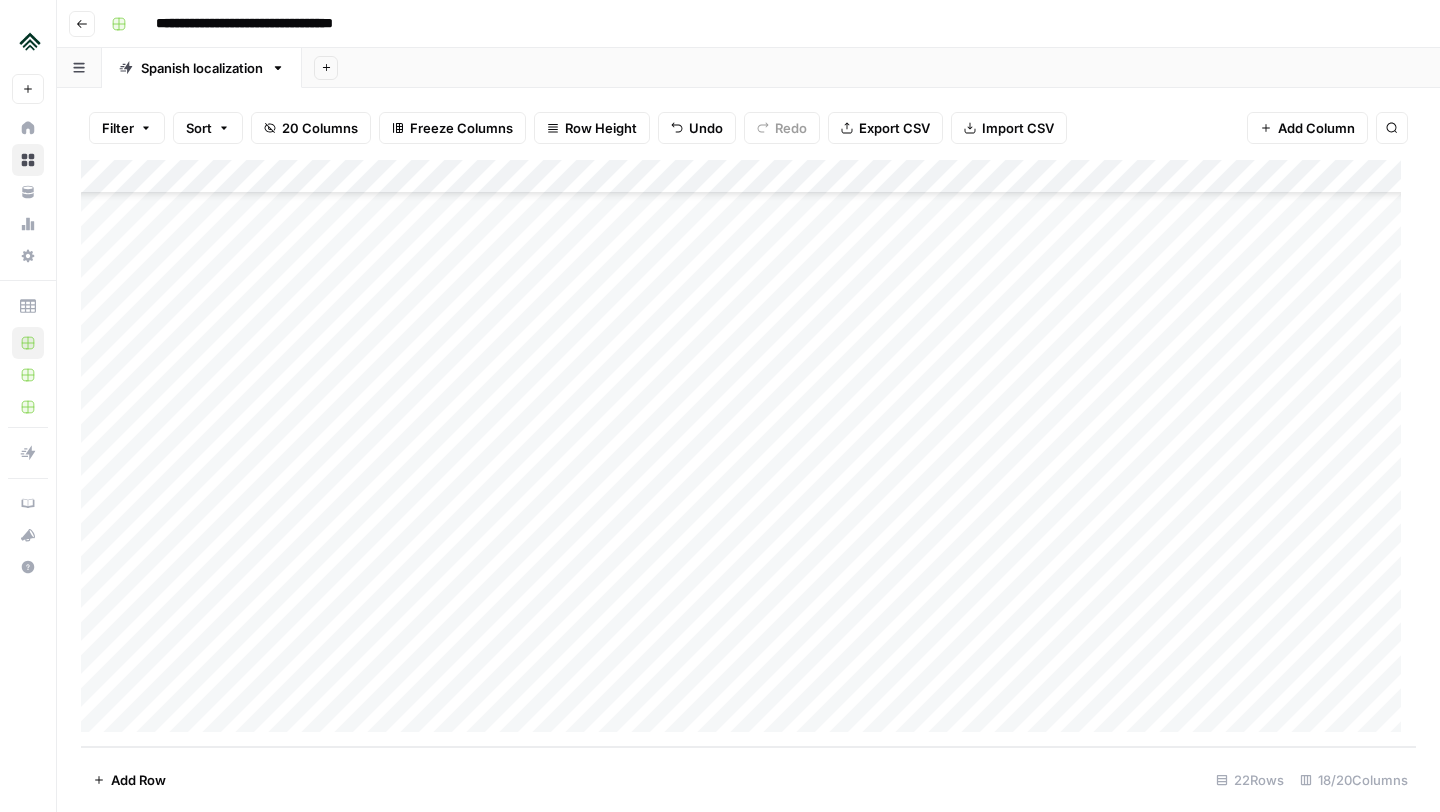 click on "Add Column" at bounding box center [748, 453] 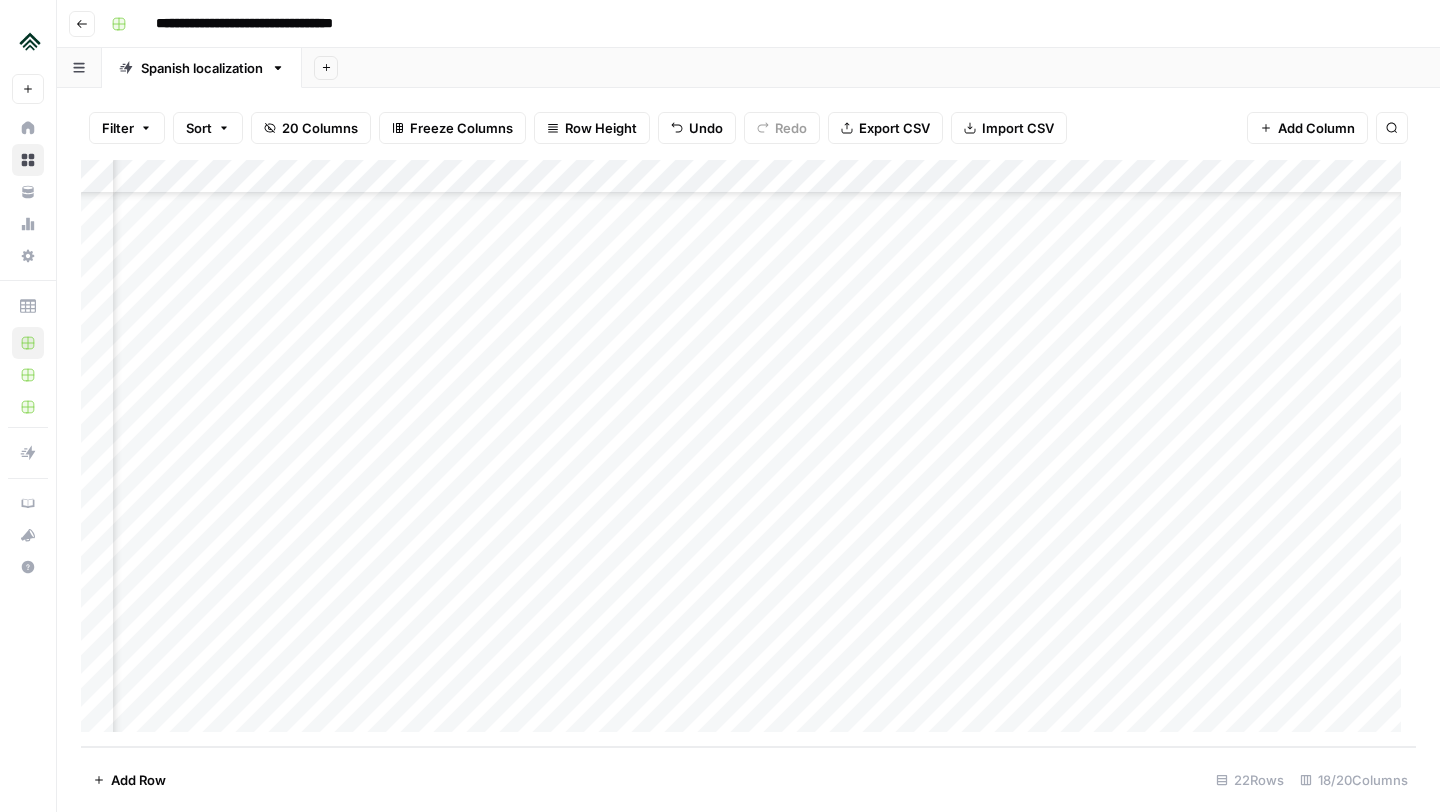 scroll, scrollTop: 242, scrollLeft: 333, axis: both 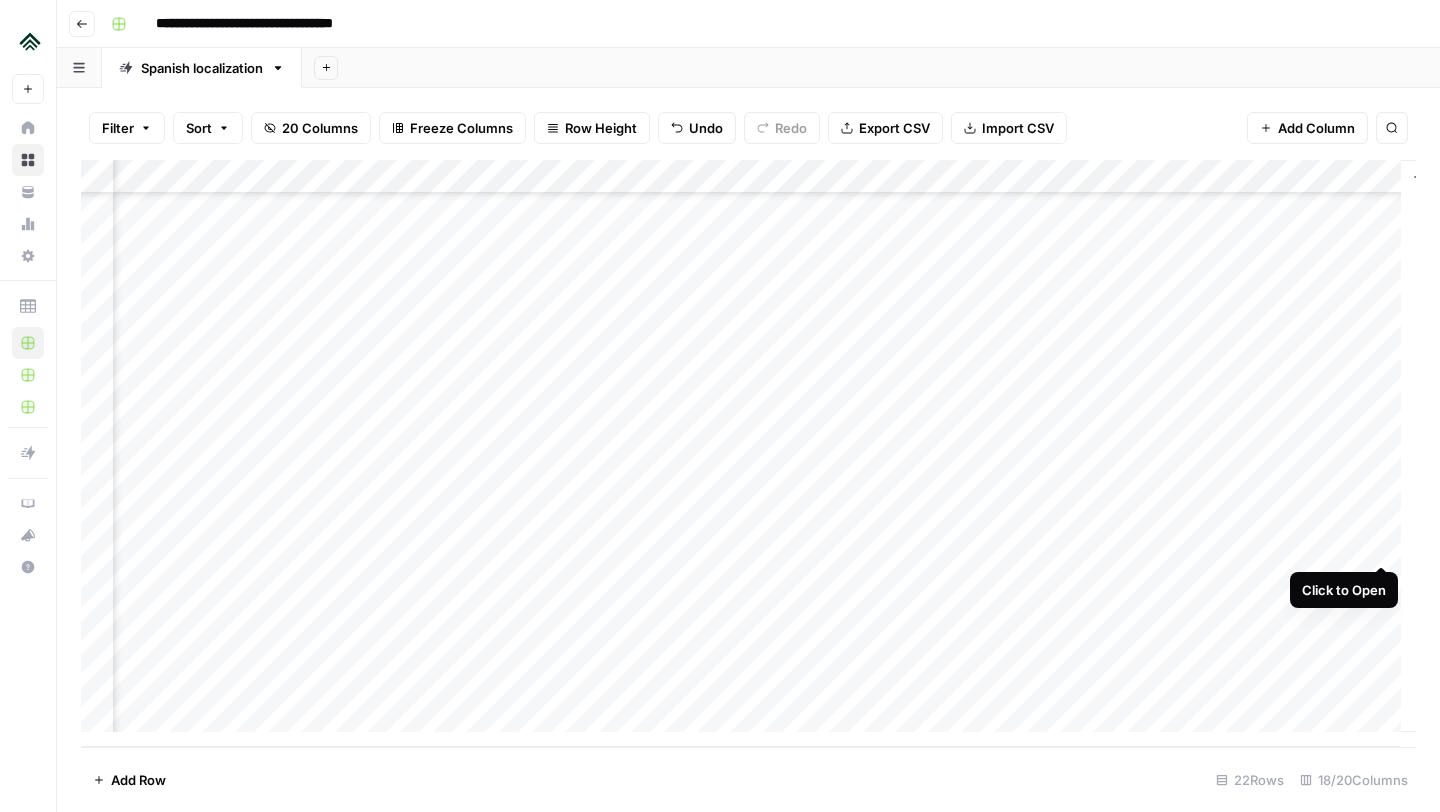 click on "Add Column" at bounding box center (748, 453) 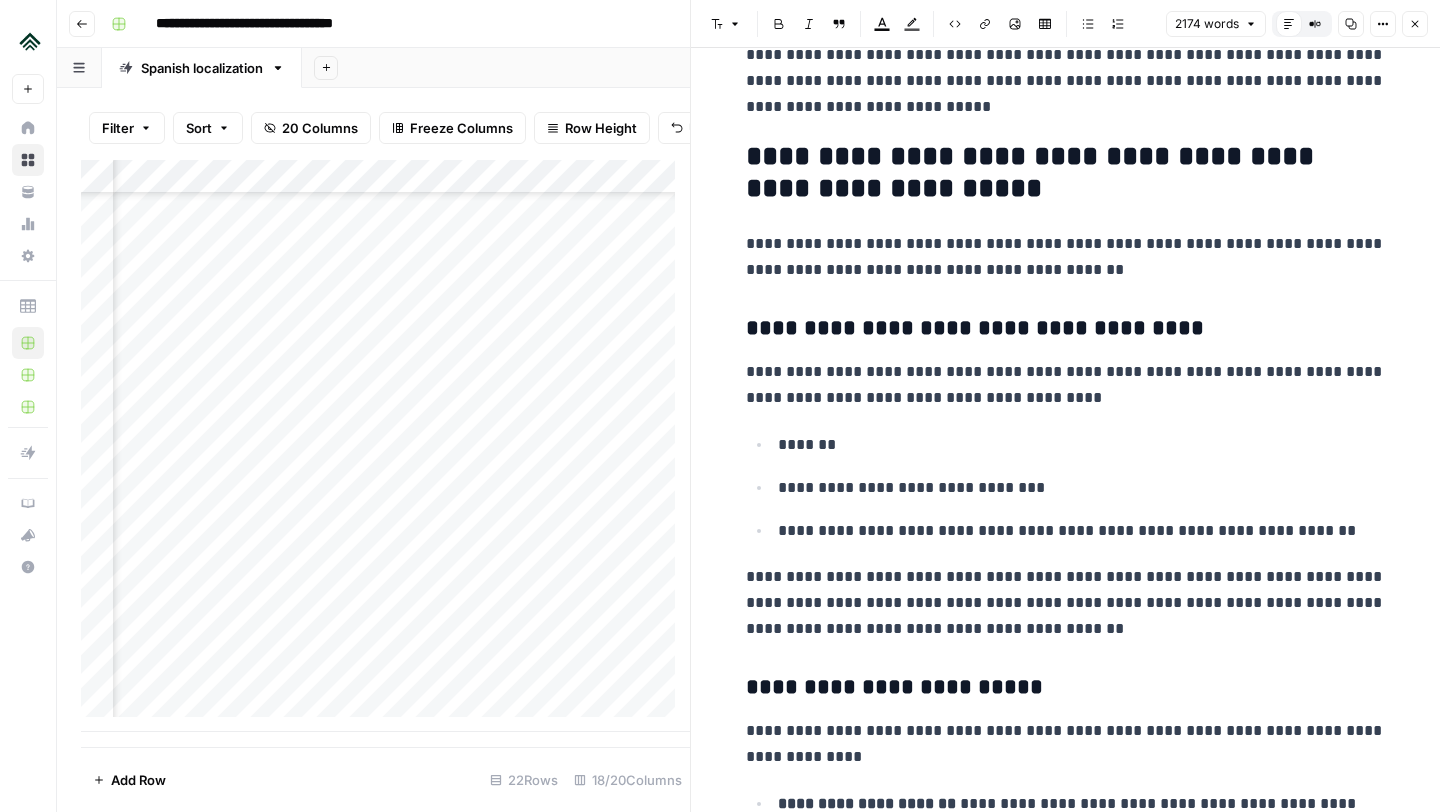 scroll, scrollTop: 4196, scrollLeft: 0, axis: vertical 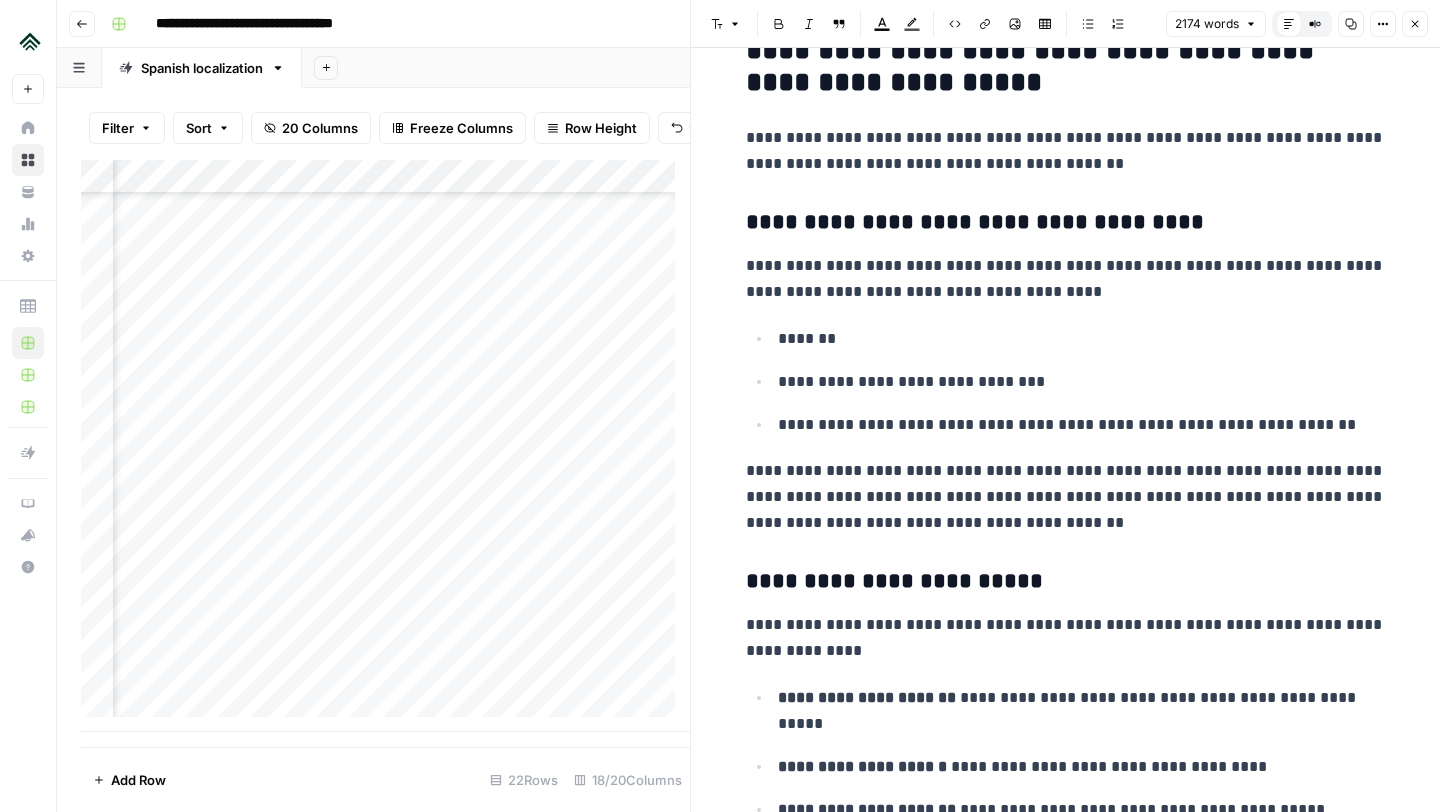 click on "Close" at bounding box center [1415, 24] 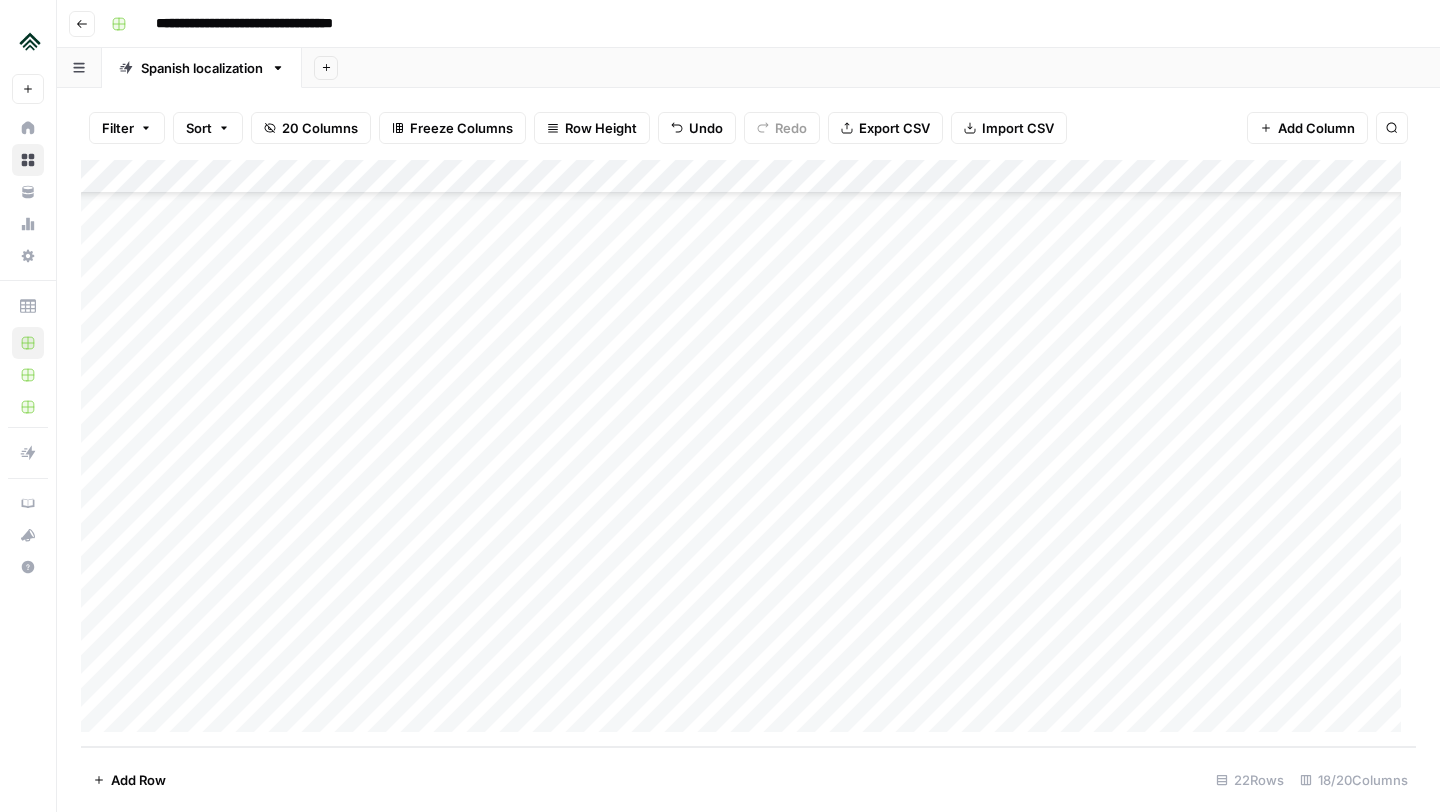 scroll, scrollTop: 242, scrollLeft: 0, axis: vertical 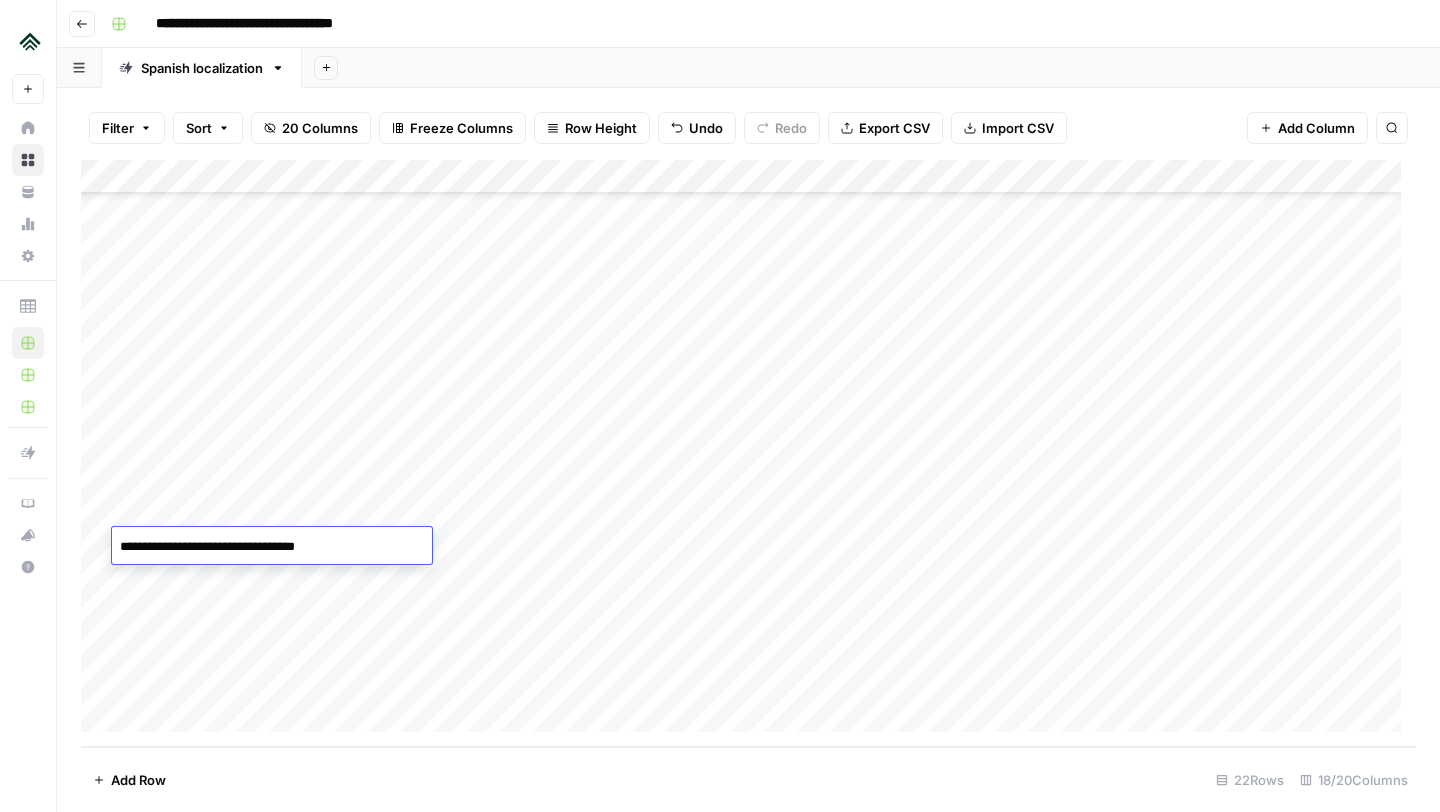 click on "**********" at bounding box center [272, 547] 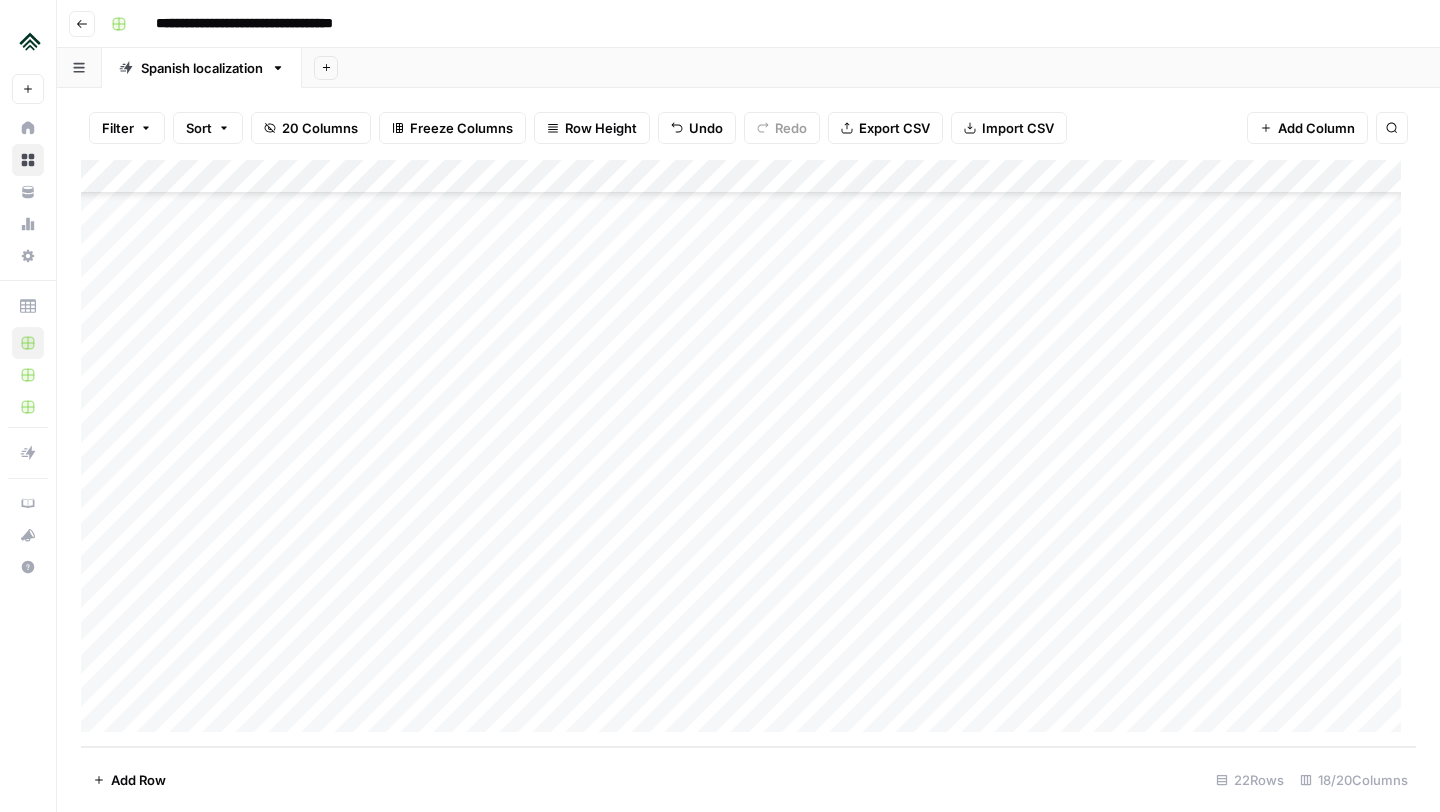 click on "Add Column" at bounding box center [748, 453] 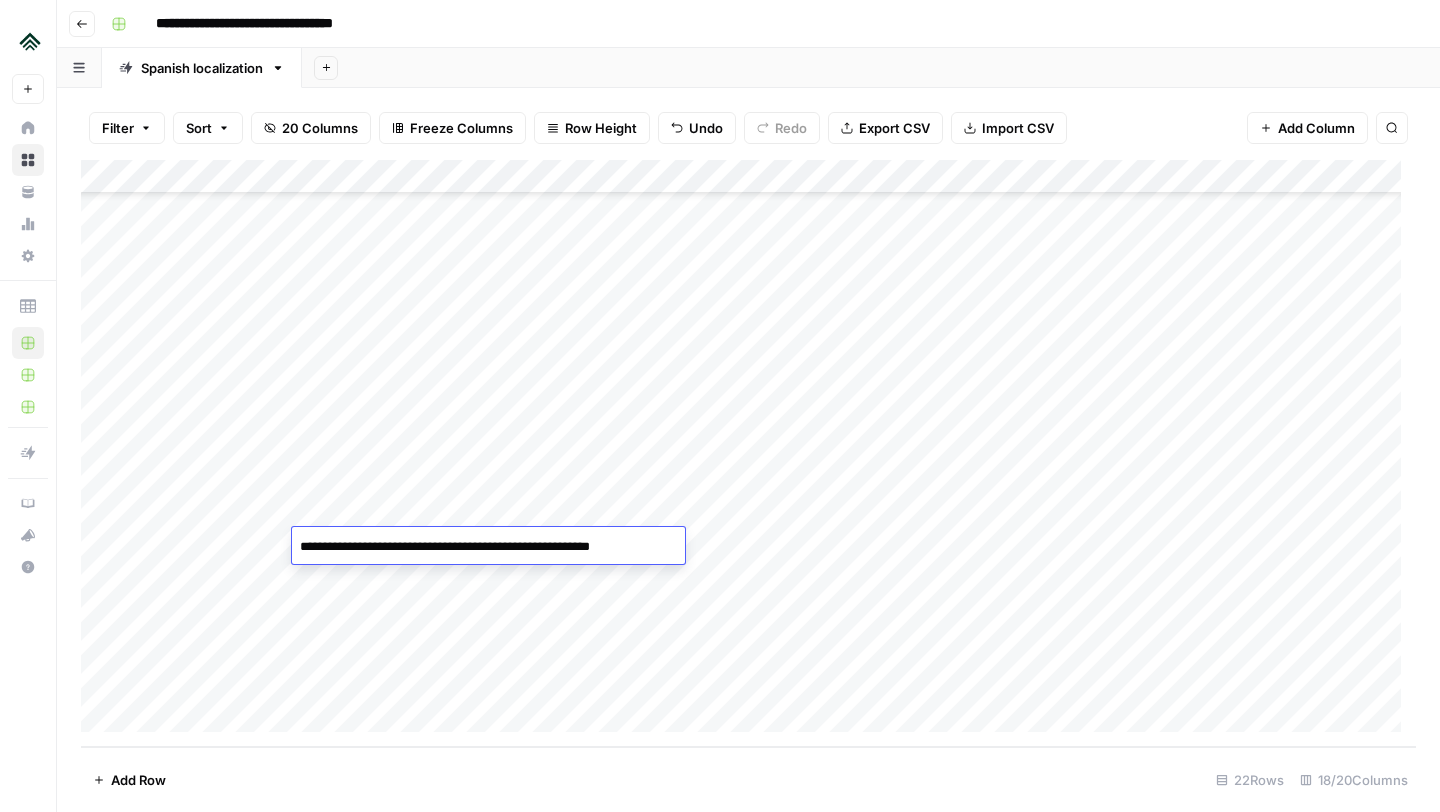 click on "**********" at bounding box center (485, 547) 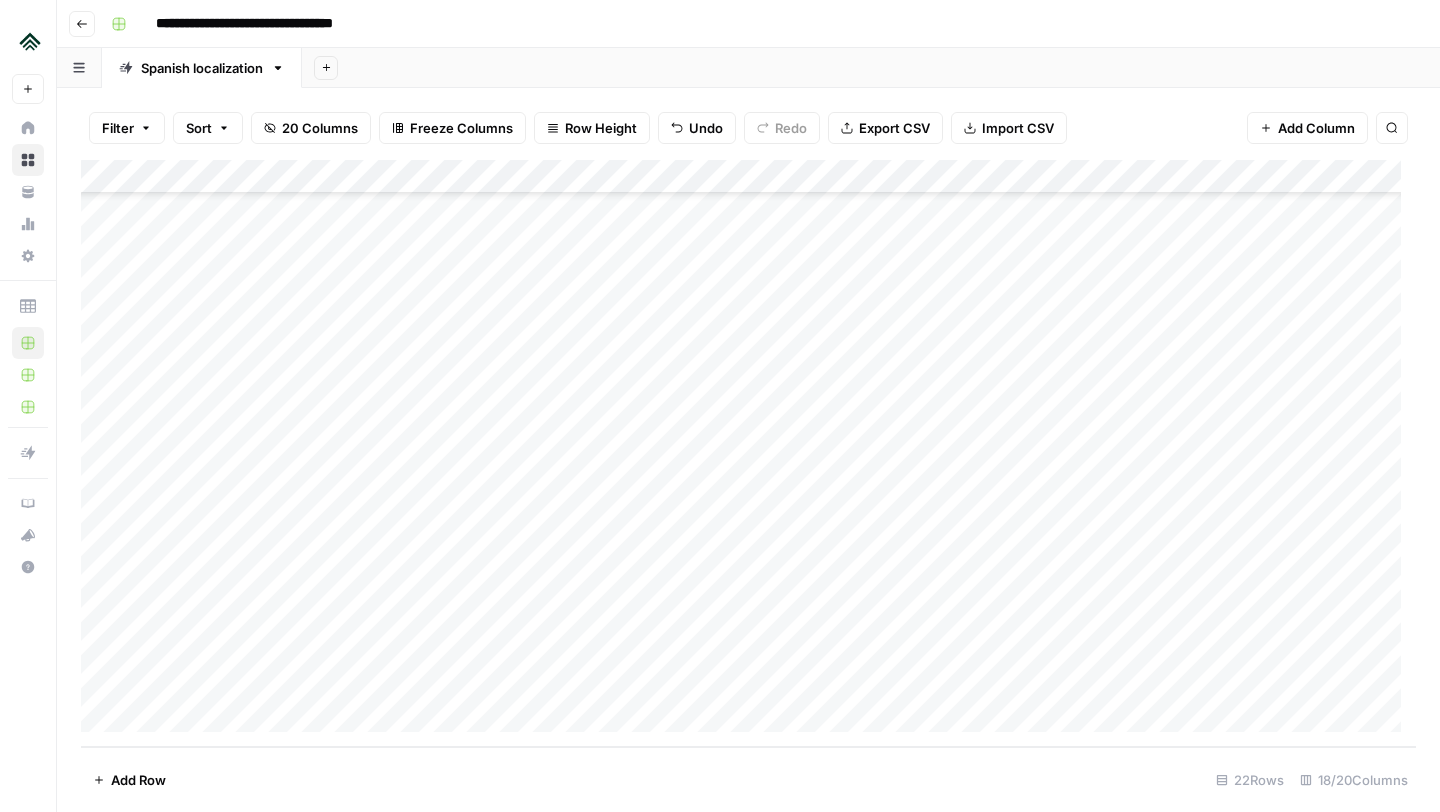 click on "Add Column" at bounding box center (748, 453) 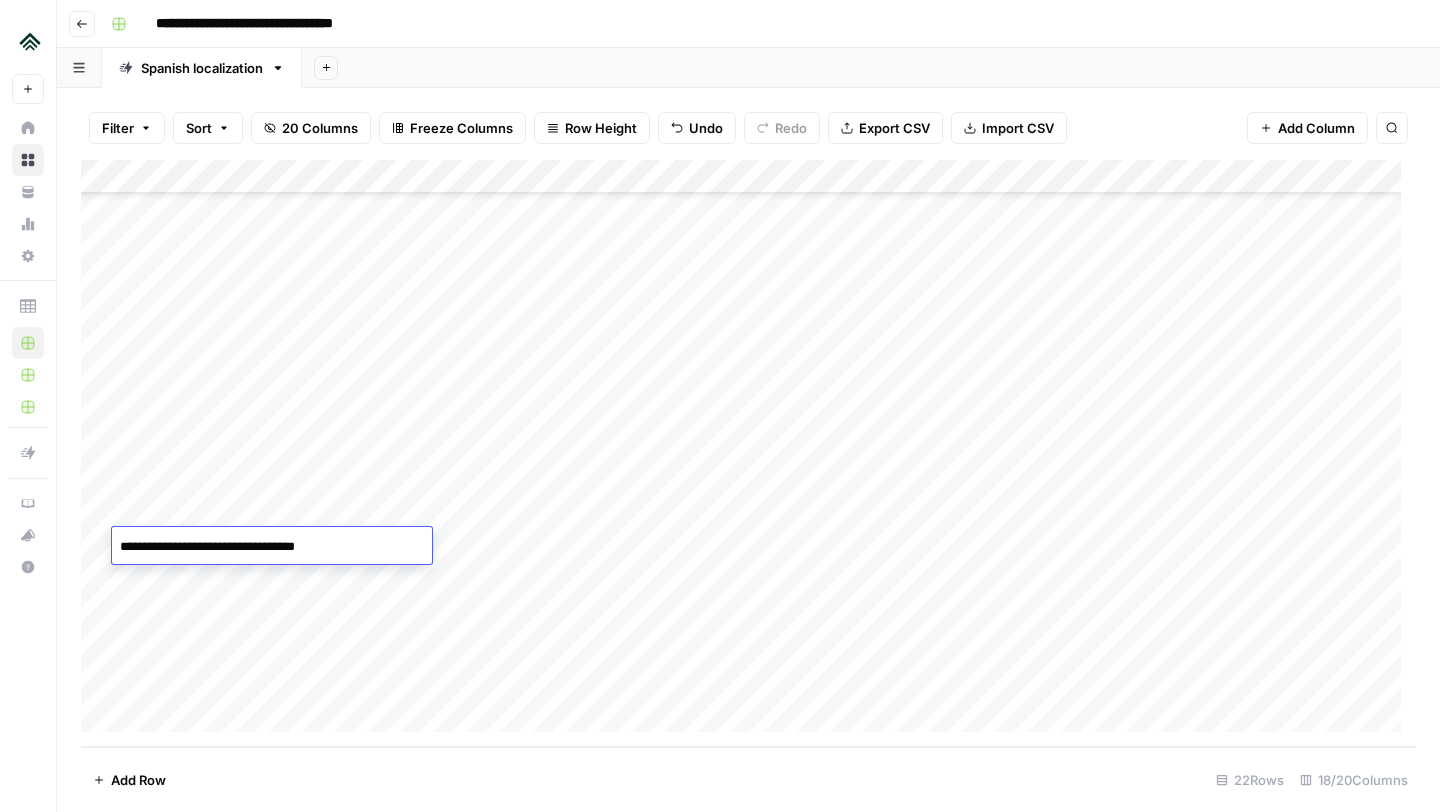 click on "**********" at bounding box center [272, 547] 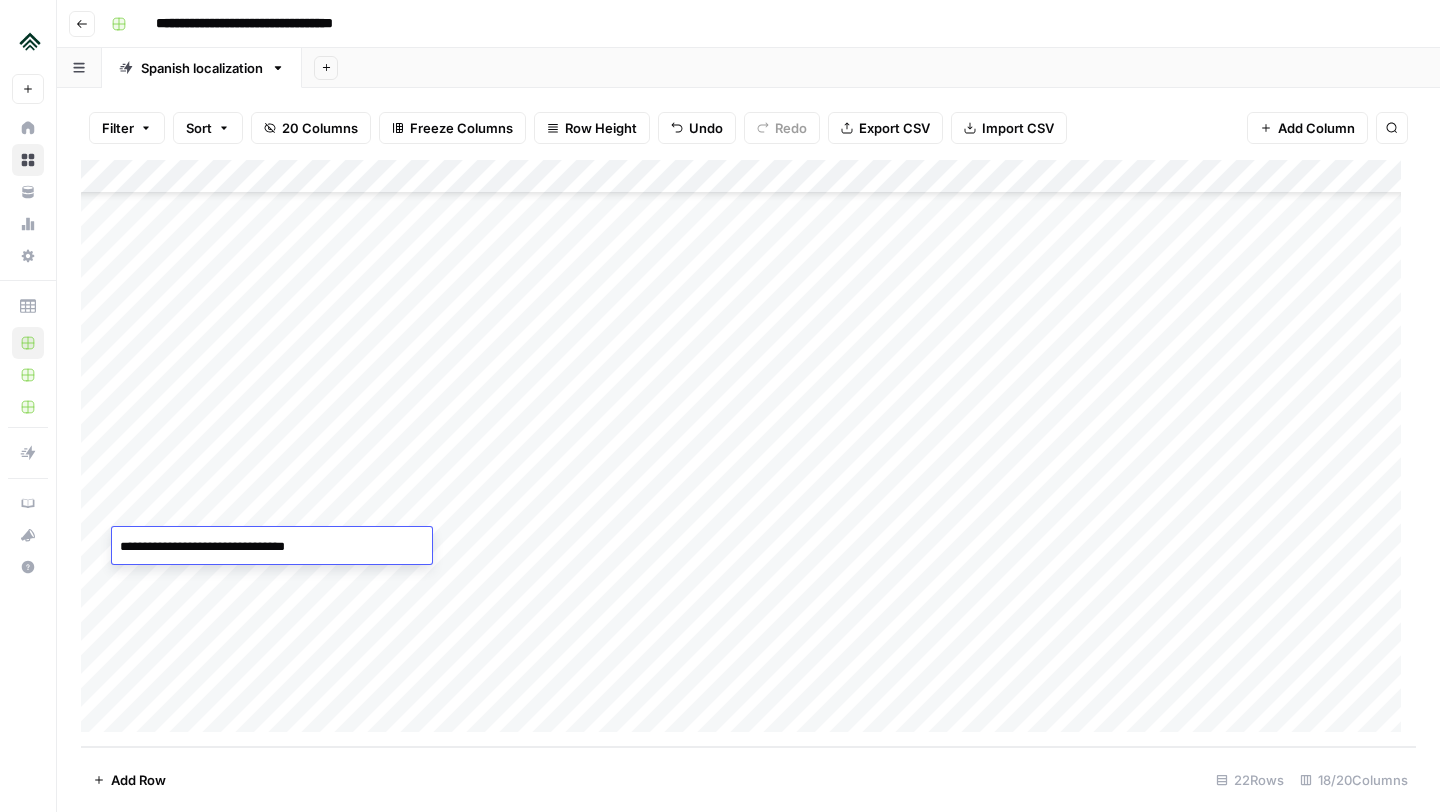 type on "**********" 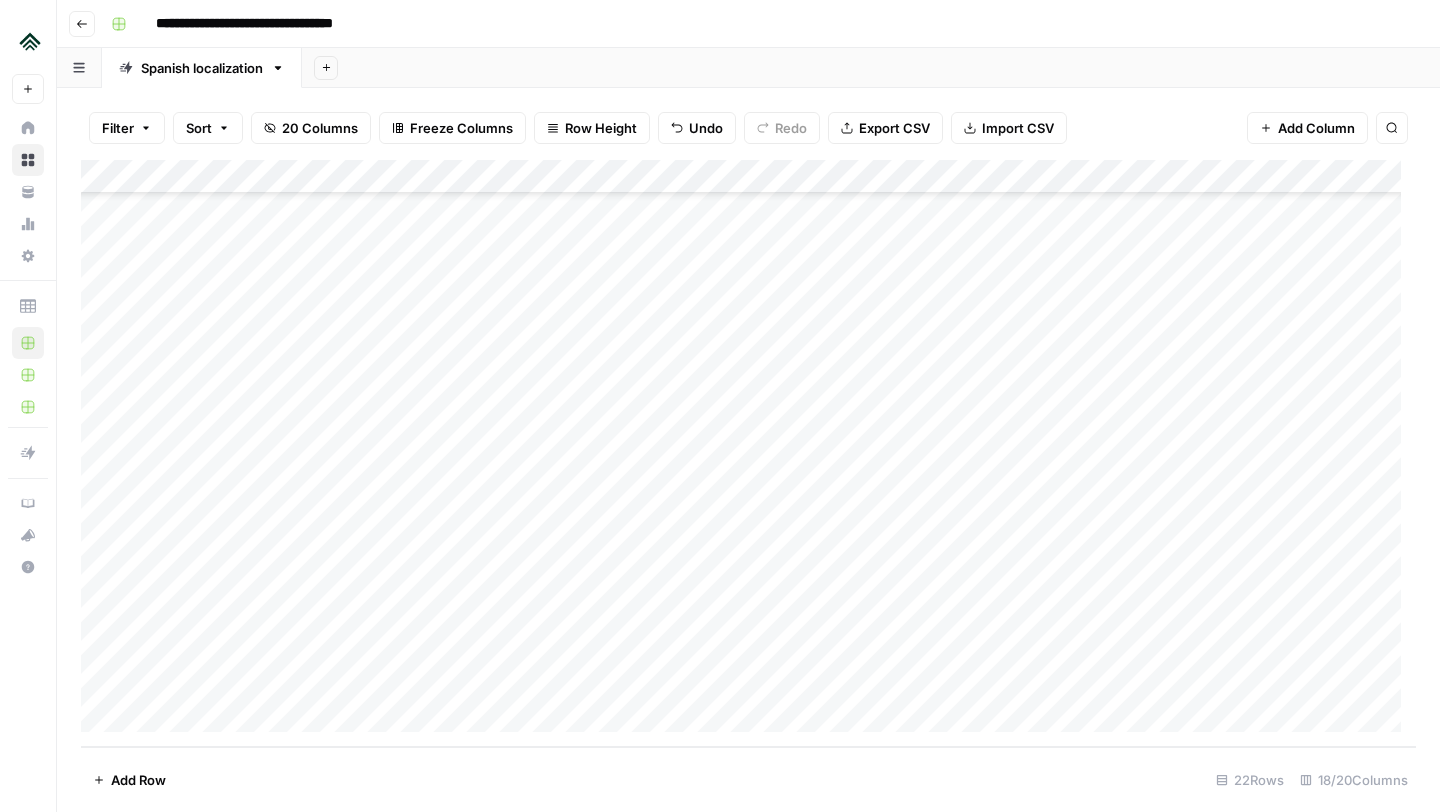 click on "Add Column" at bounding box center [748, 453] 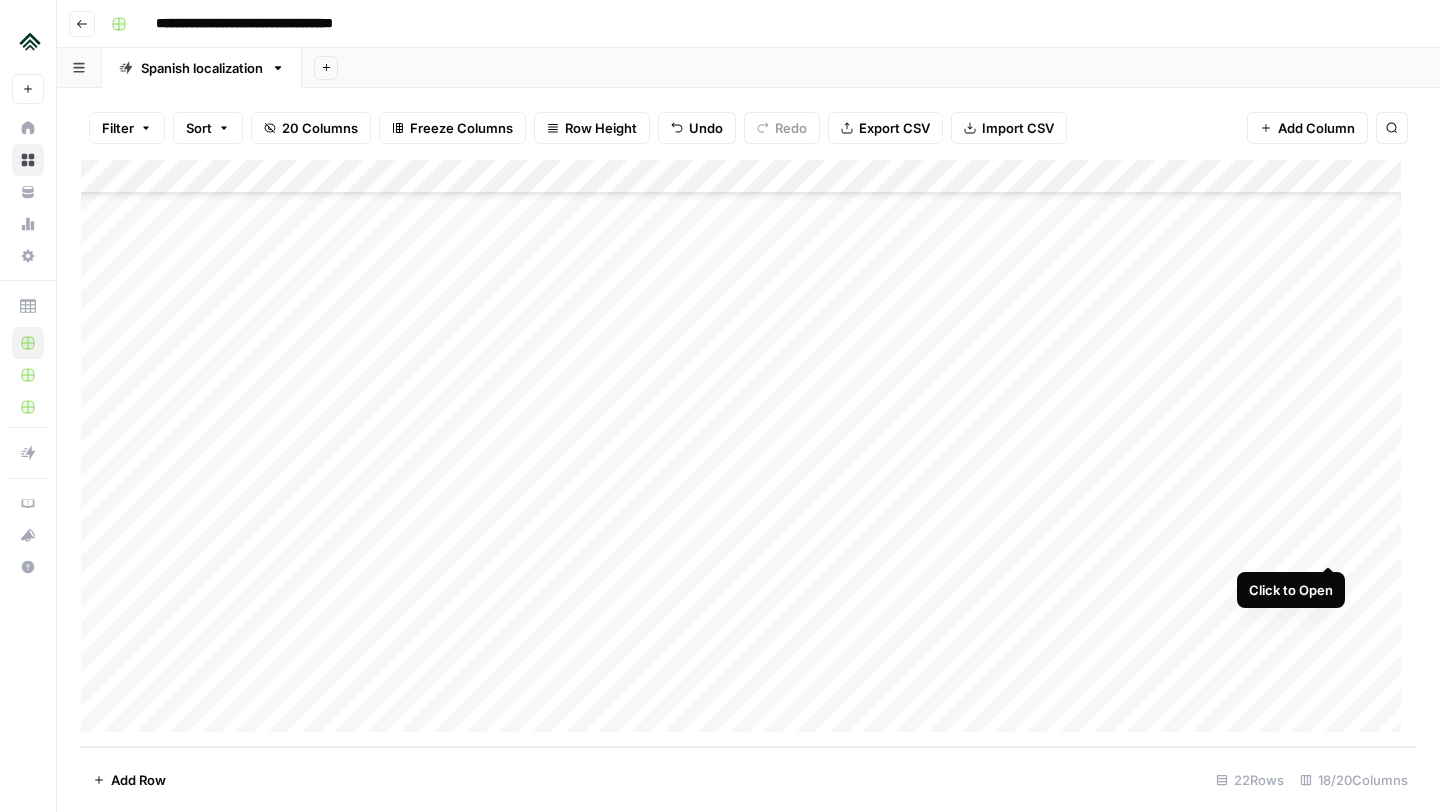 click on "Add Column" at bounding box center (748, 453) 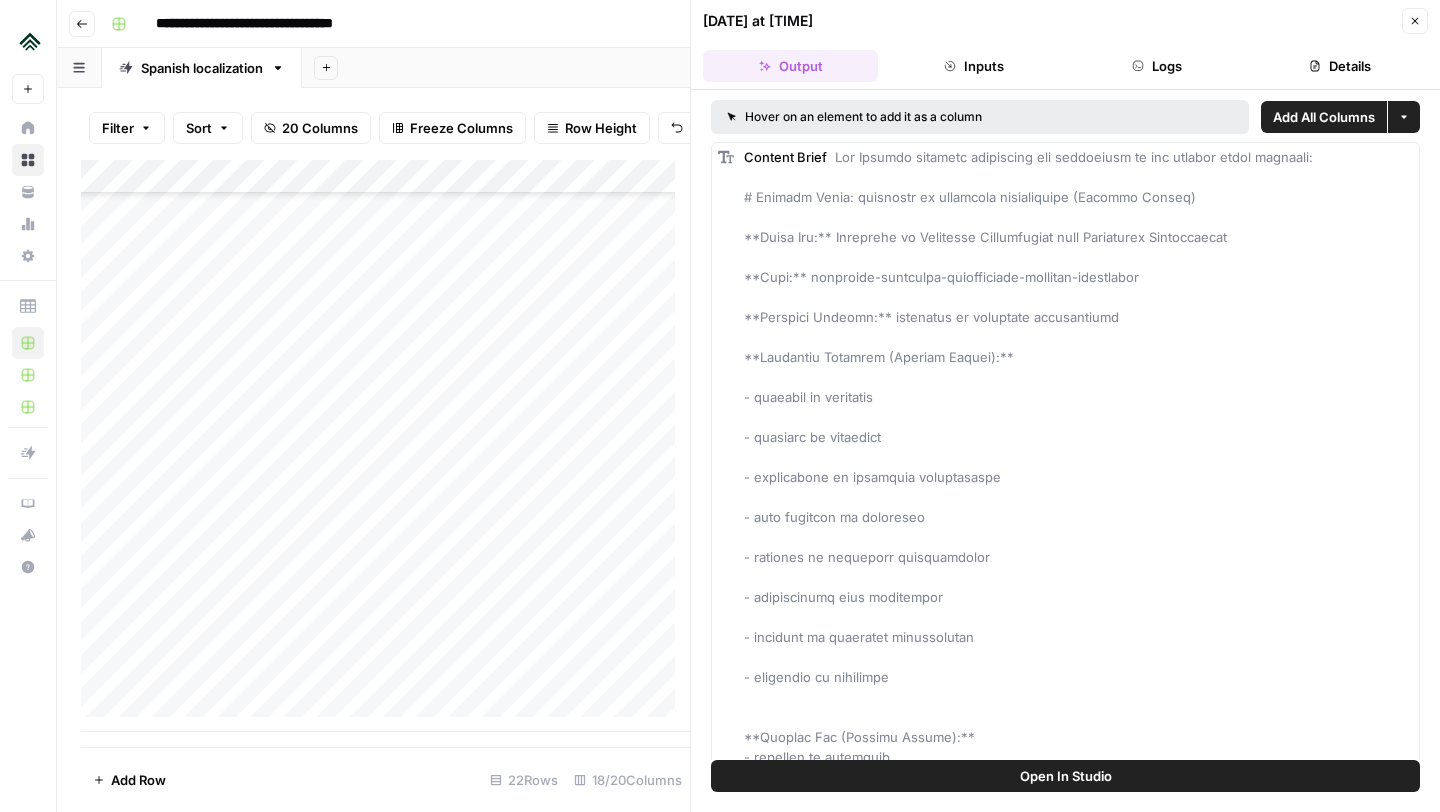 click on "Close" at bounding box center (1415, 21) 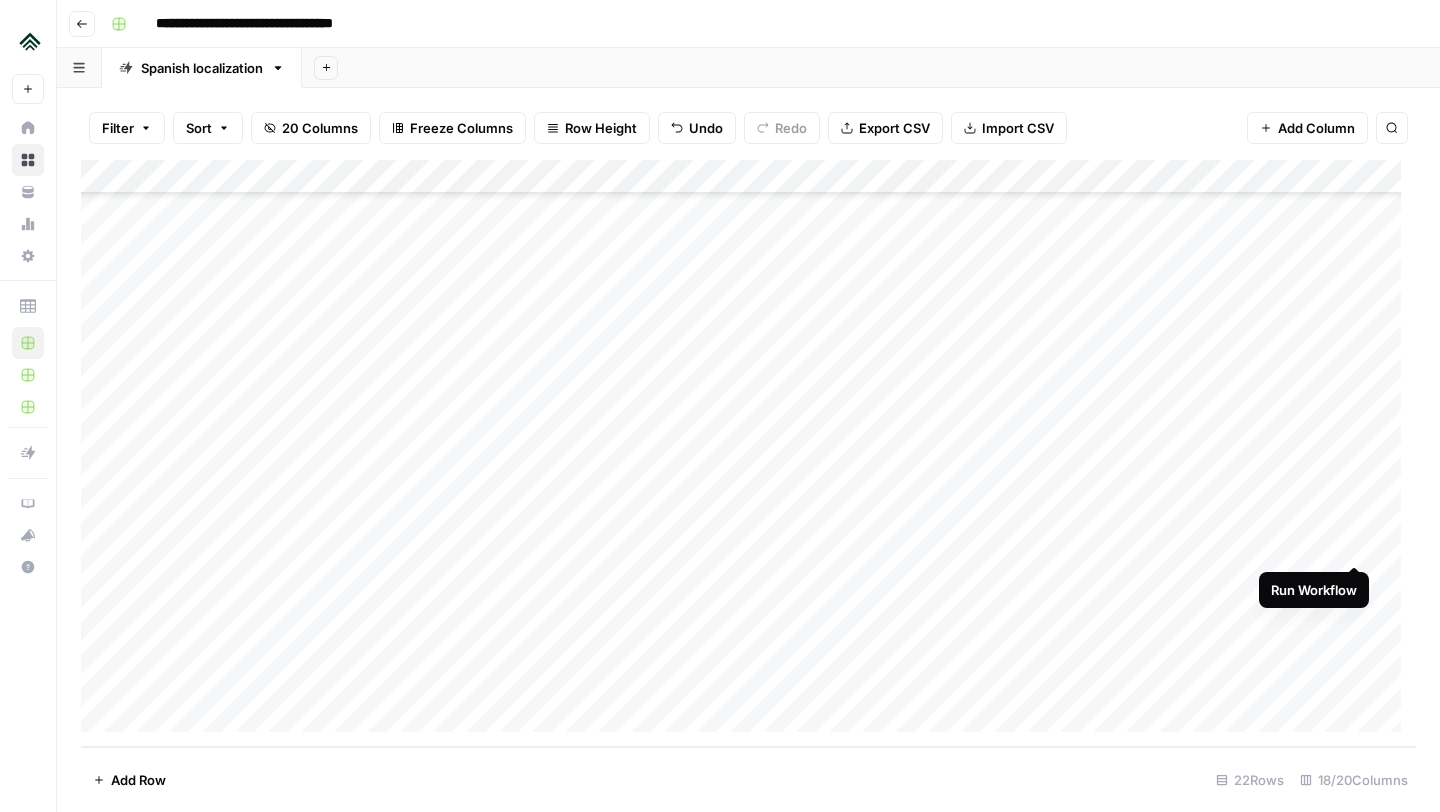 click on "Add Column" at bounding box center (748, 453) 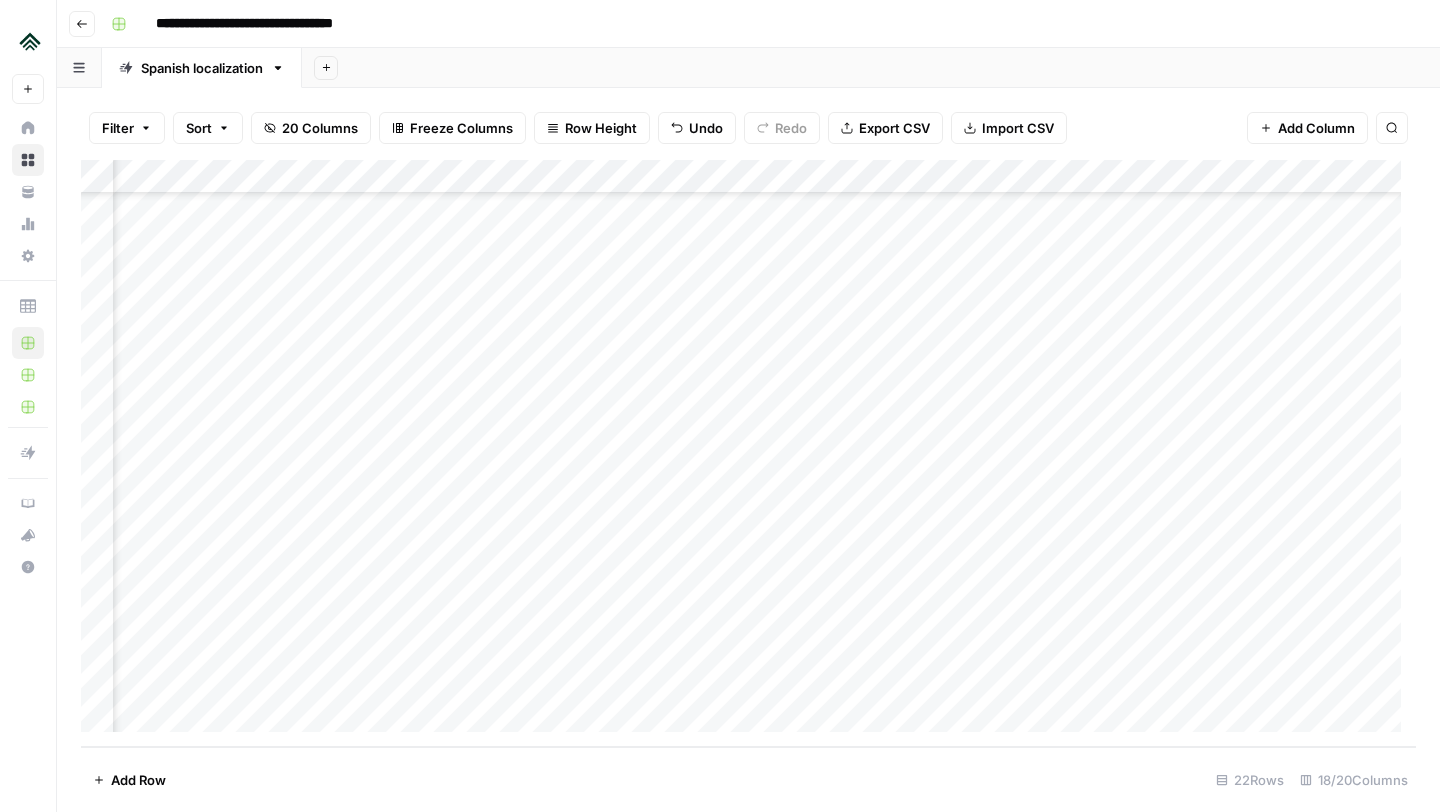 scroll, scrollTop: 242, scrollLeft: 368, axis: both 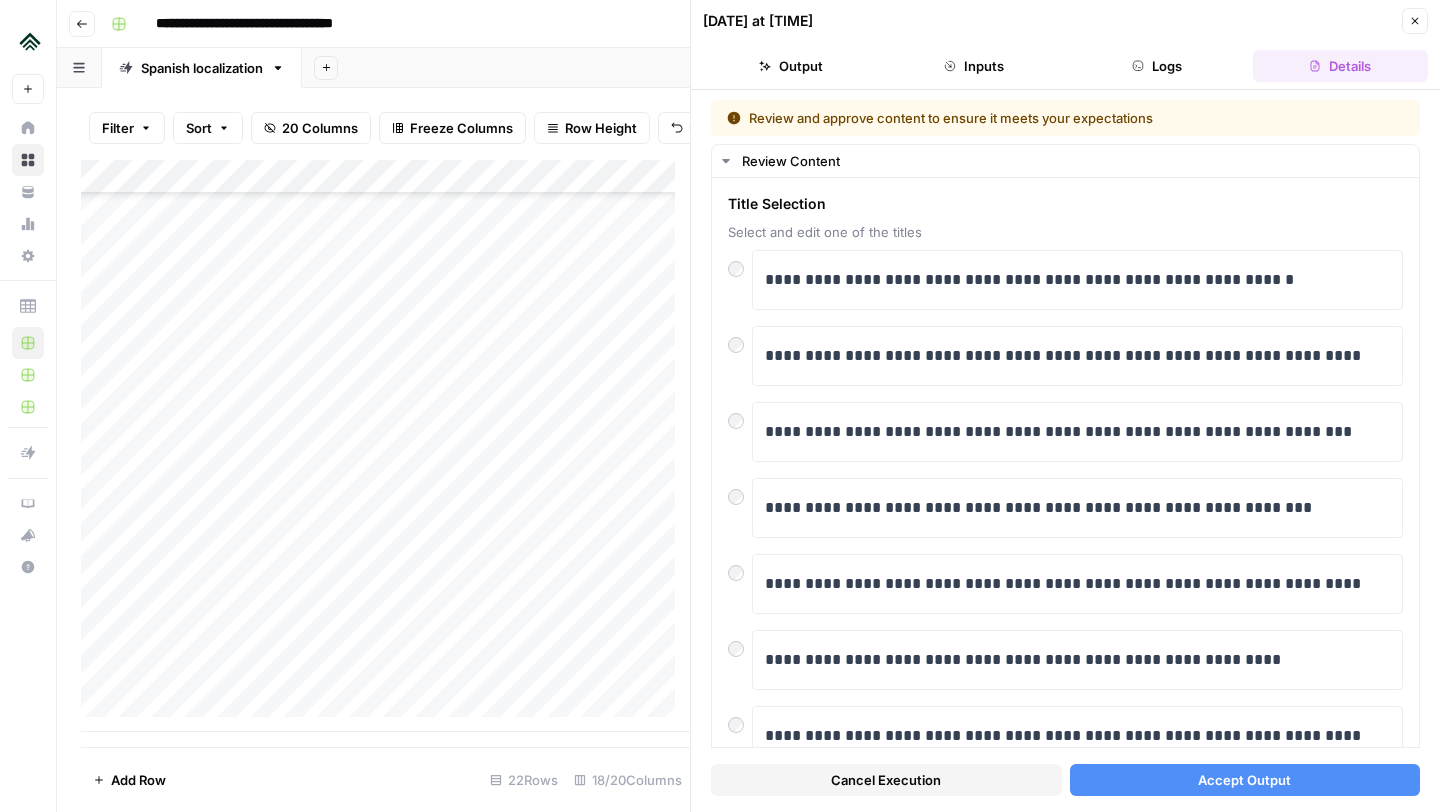 click on "Add Column" at bounding box center [385, 446] 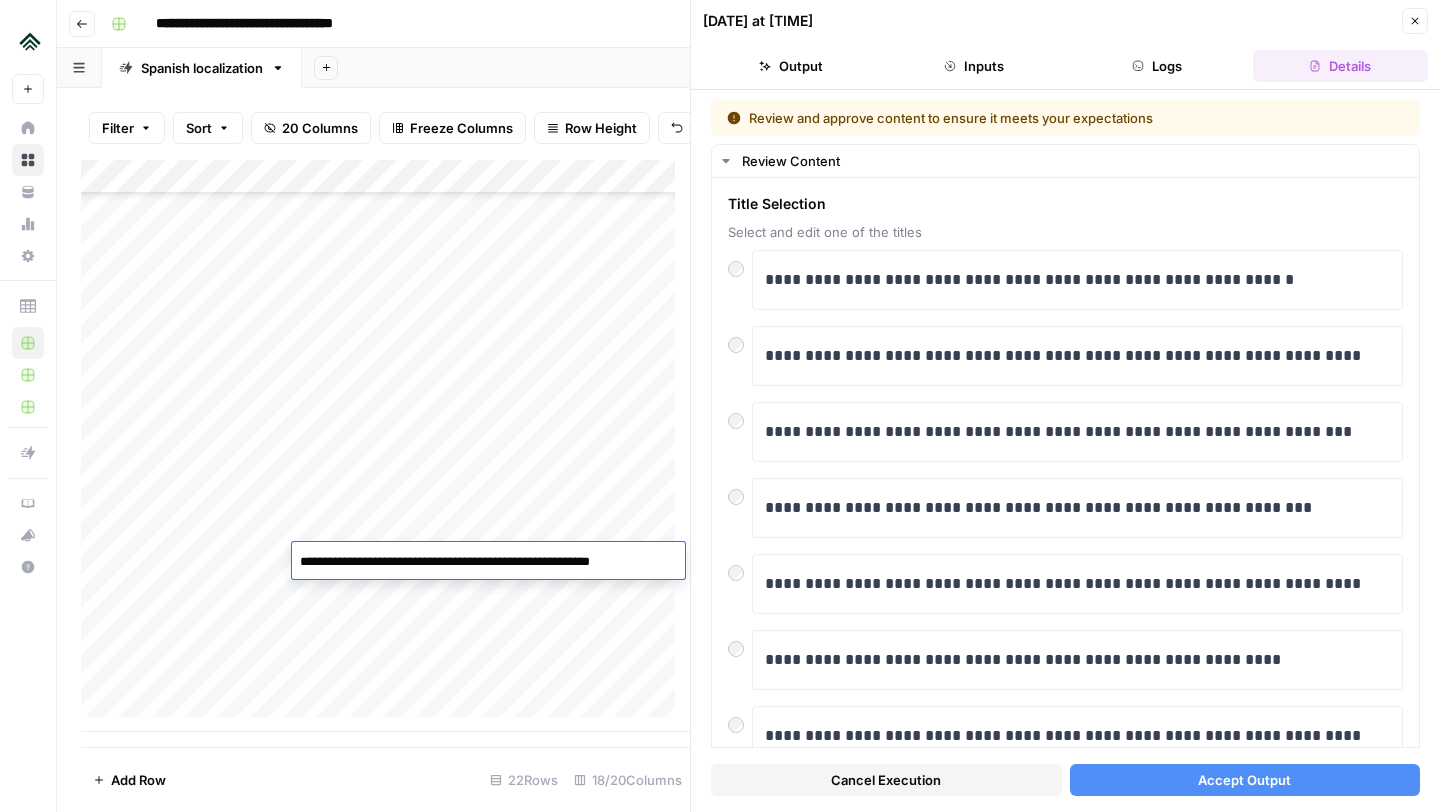 click on "**********" at bounding box center [485, 562] 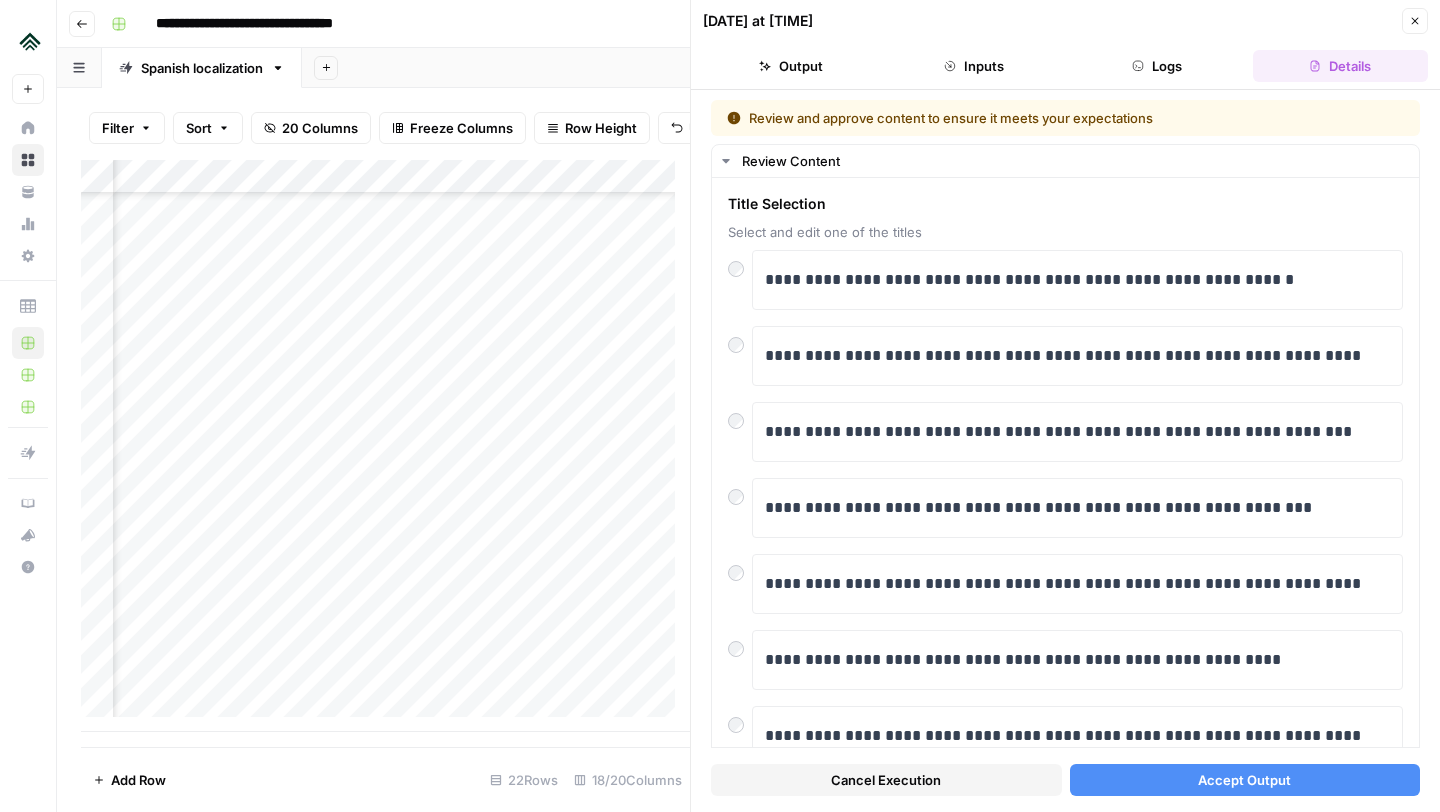 scroll, scrollTop: 242, scrollLeft: 145, axis: both 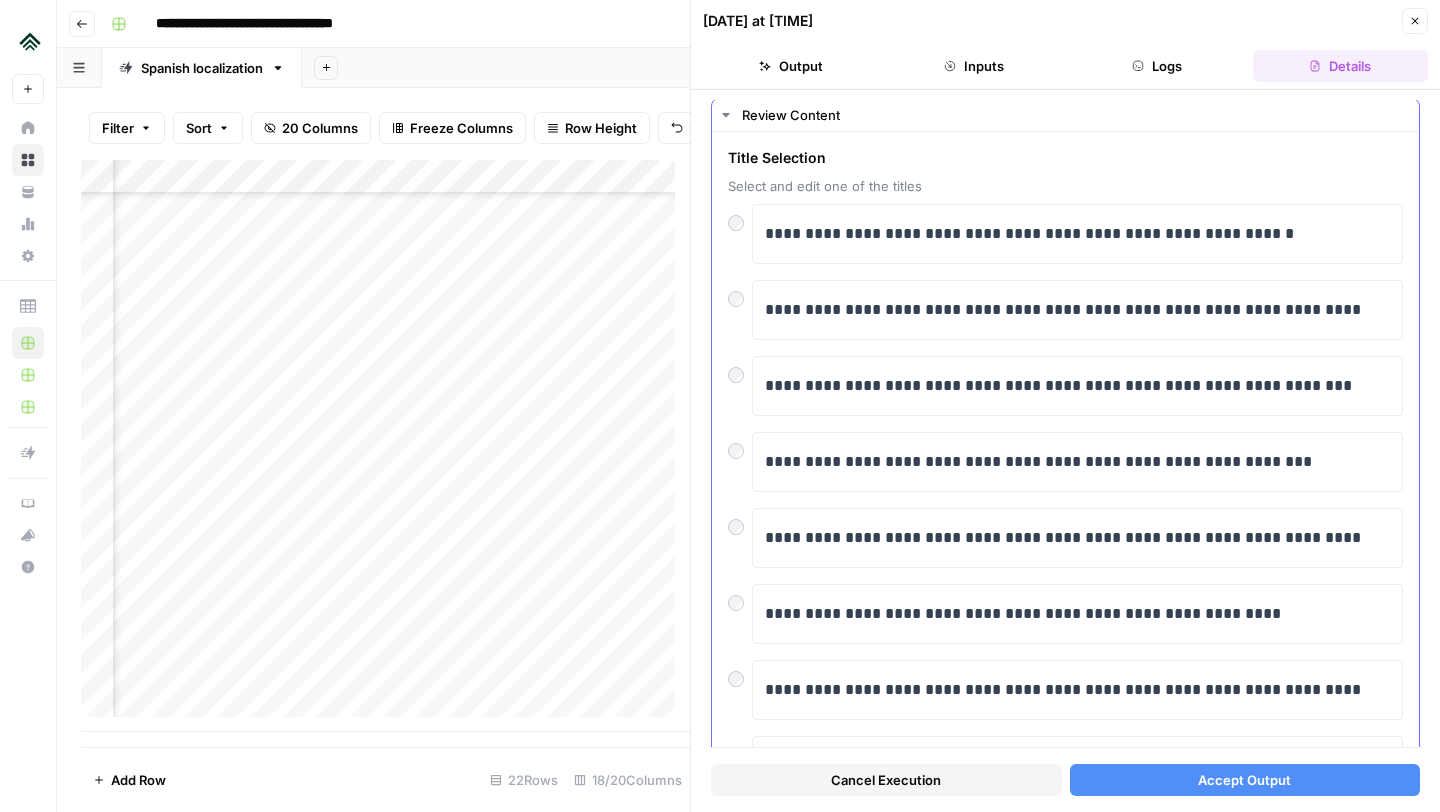 click on "**********" at bounding box center (1065, 561) 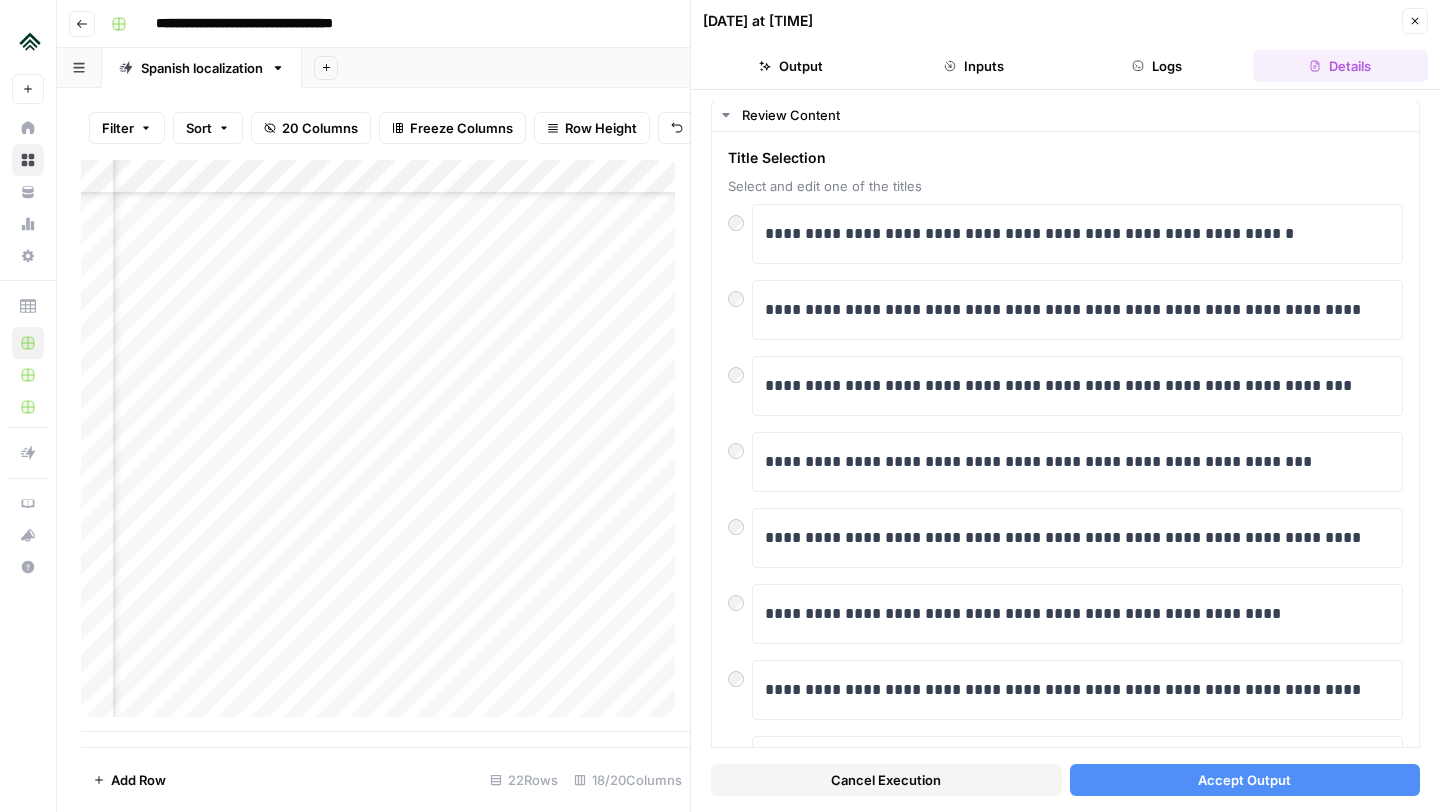 click on "Add Column" at bounding box center [385, 446] 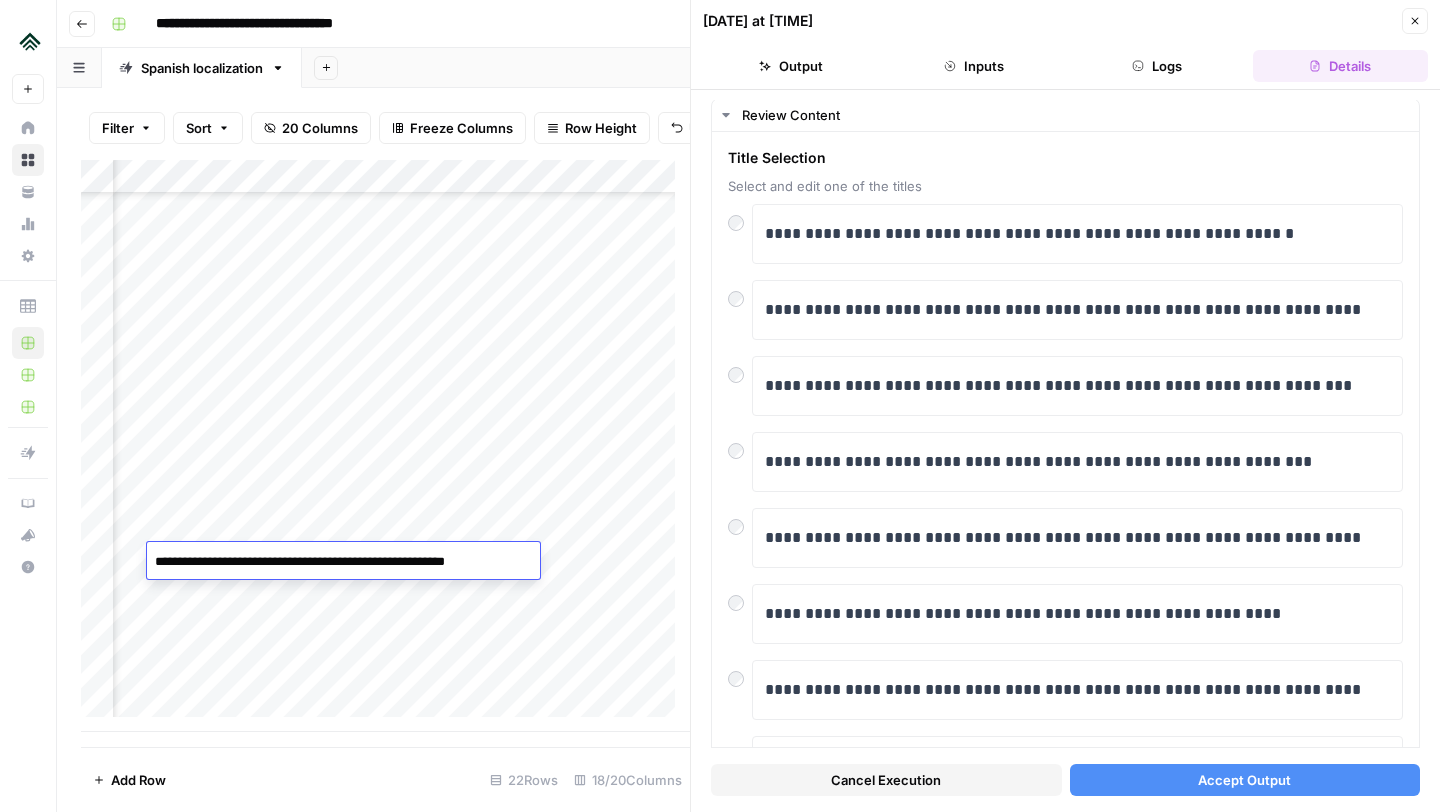 click on "**********" at bounding box center [340, 562] 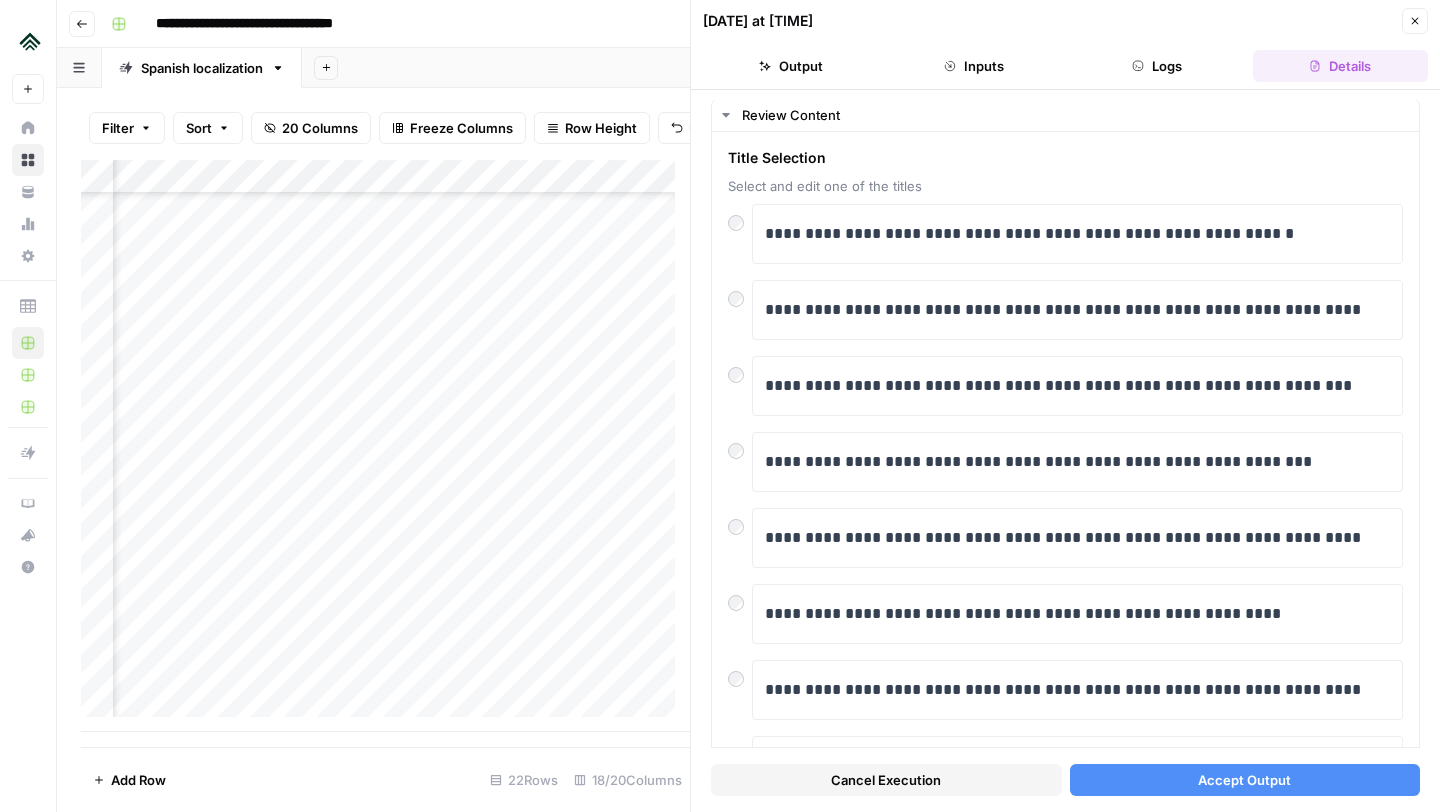 click on "Add Column" at bounding box center (385, 446) 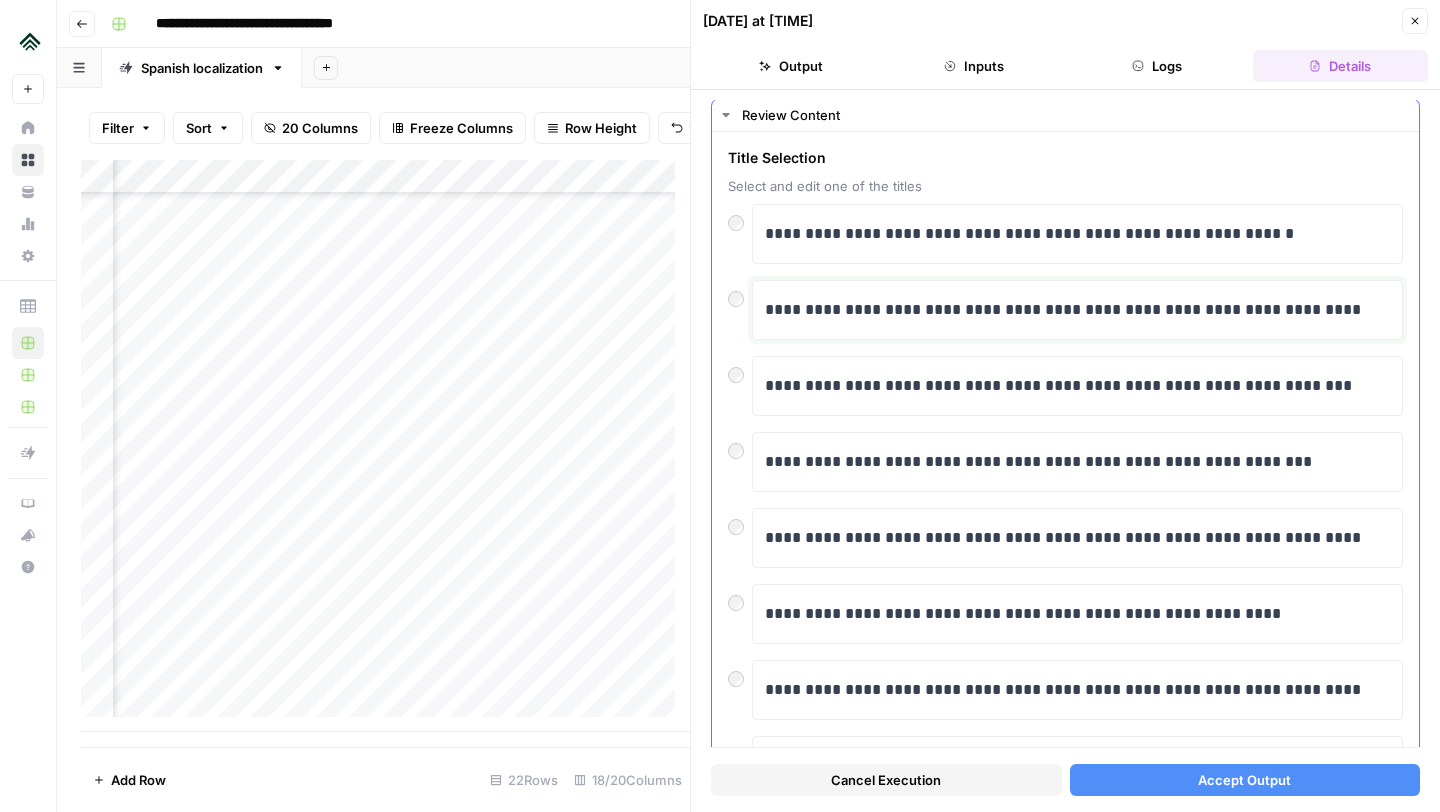 click on "**********" at bounding box center (1070, 310) 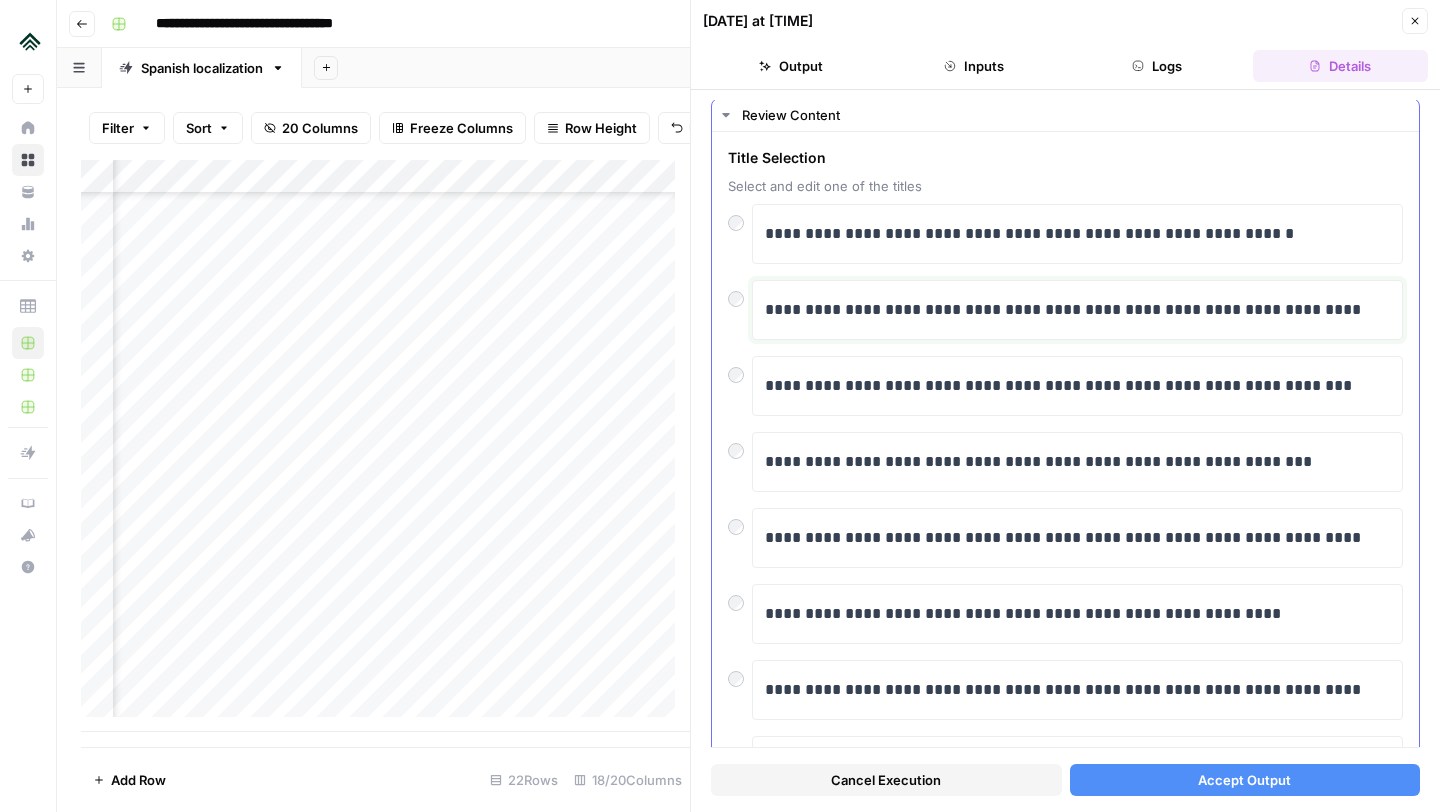 type 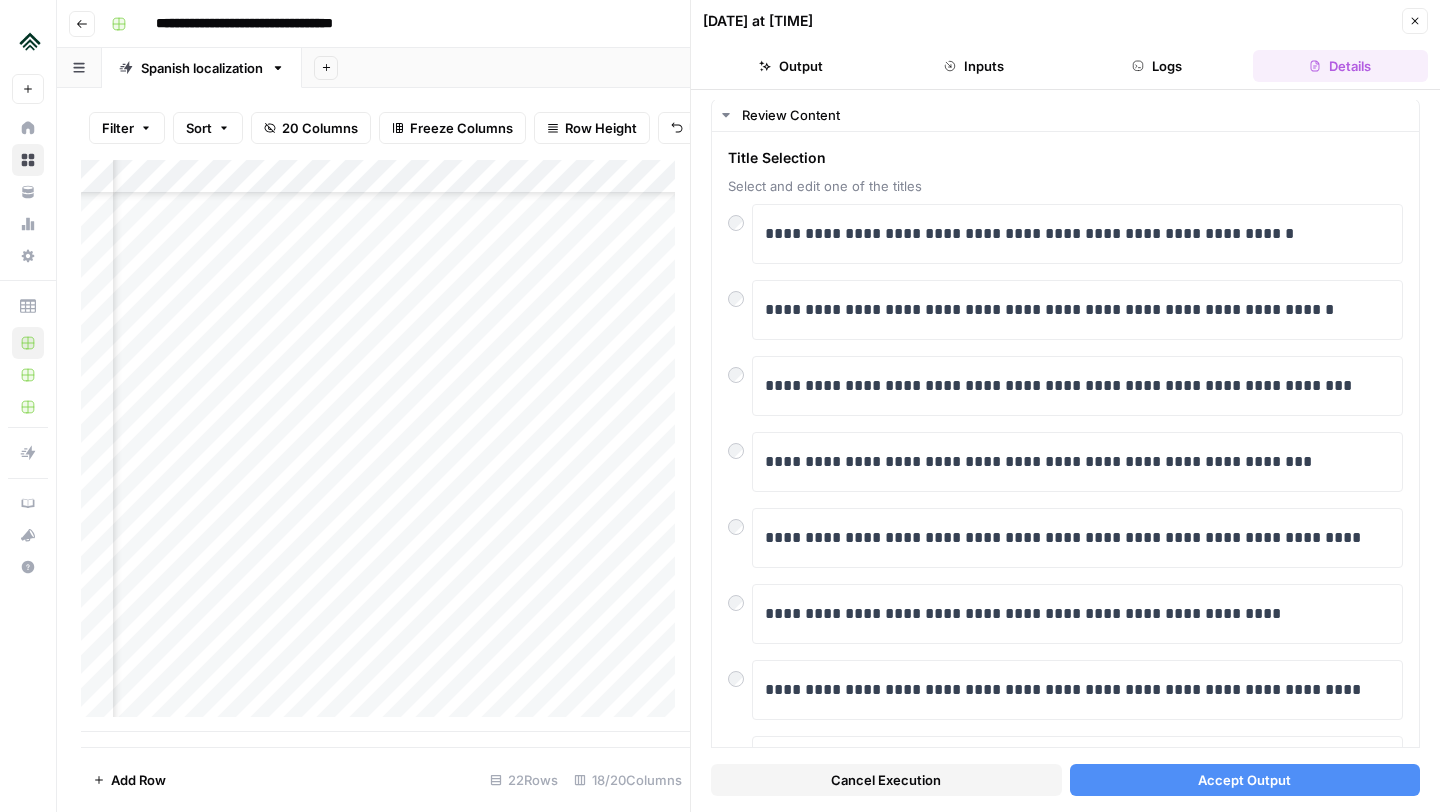 click on "Accept Output" at bounding box center (1244, 780) 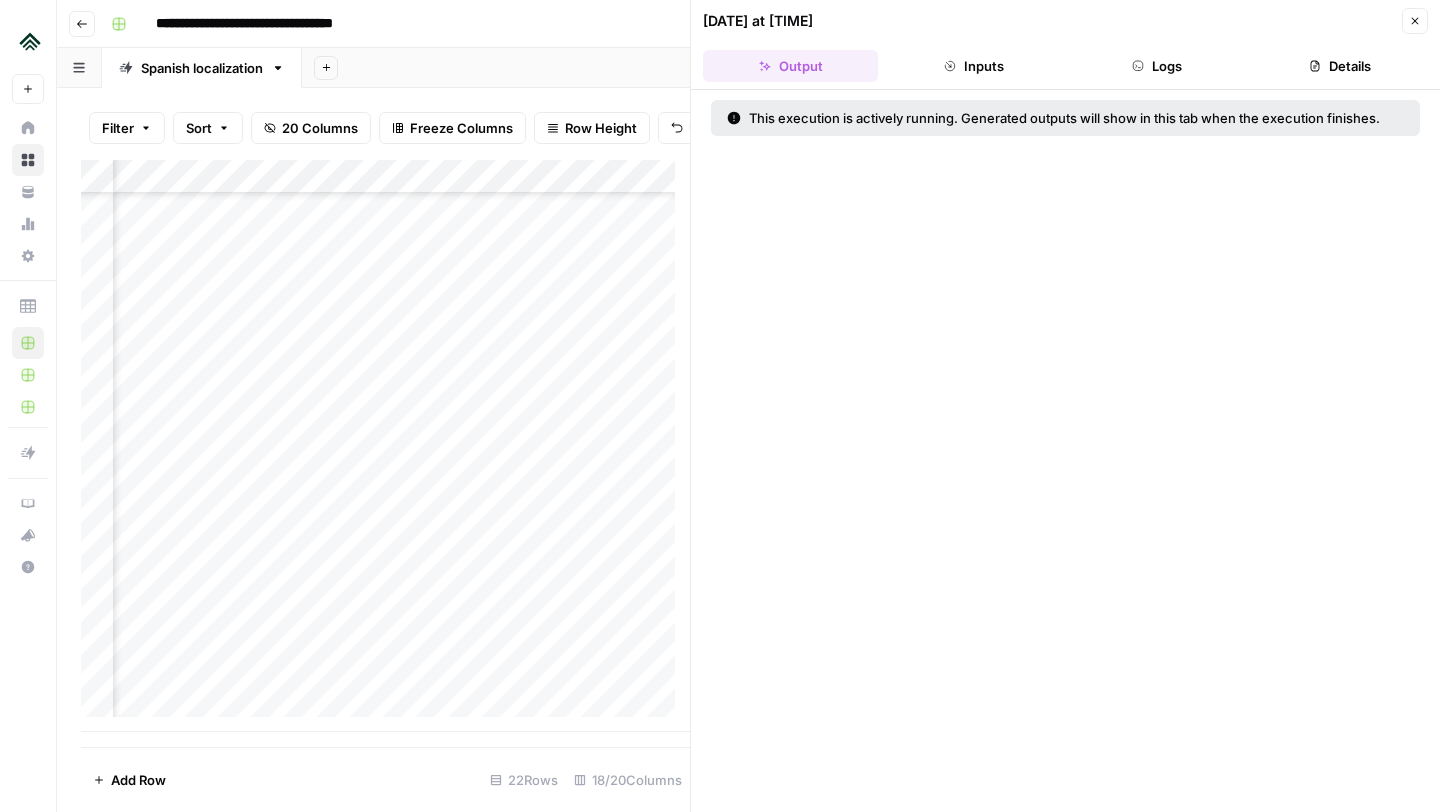 click on "Close" at bounding box center (1415, 21) 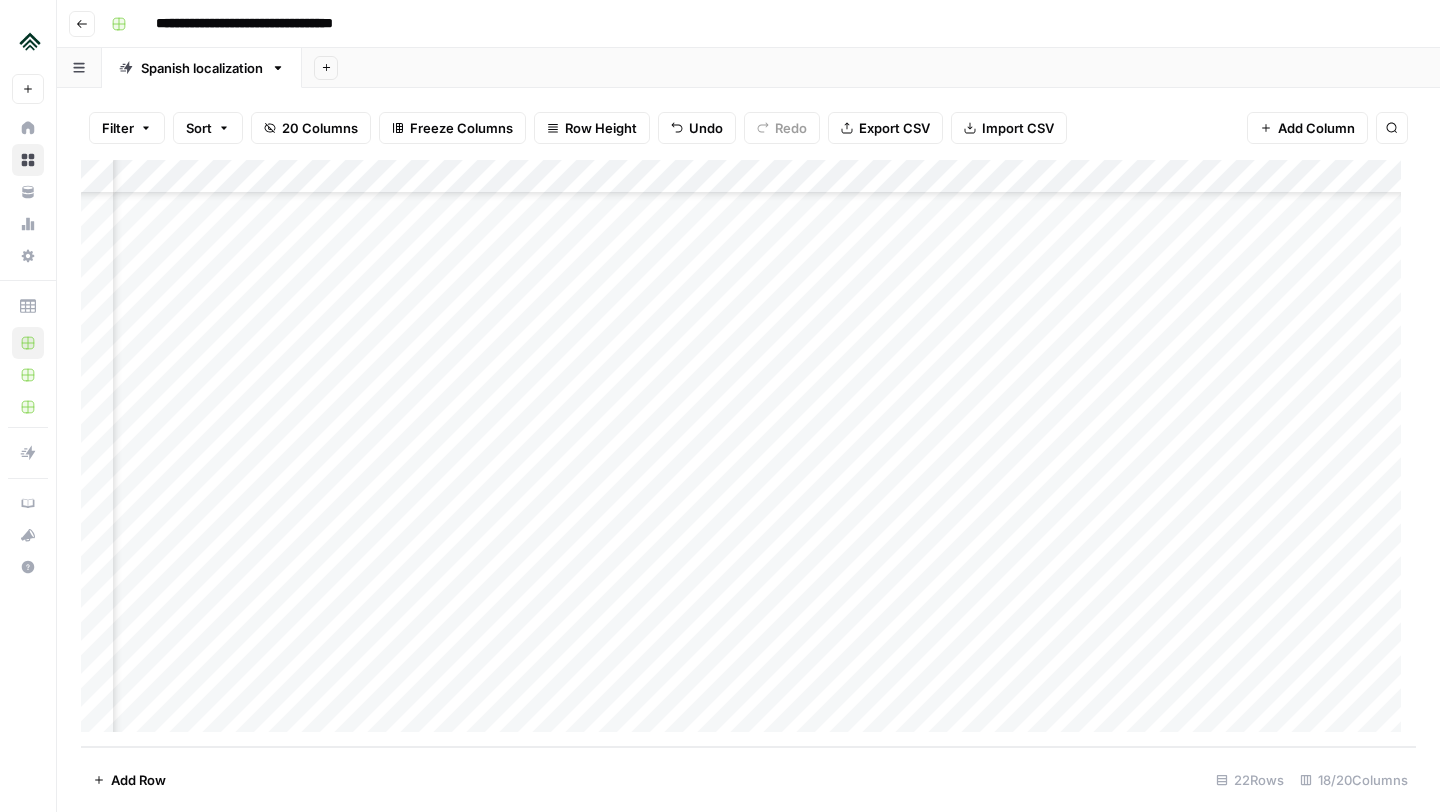 scroll, scrollTop: 242, scrollLeft: 1160, axis: both 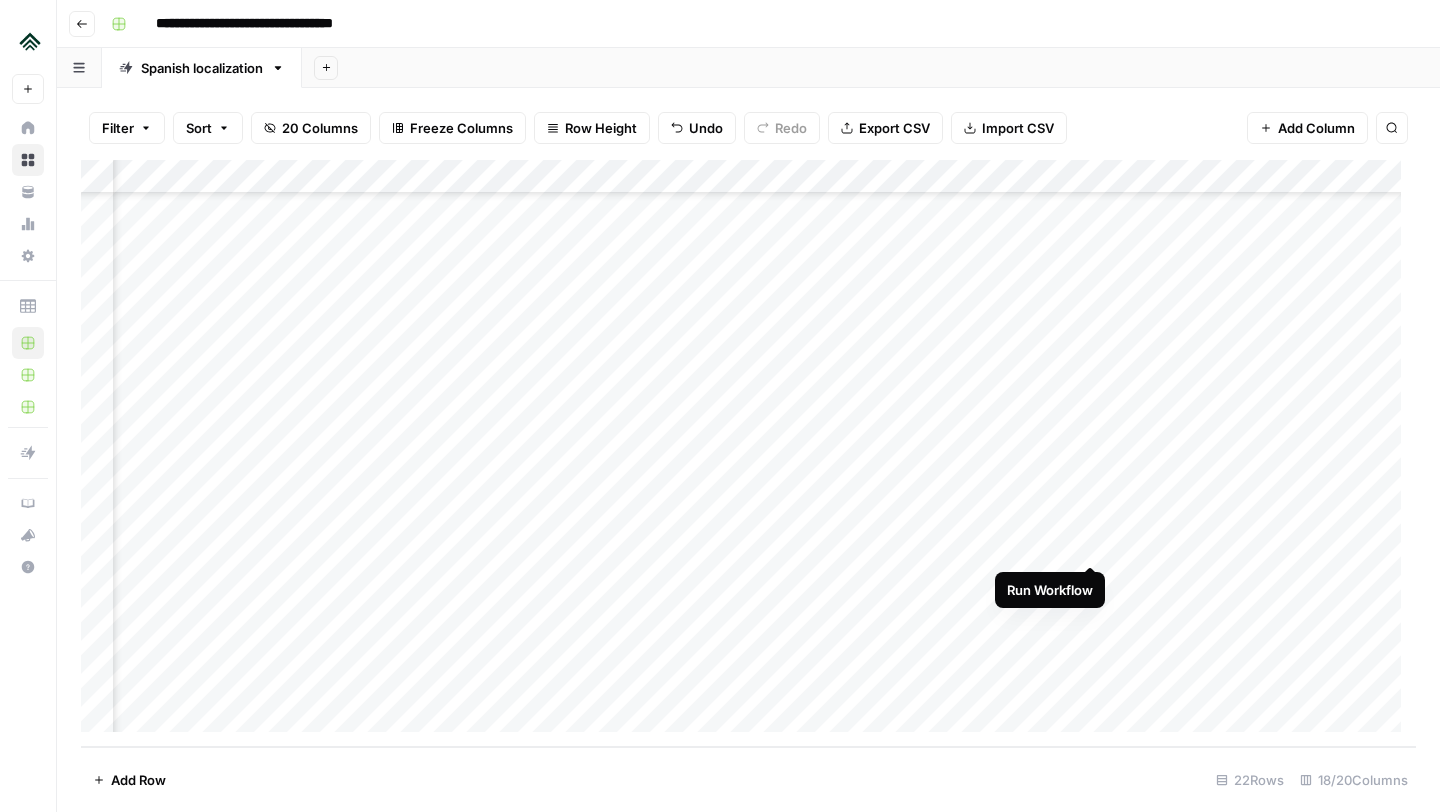 click on "Add Column" at bounding box center [748, 453] 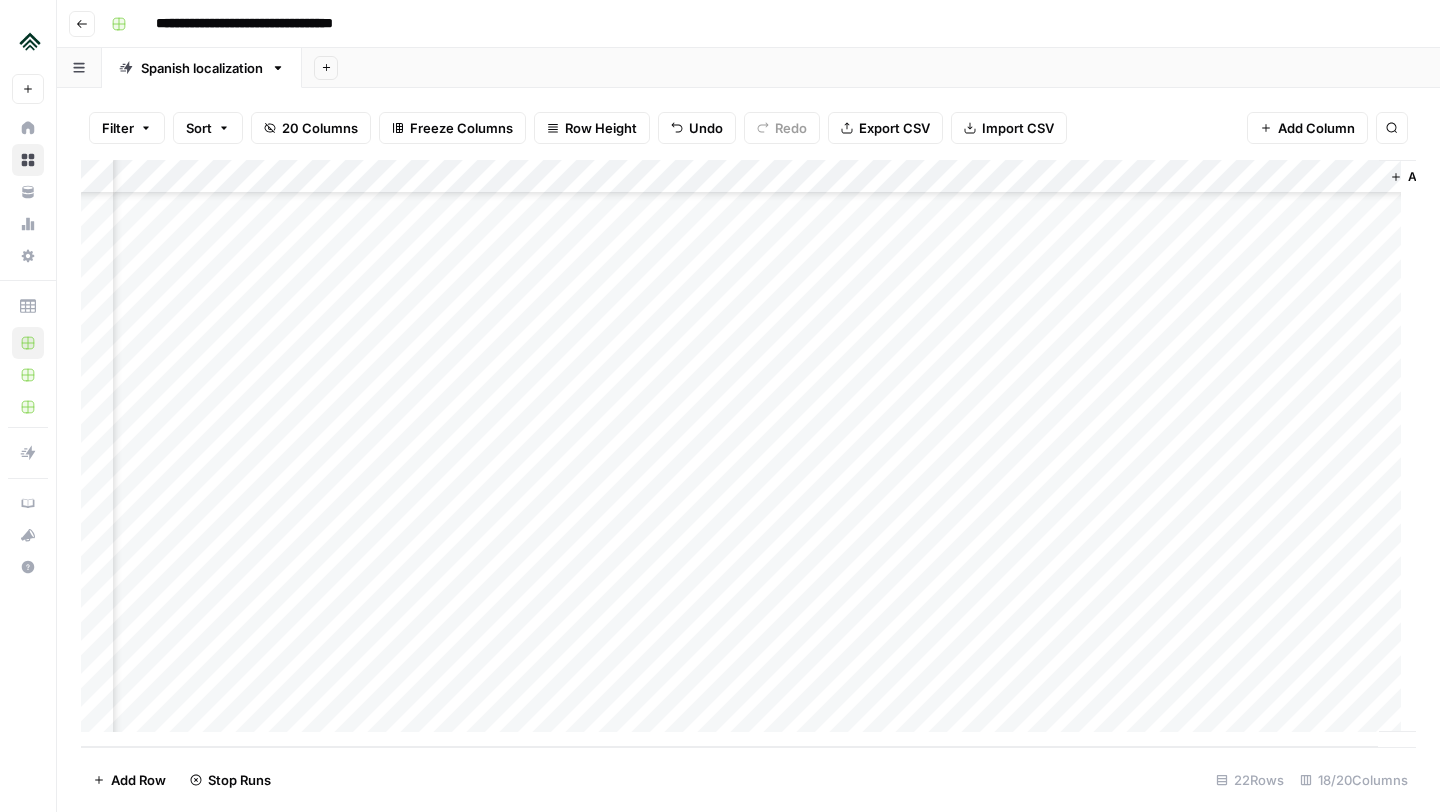 scroll, scrollTop: 242, scrollLeft: 2064, axis: both 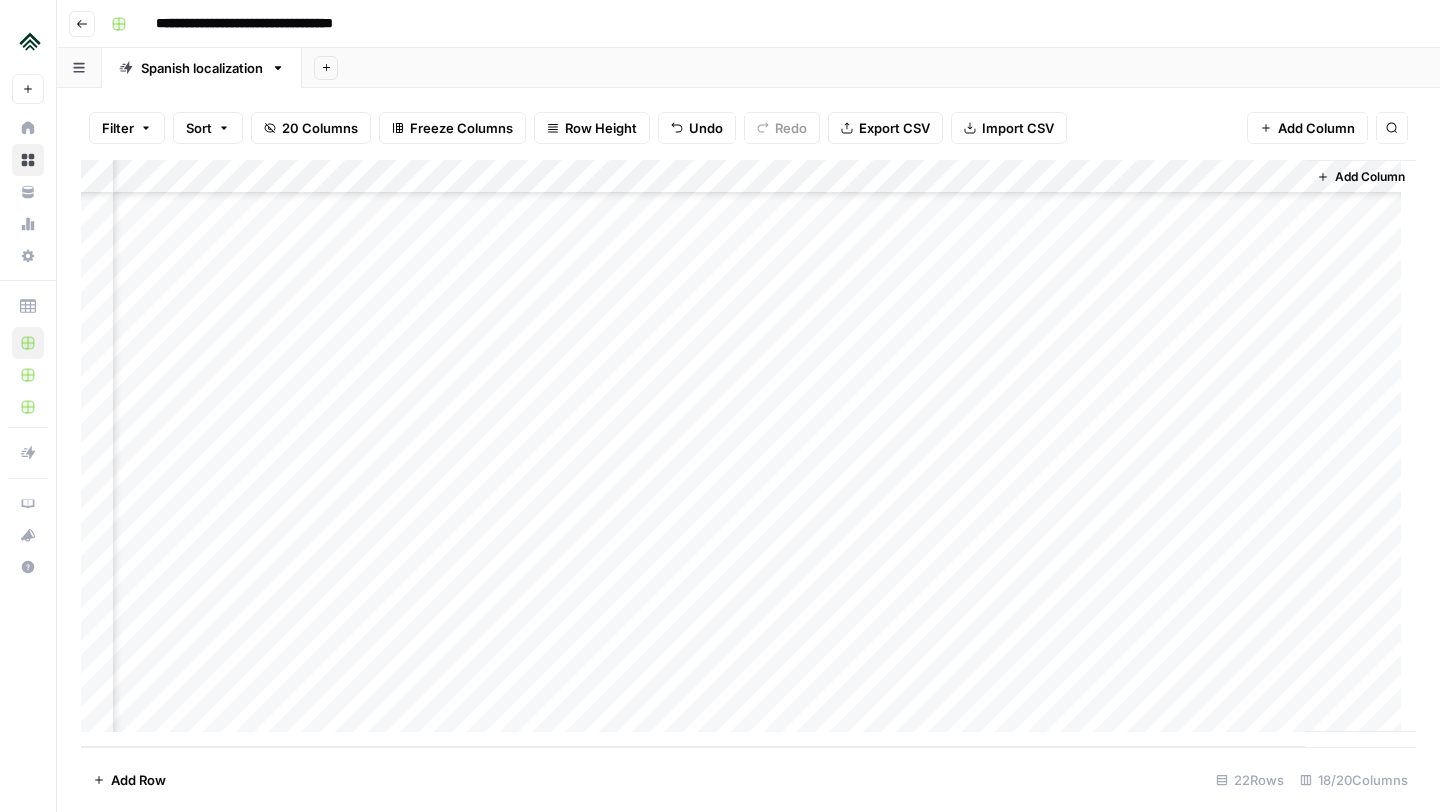 click on "Add Column" at bounding box center [748, 453] 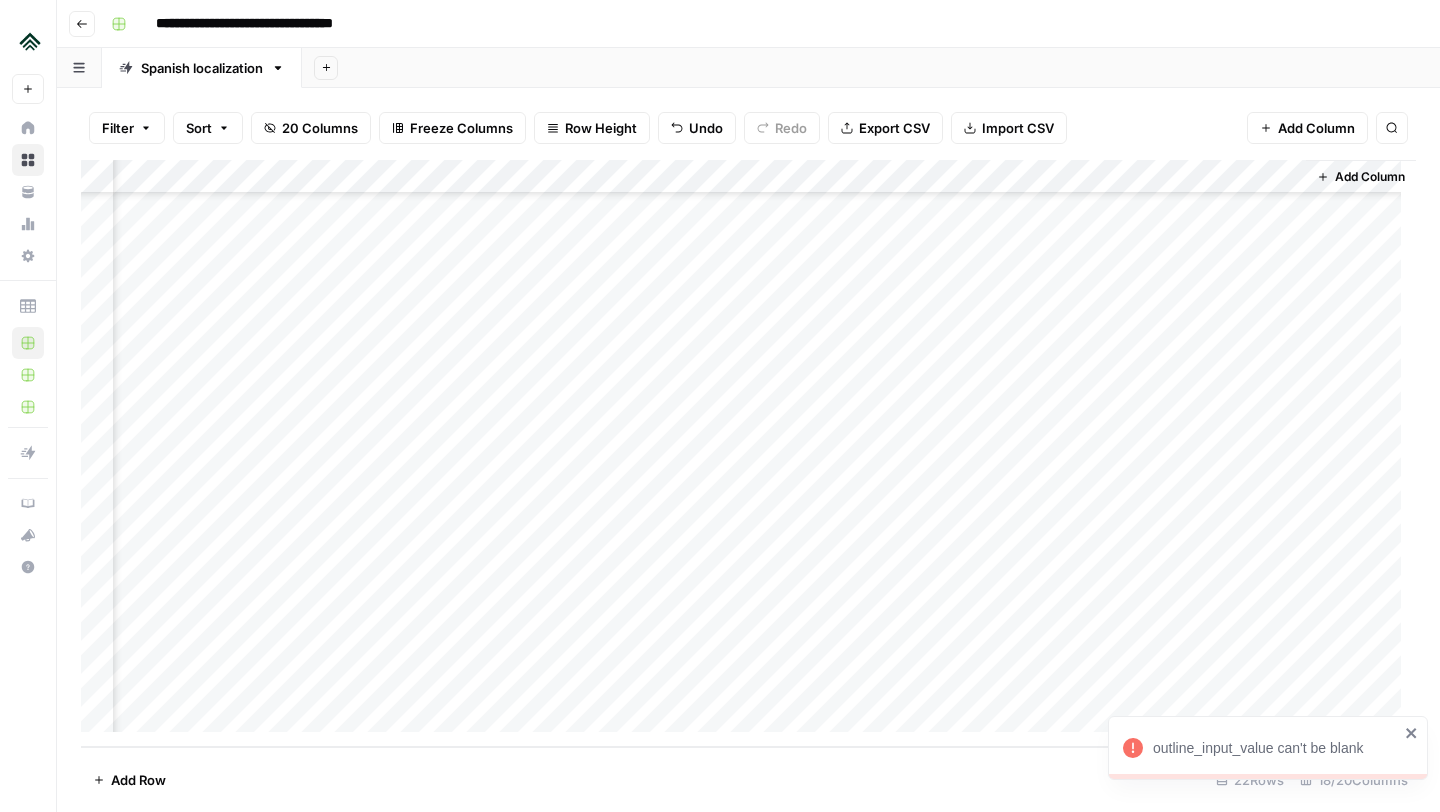 click 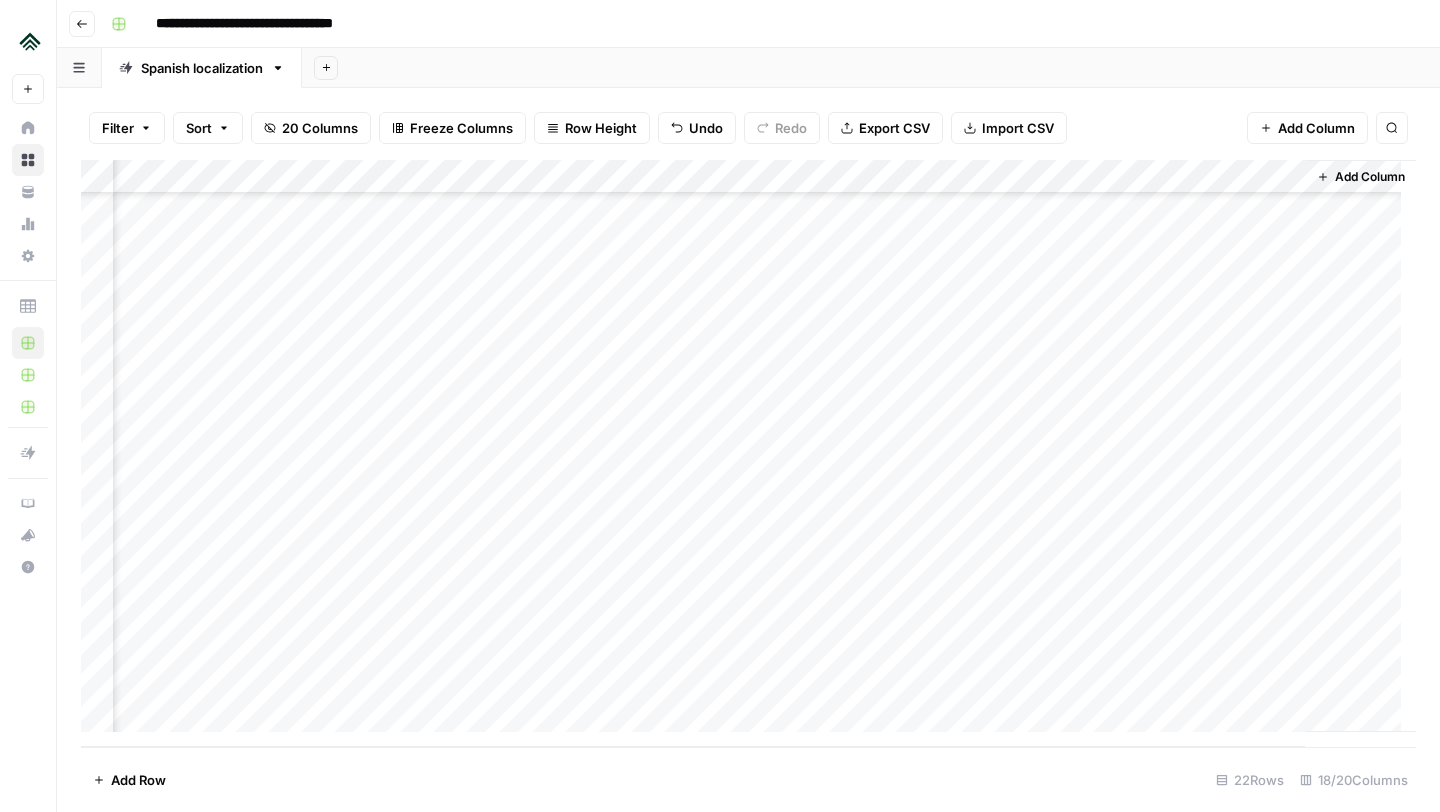 click on "Add Column" at bounding box center (748, 453) 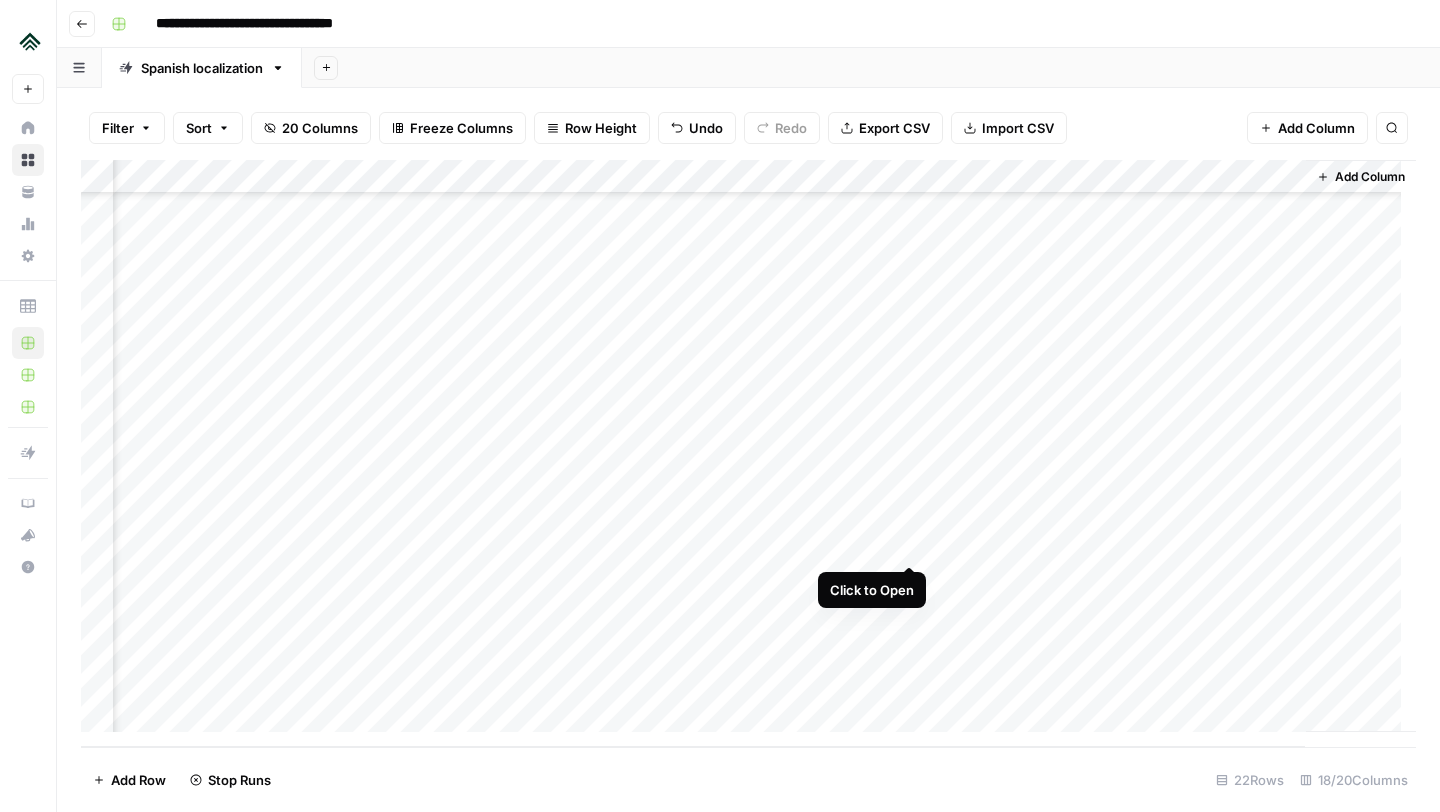 click on "Add Column" at bounding box center [748, 453] 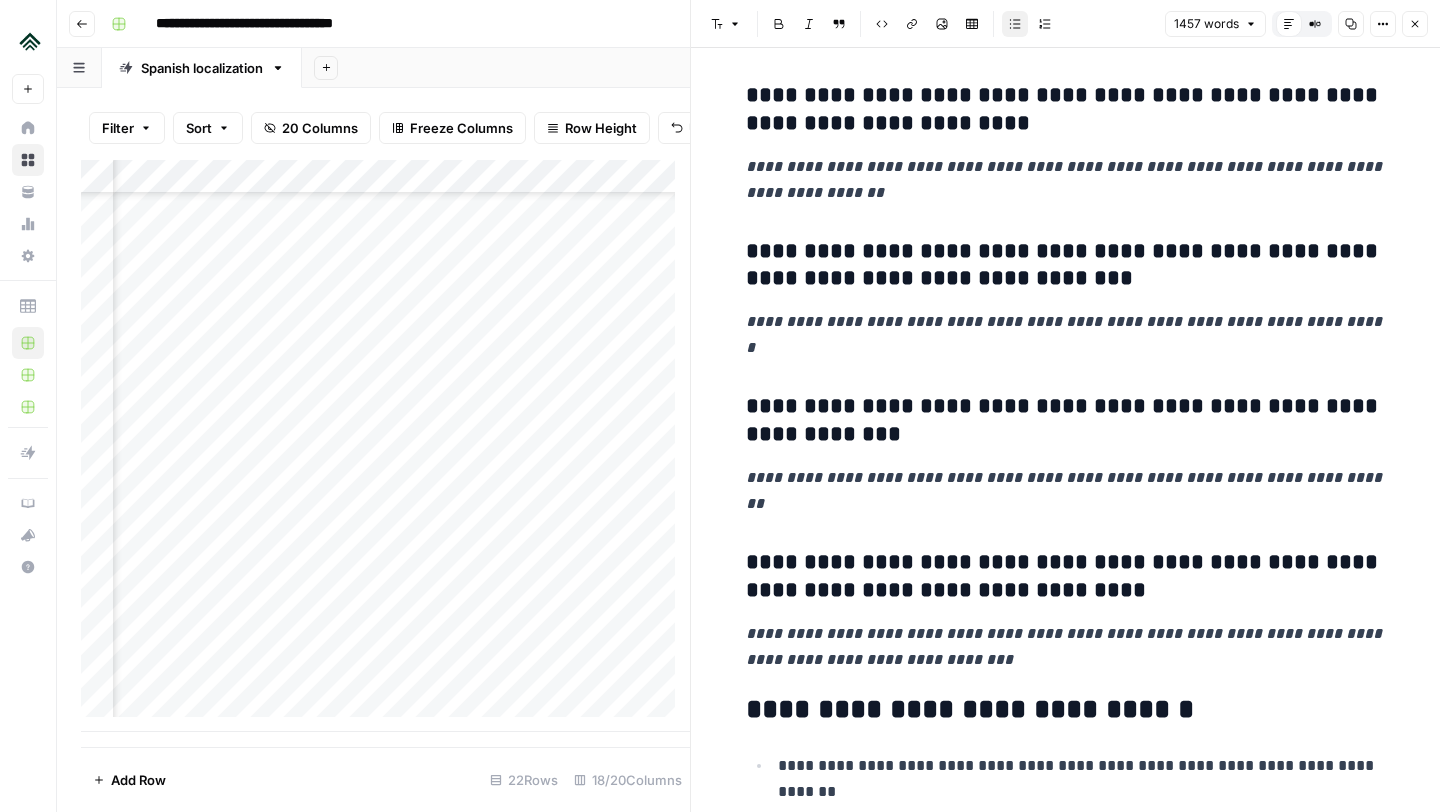 scroll, scrollTop: 7628, scrollLeft: 0, axis: vertical 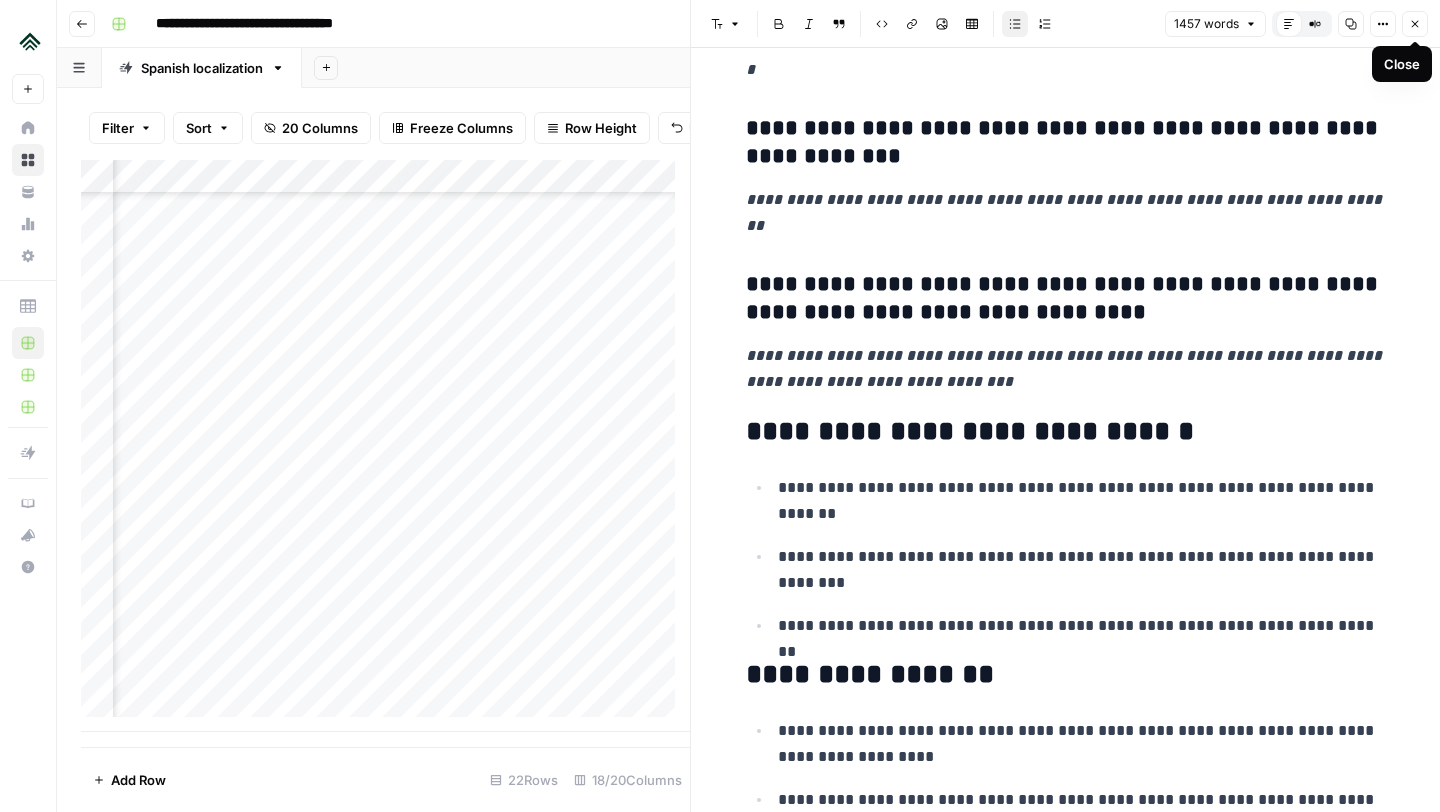 click 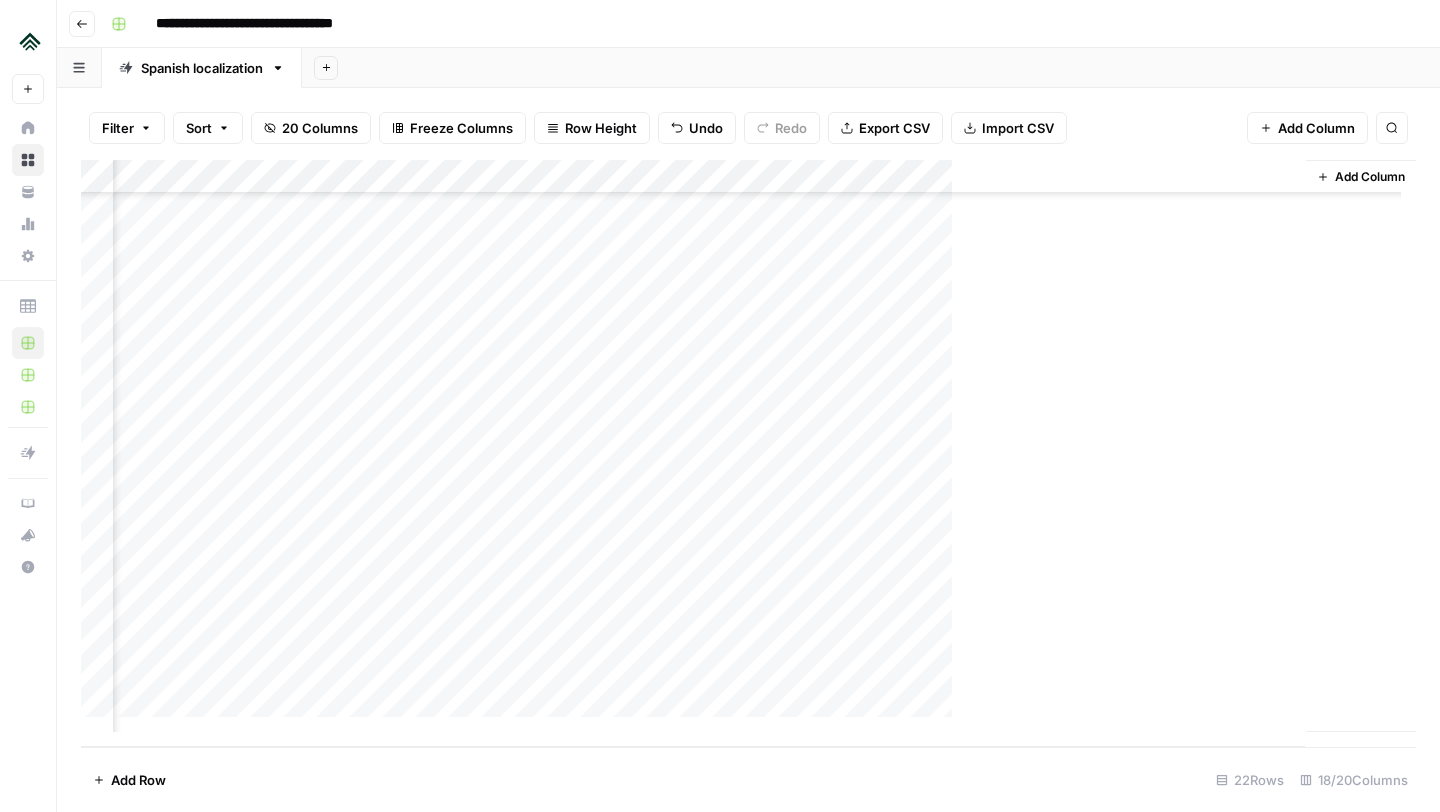 scroll, scrollTop: 242, scrollLeft: 2040, axis: both 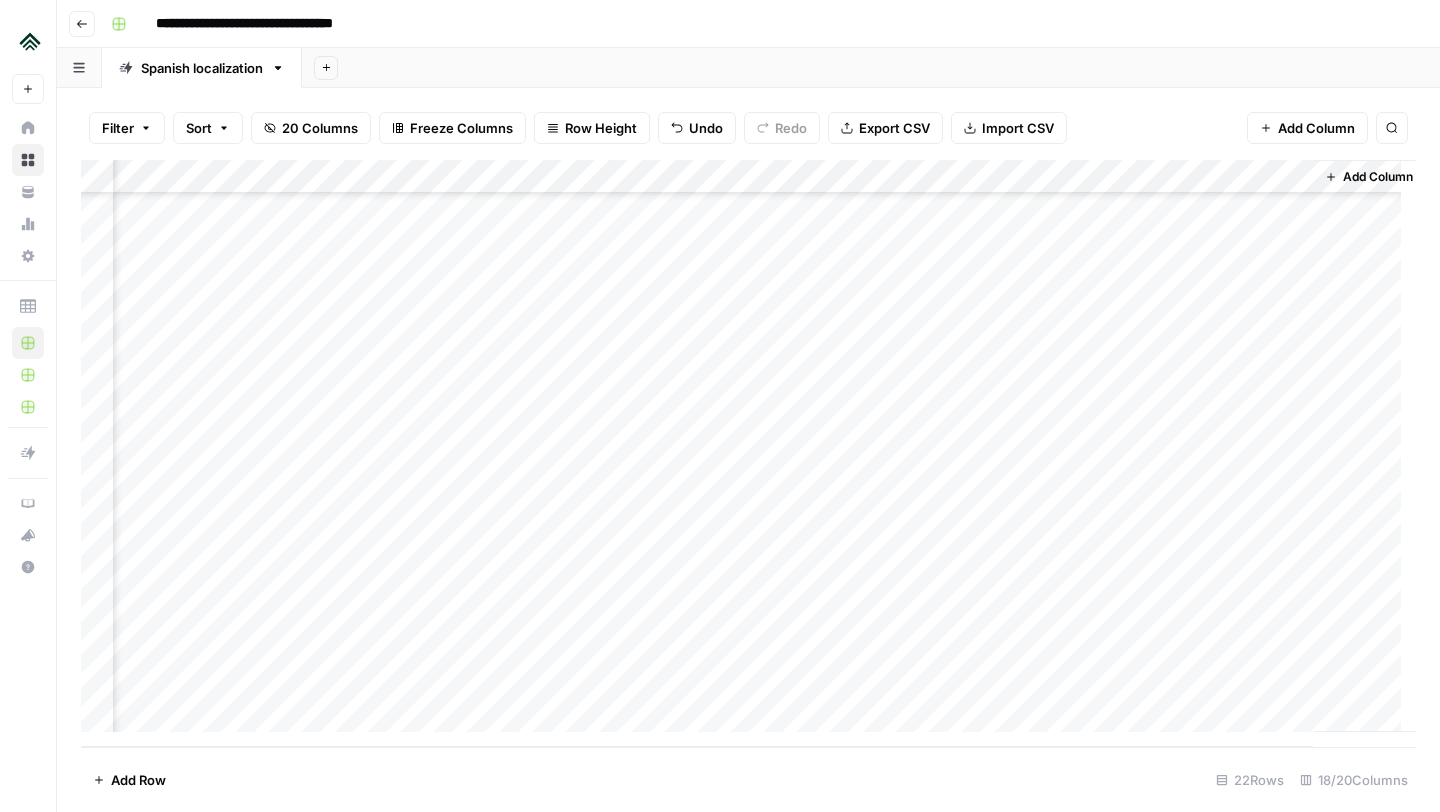 click on "Add Column" at bounding box center (748, 453) 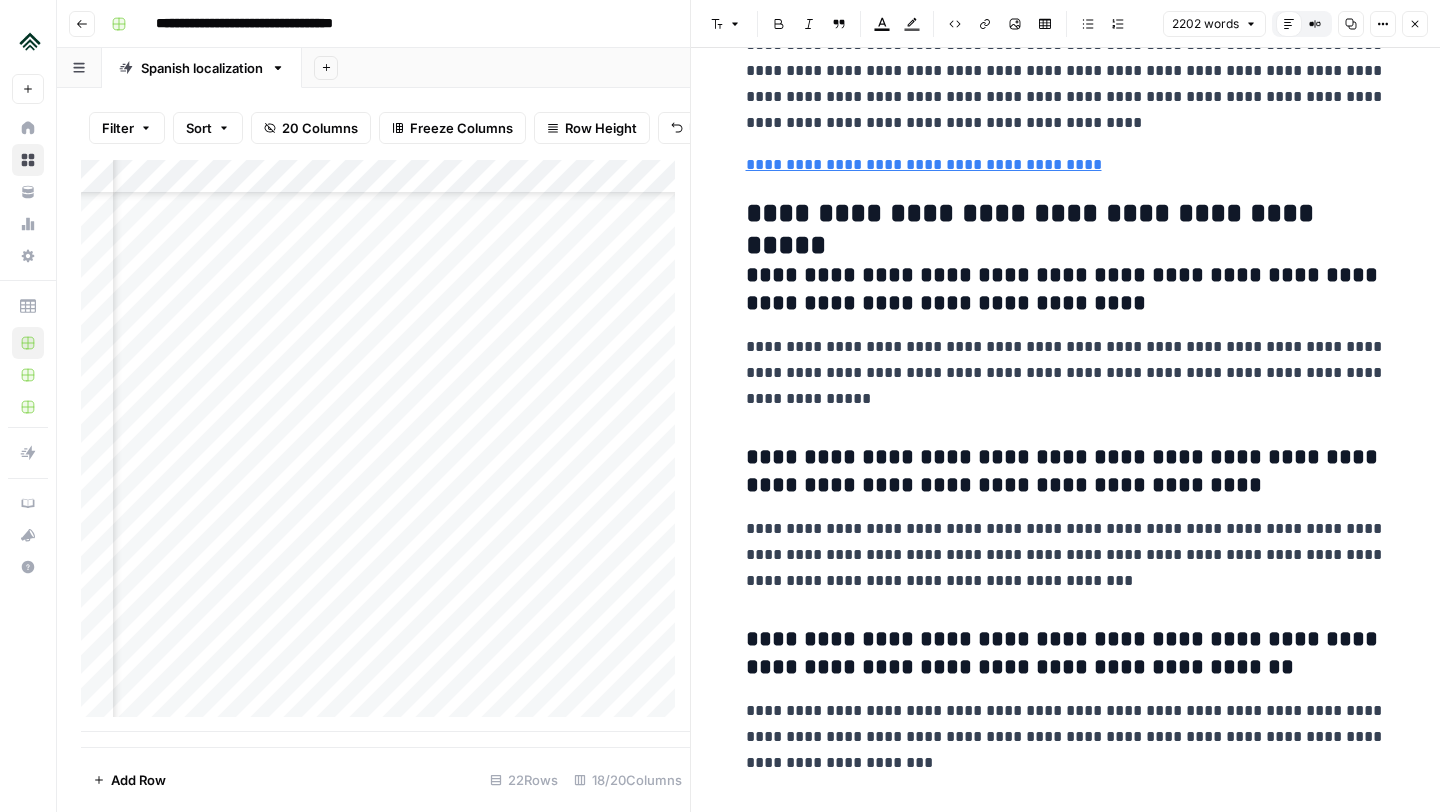 scroll, scrollTop: 8154, scrollLeft: 0, axis: vertical 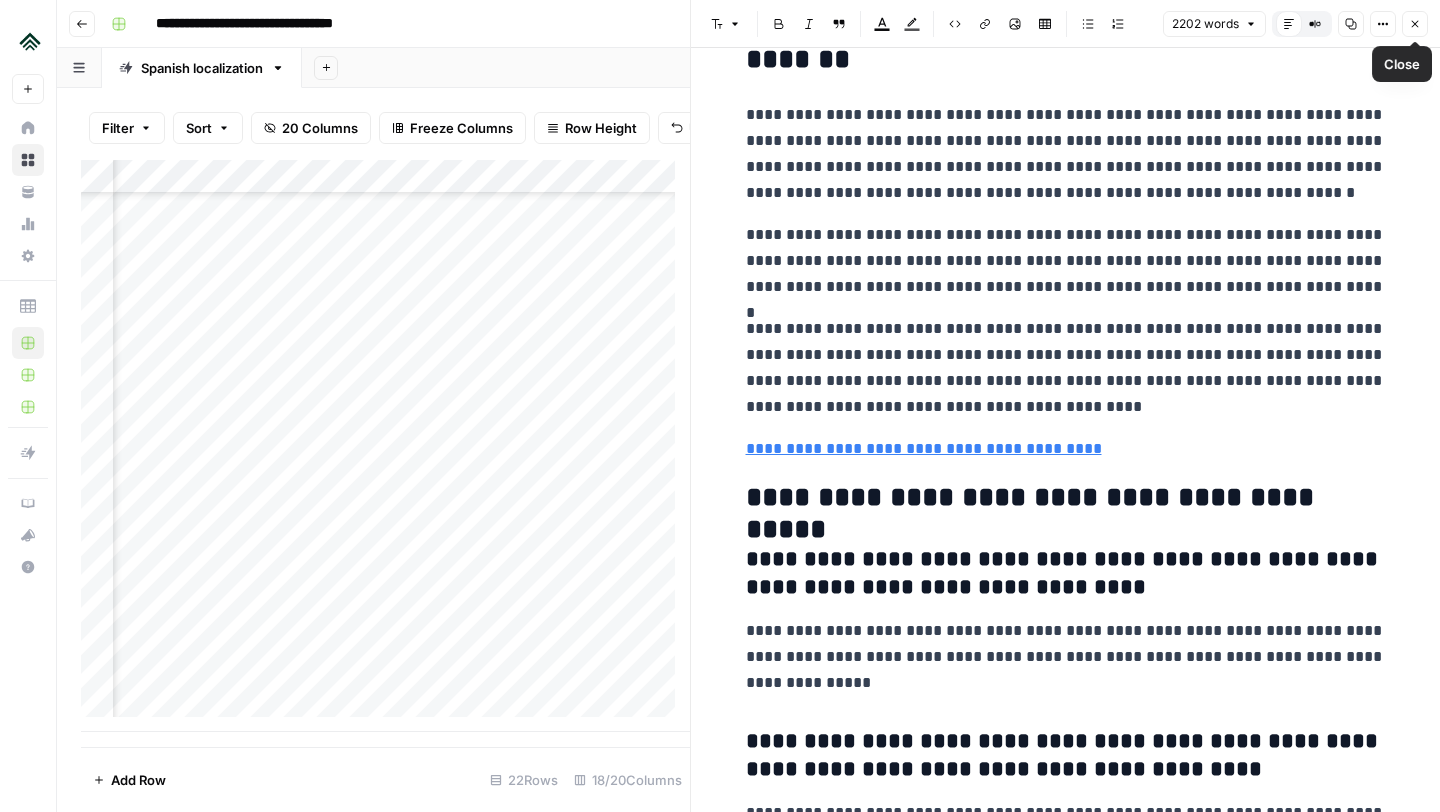 click on "Close" at bounding box center (1415, 24) 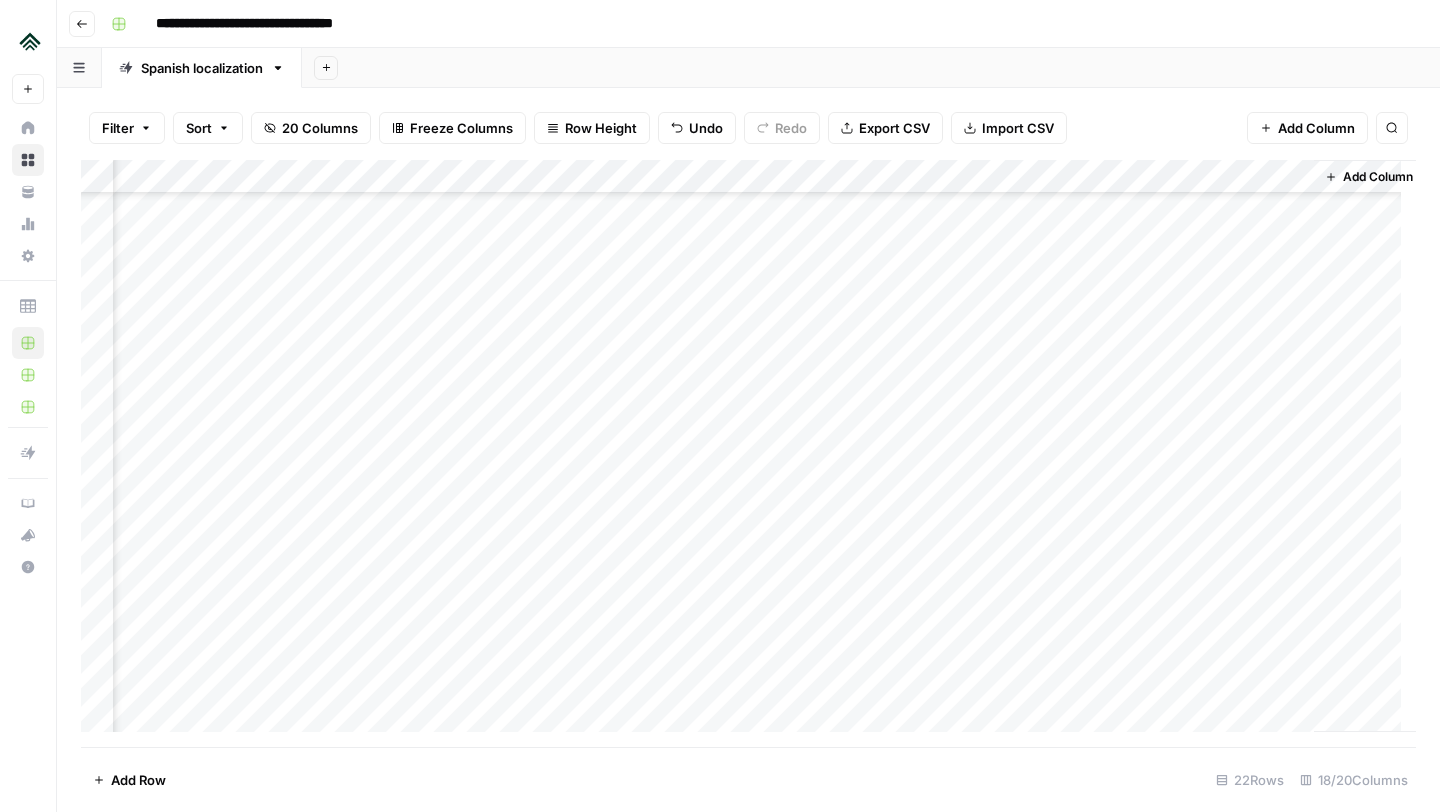scroll, scrollTop: 167, scrollLeft: 2040, axis: both 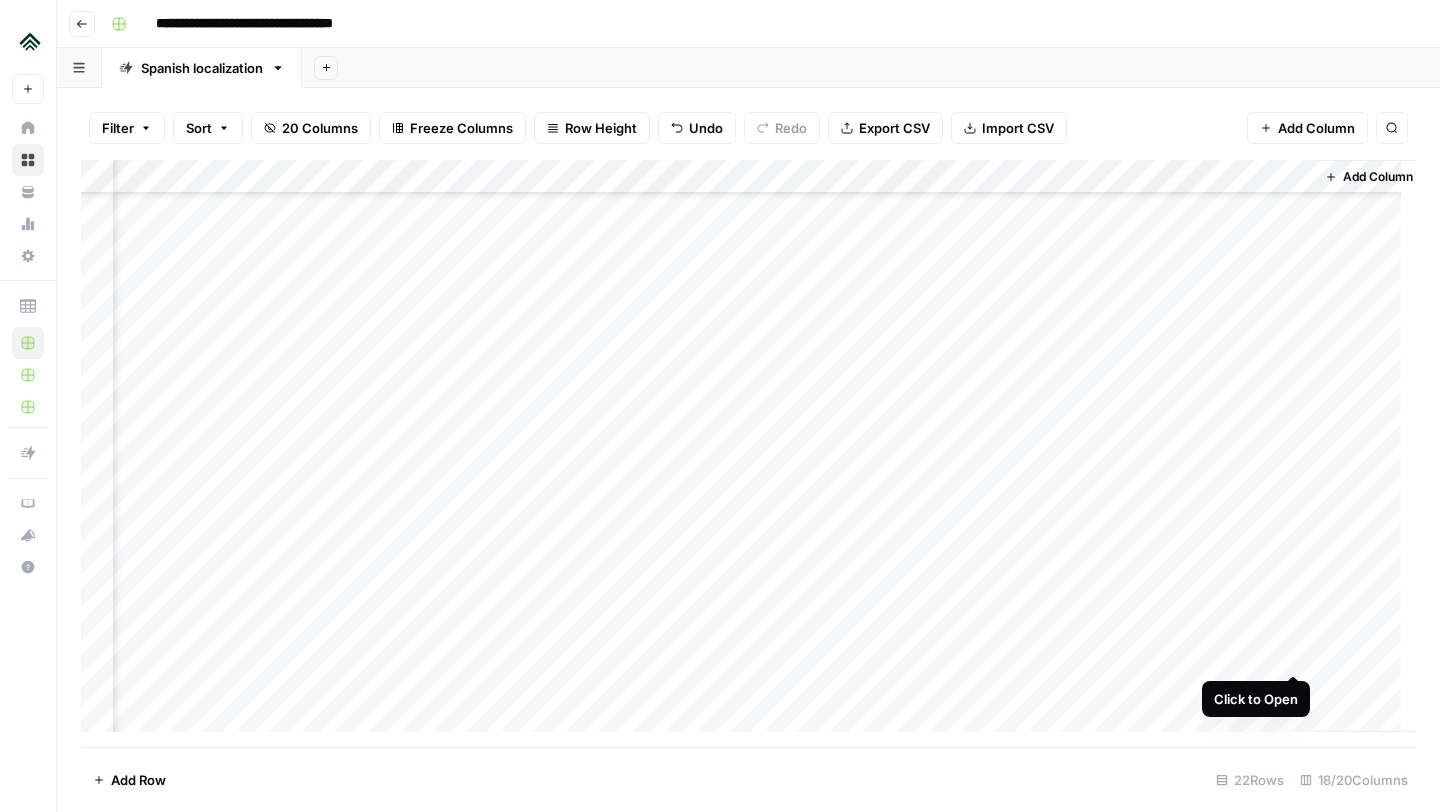 click on "Add Column" at bounding box center [748, 453] 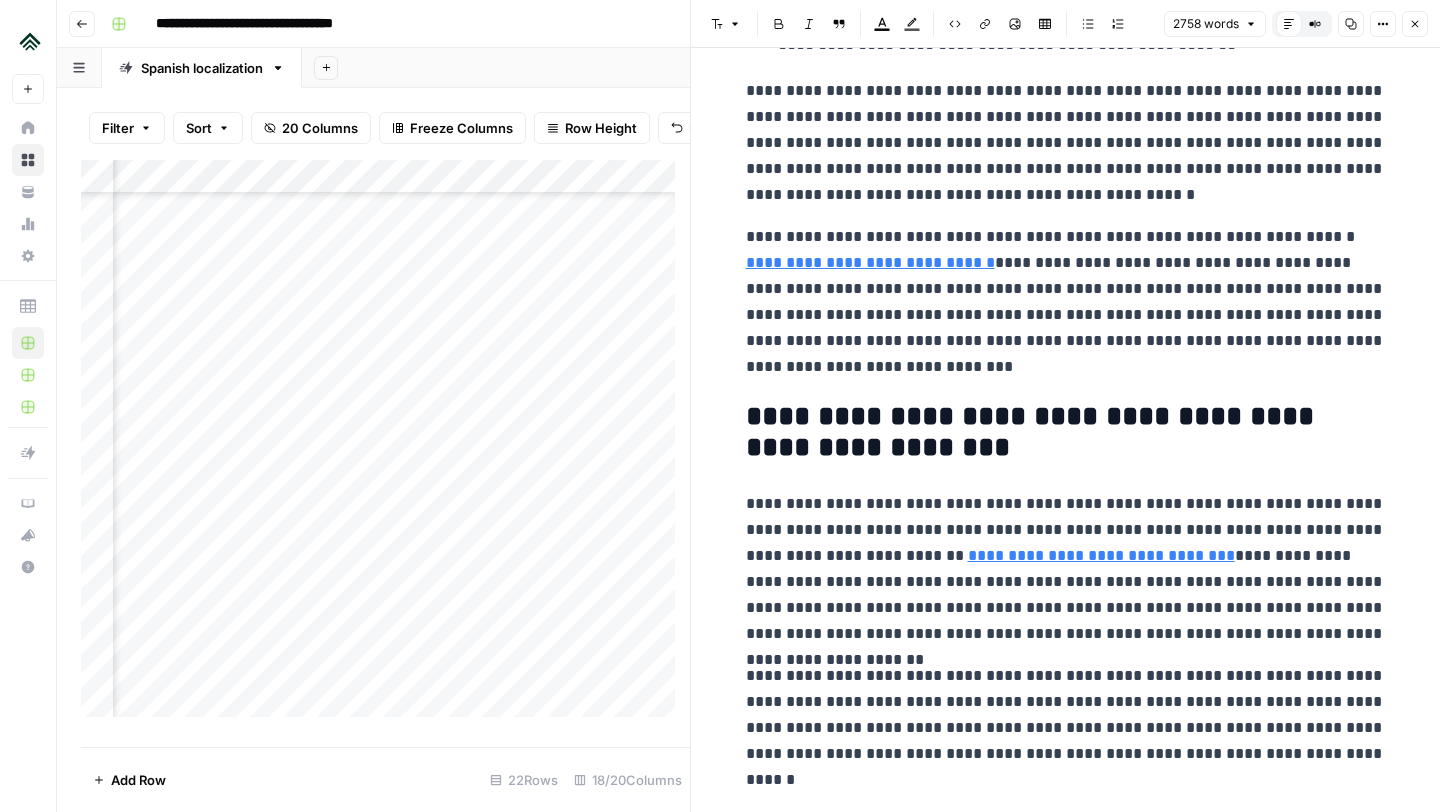 scroll, scrollTop: 508, scrollLeft: 0, axis: vertical 